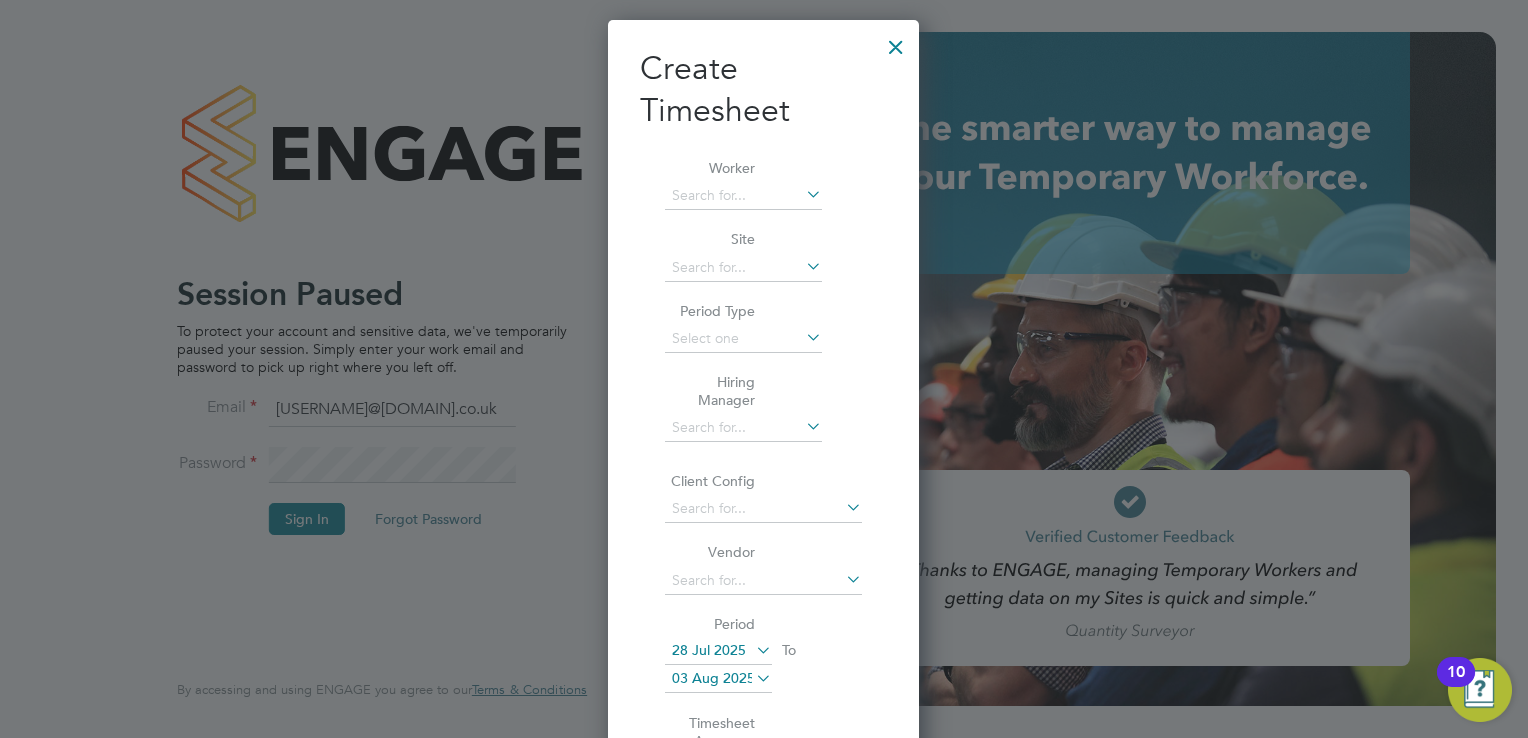 scroll, scrollTop: 0, scrollLeft: 0, axis: both 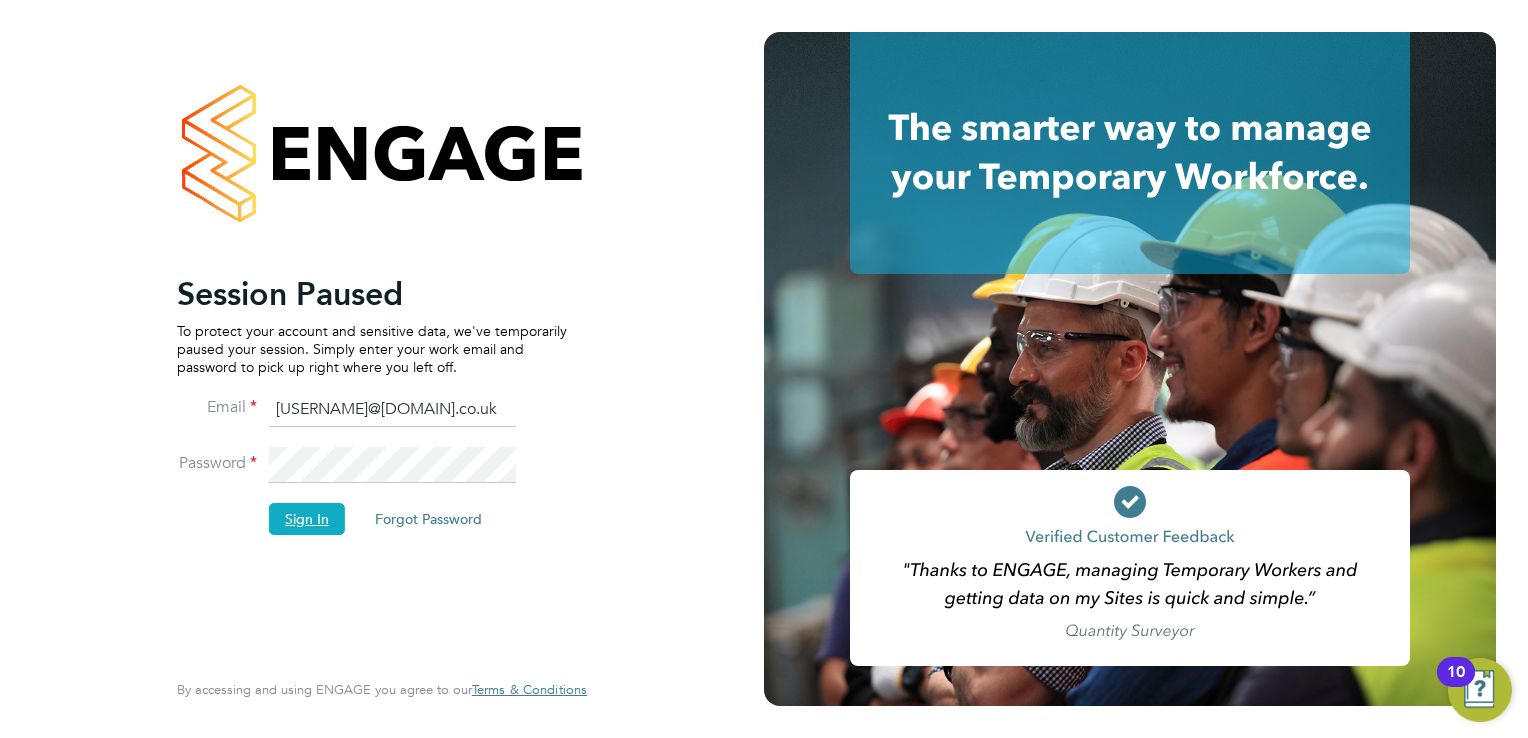 click on "Sign In" 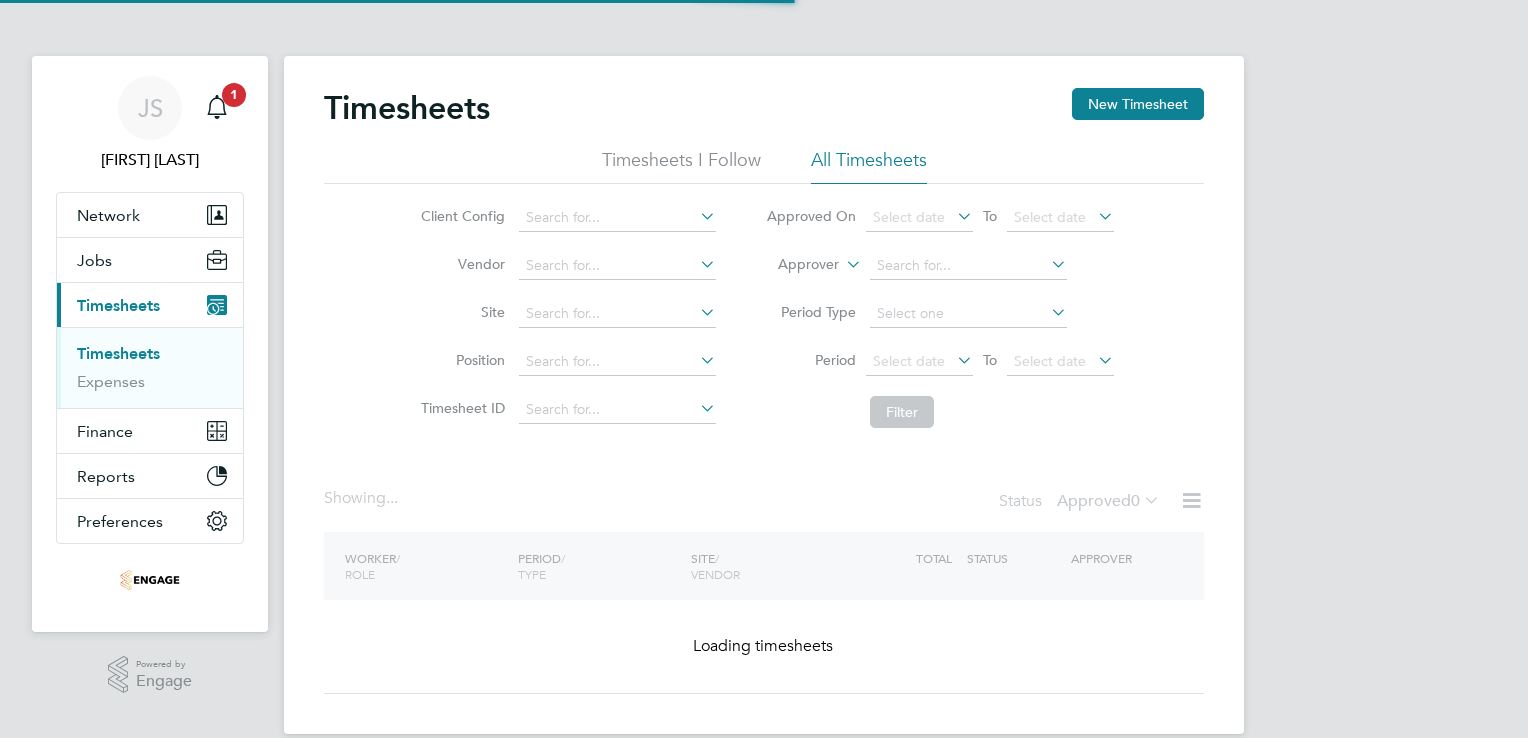 scroll, scrollTop: 0, scrollLeft: 0, axis: both 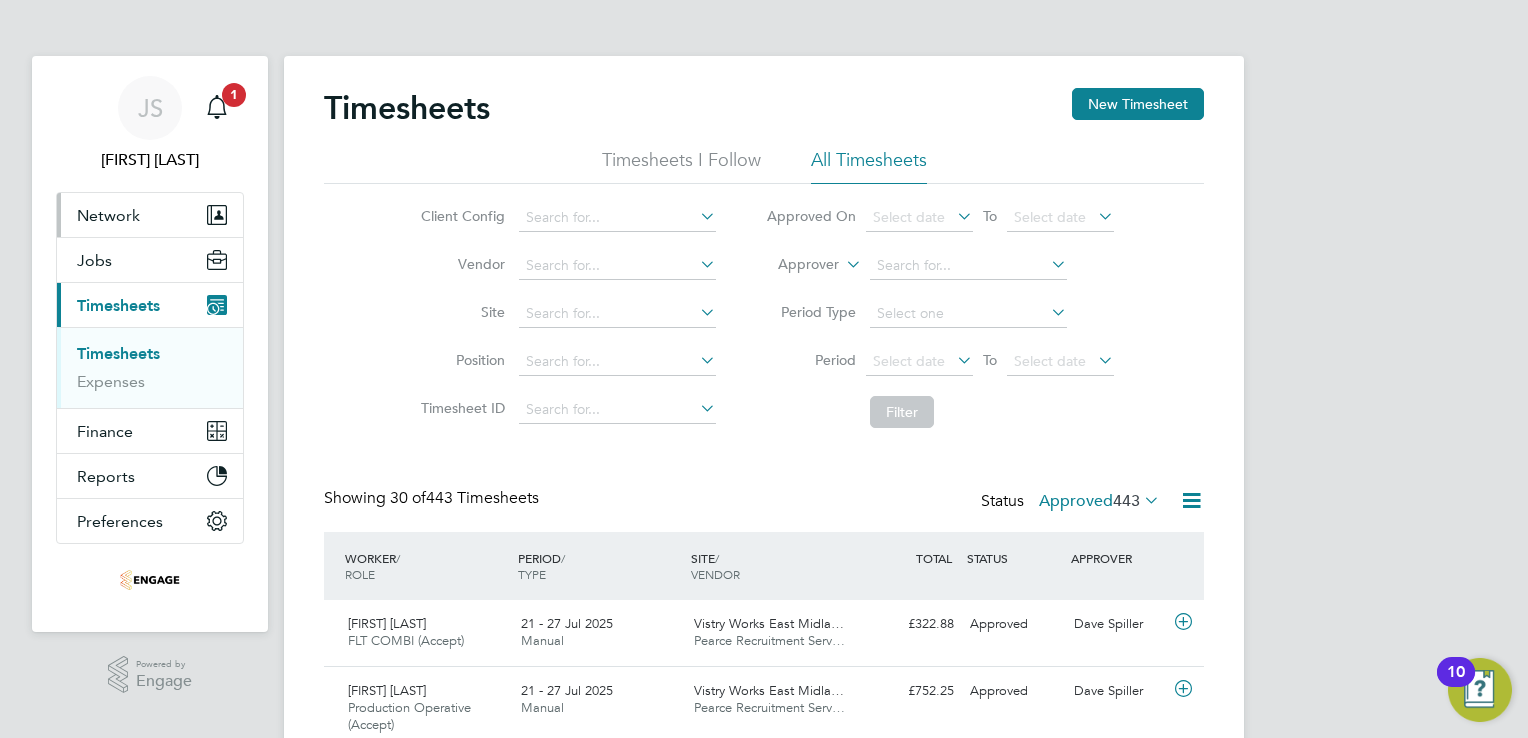 click on "Network" at bounding box center [108, 215] 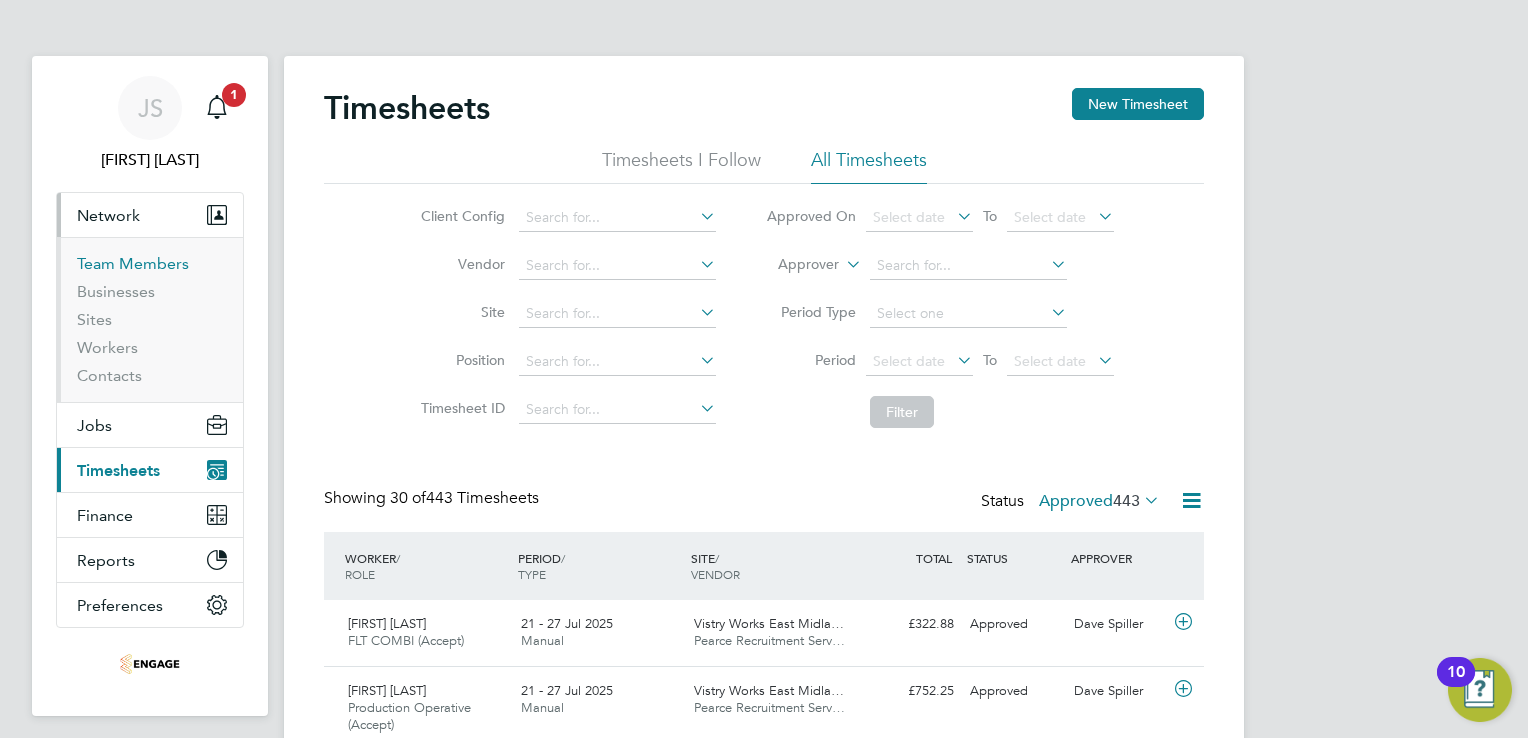 click on "Team Members" at bounding box center [133, 263] 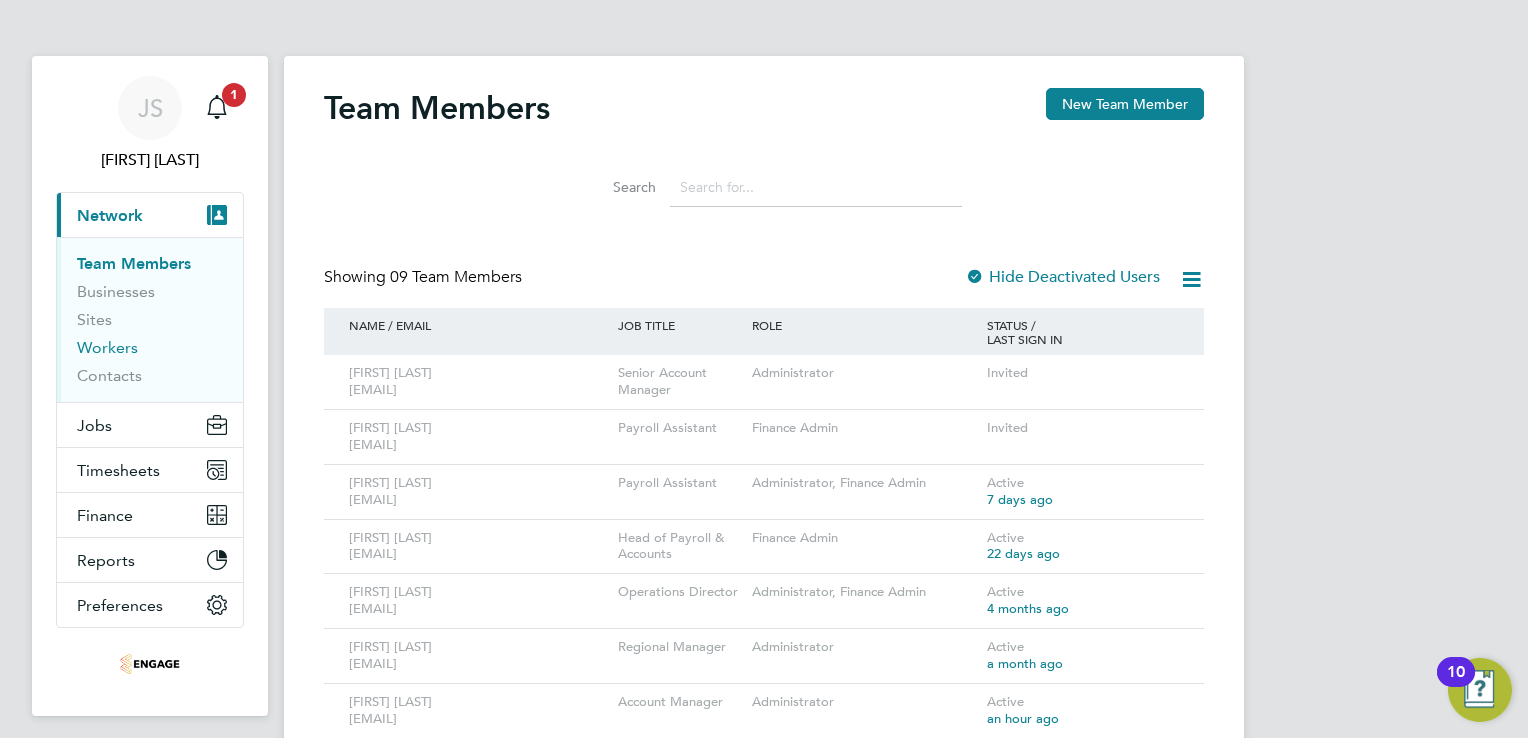 click on "Workers" at bounding box center [107, 347] 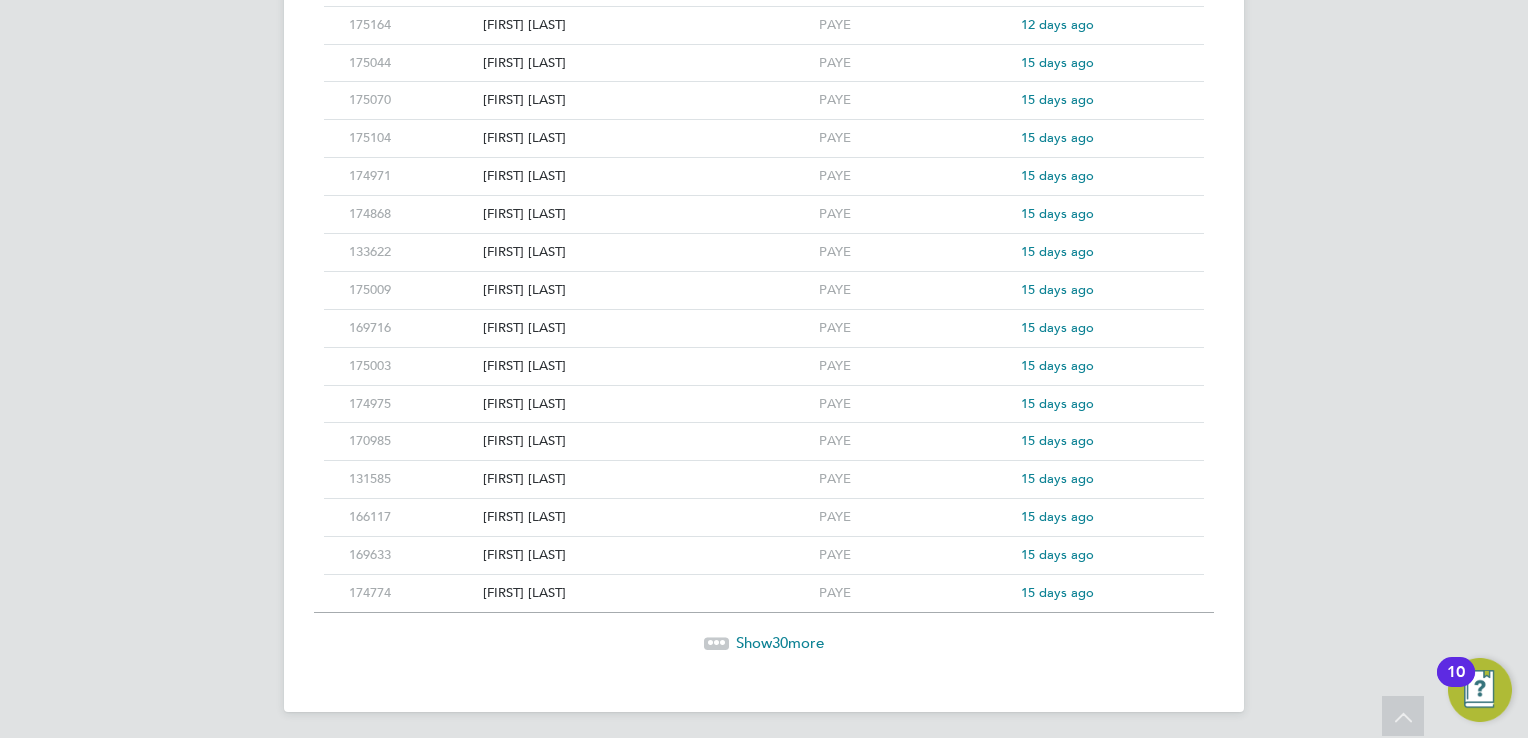 click on "Show  30  more" 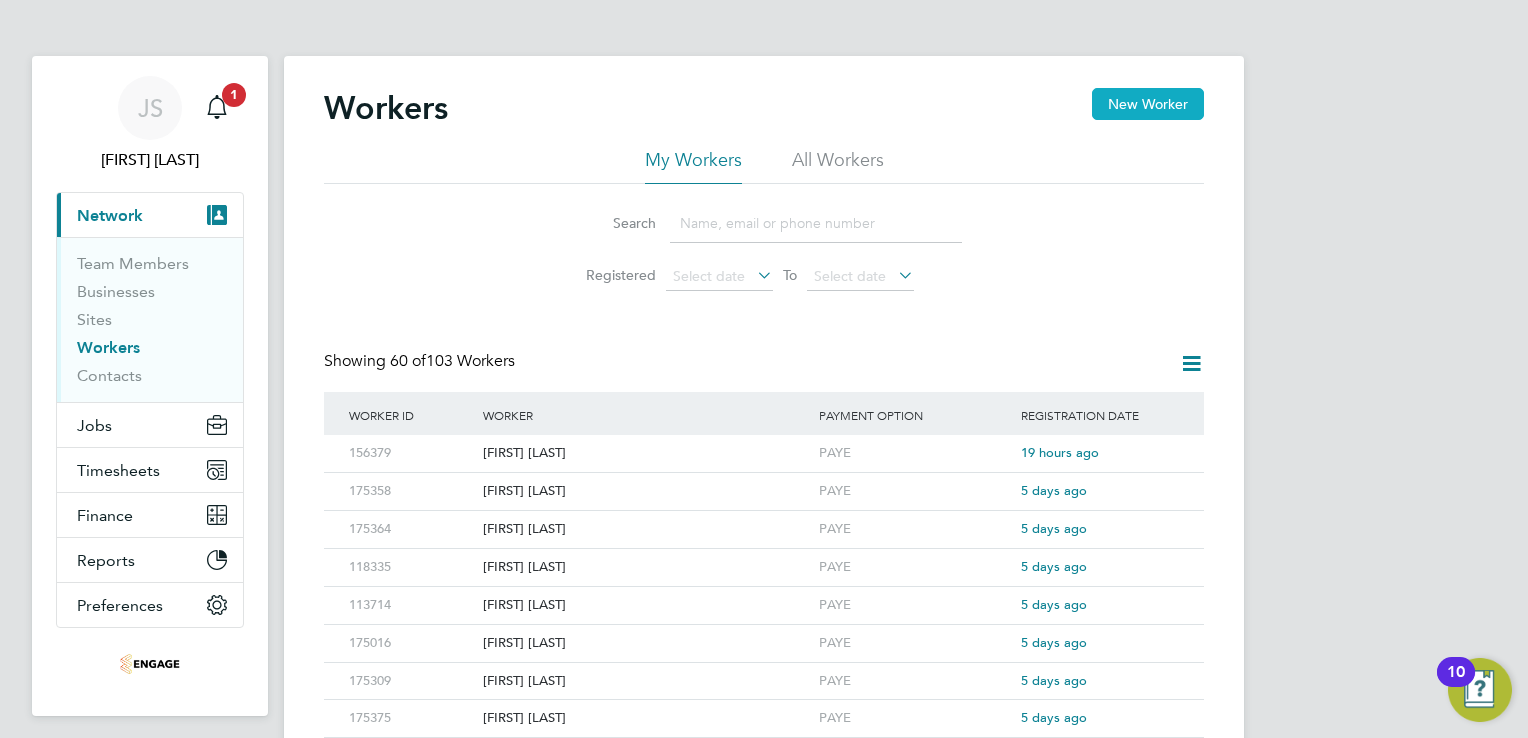 click on "New Worker" 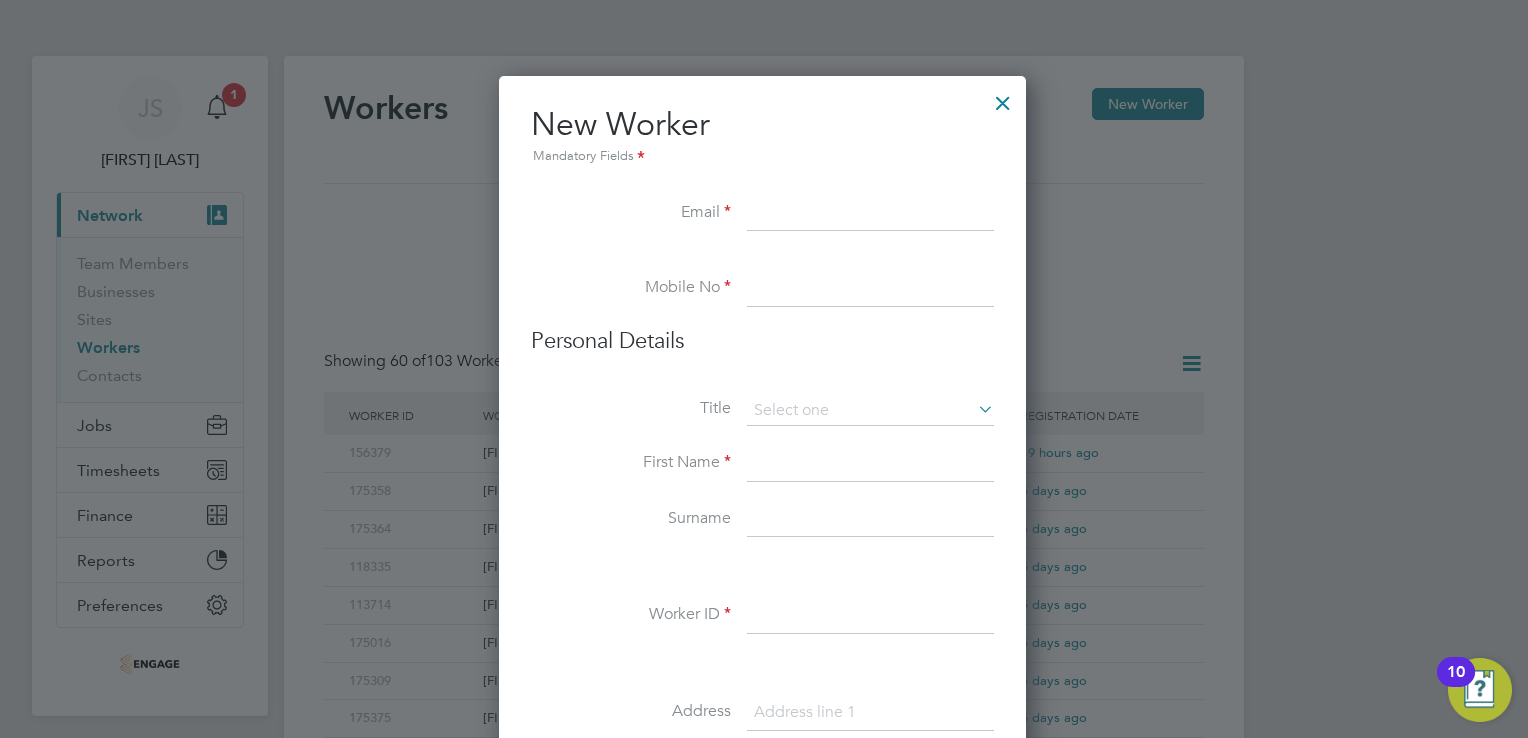 click at bounding box center [870, 214] 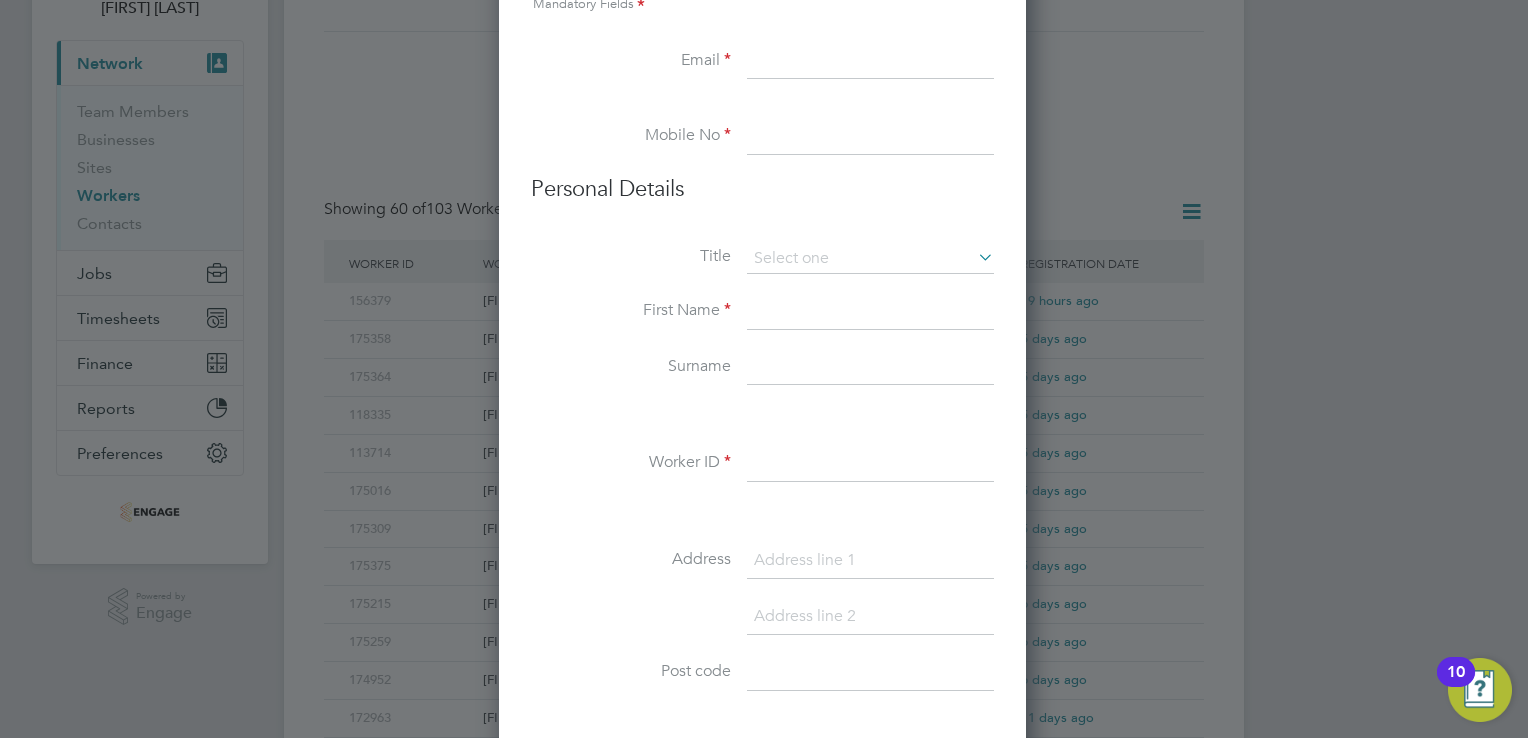 click at bounding box center (870, 312) 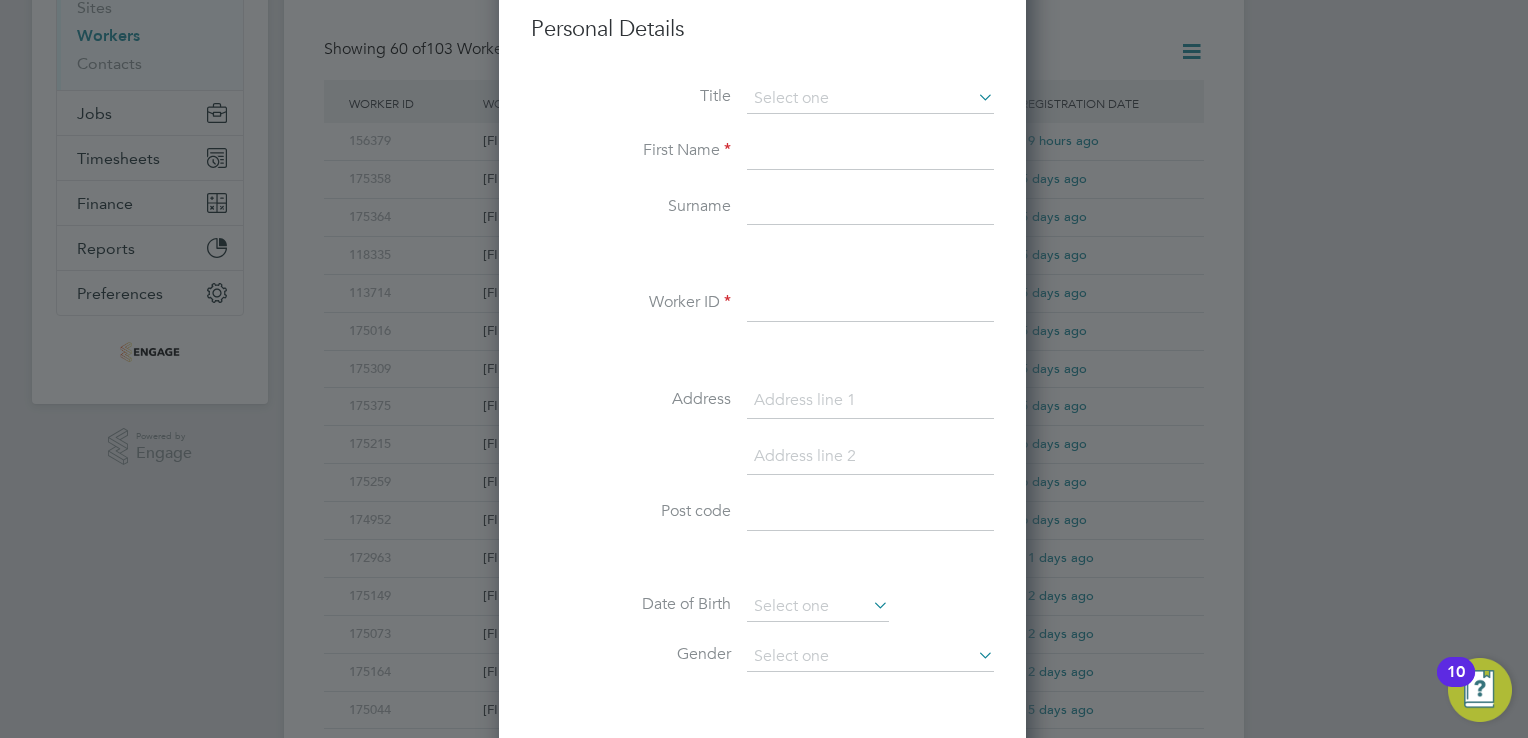 click at bounding box center [870, 304] 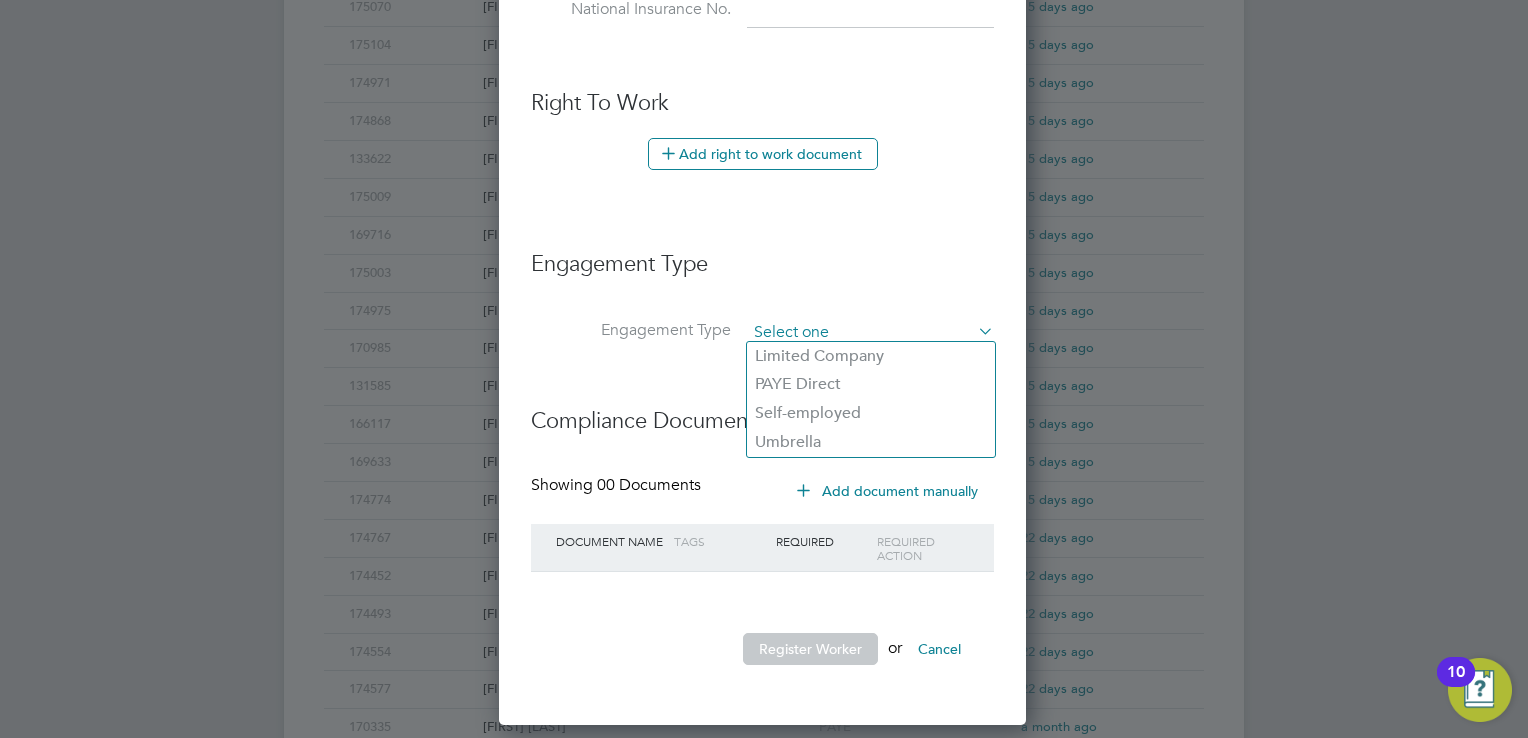 click at bounding box center (870, 333) 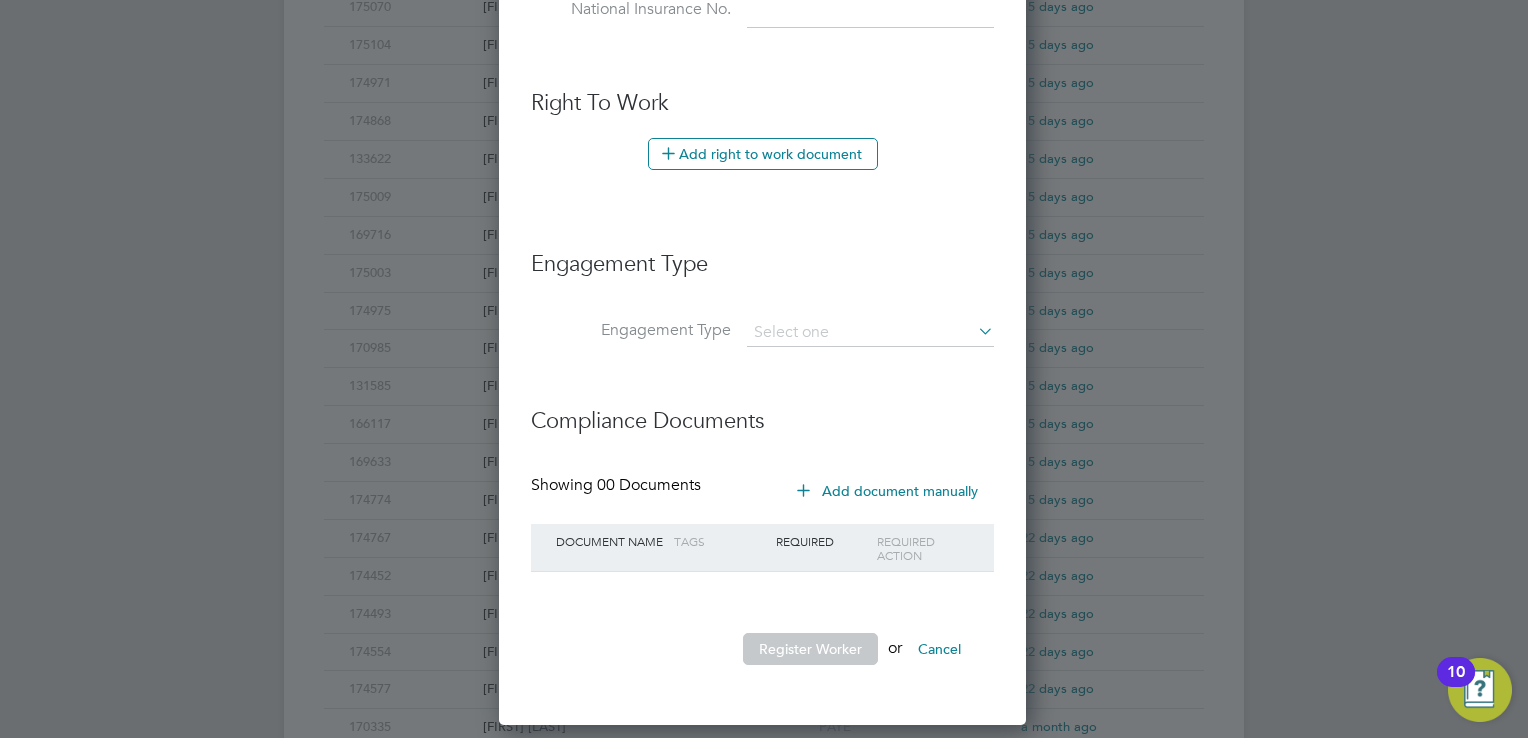 click on "PAYE Direct" 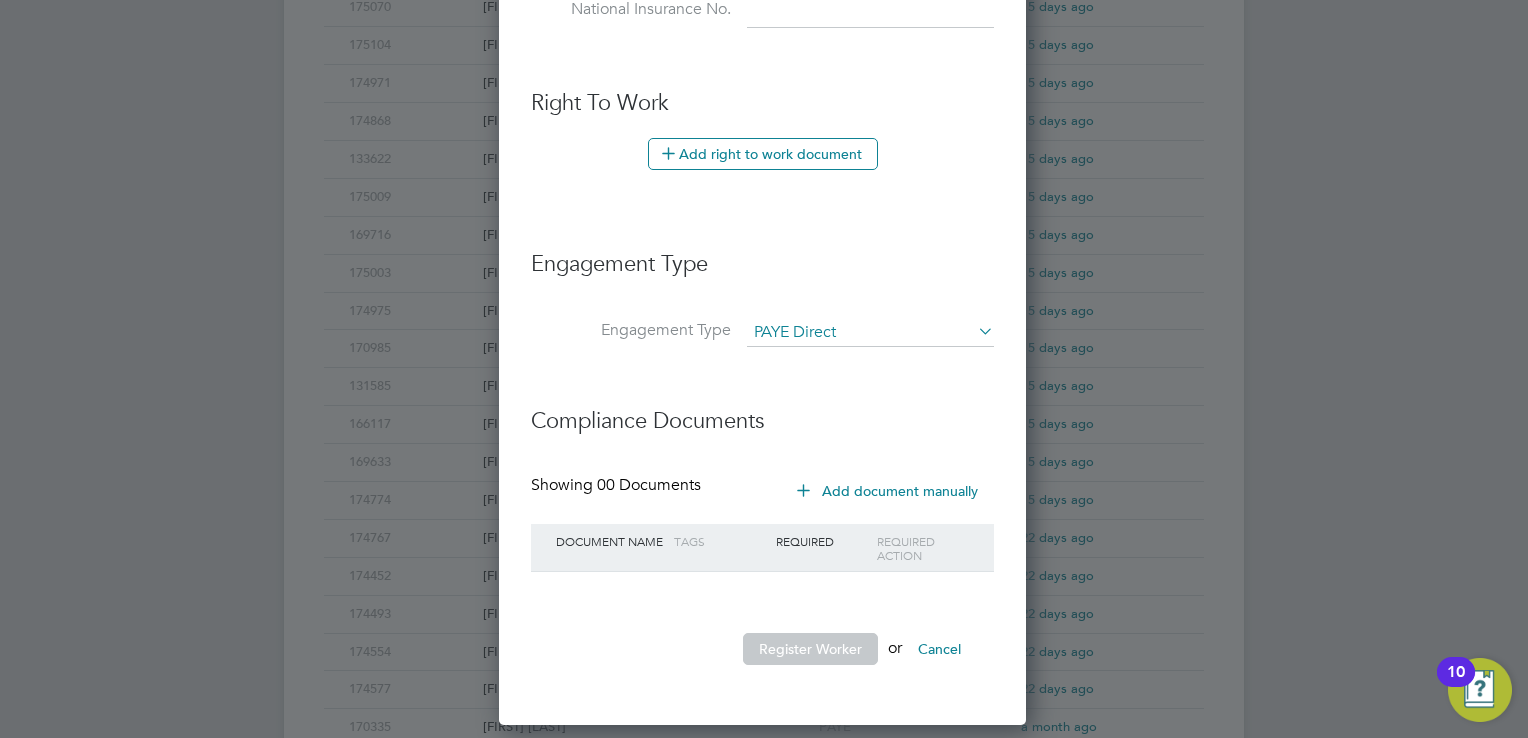 scroll, scrollTop: 9, scrollLeft: 9, axis: both 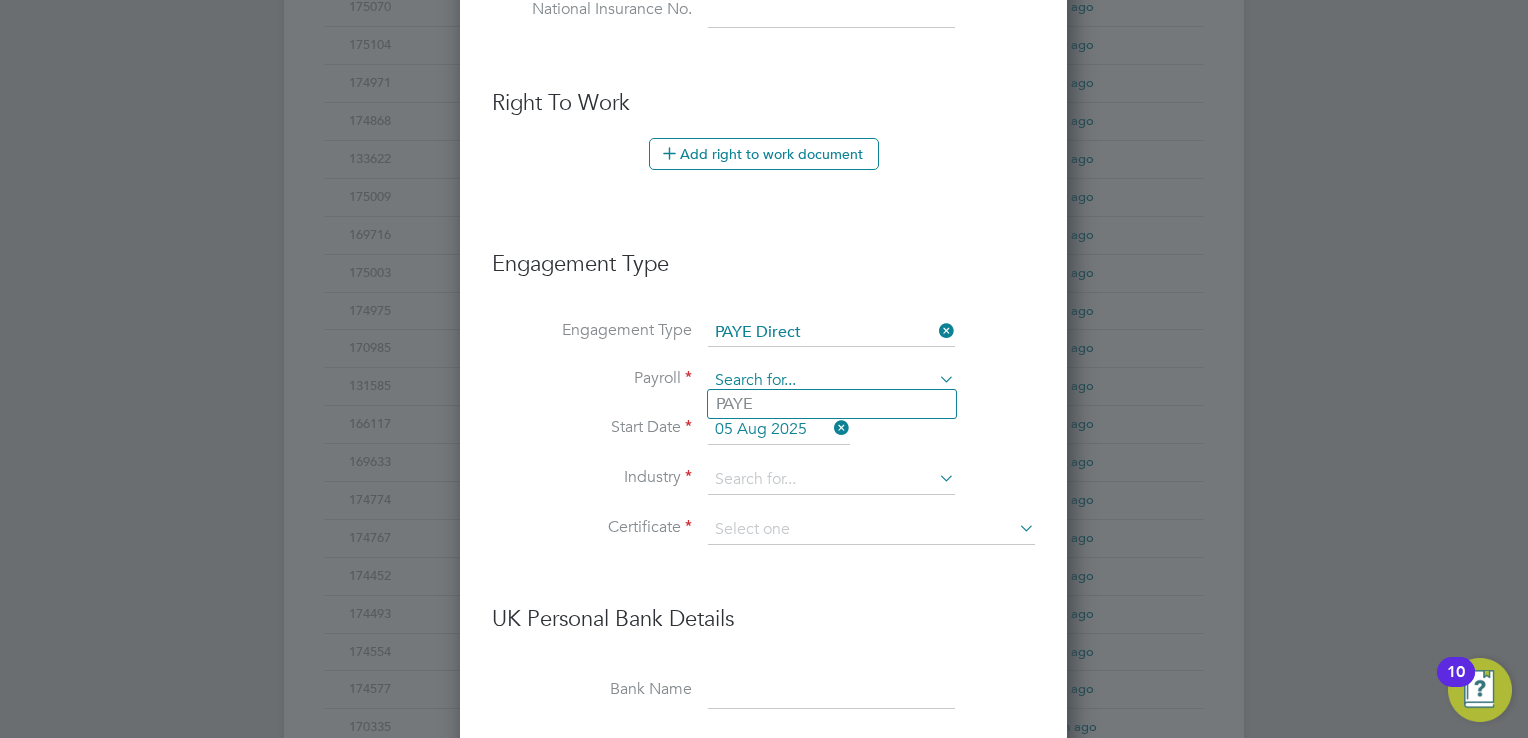 click at bounding box center [831, 381] 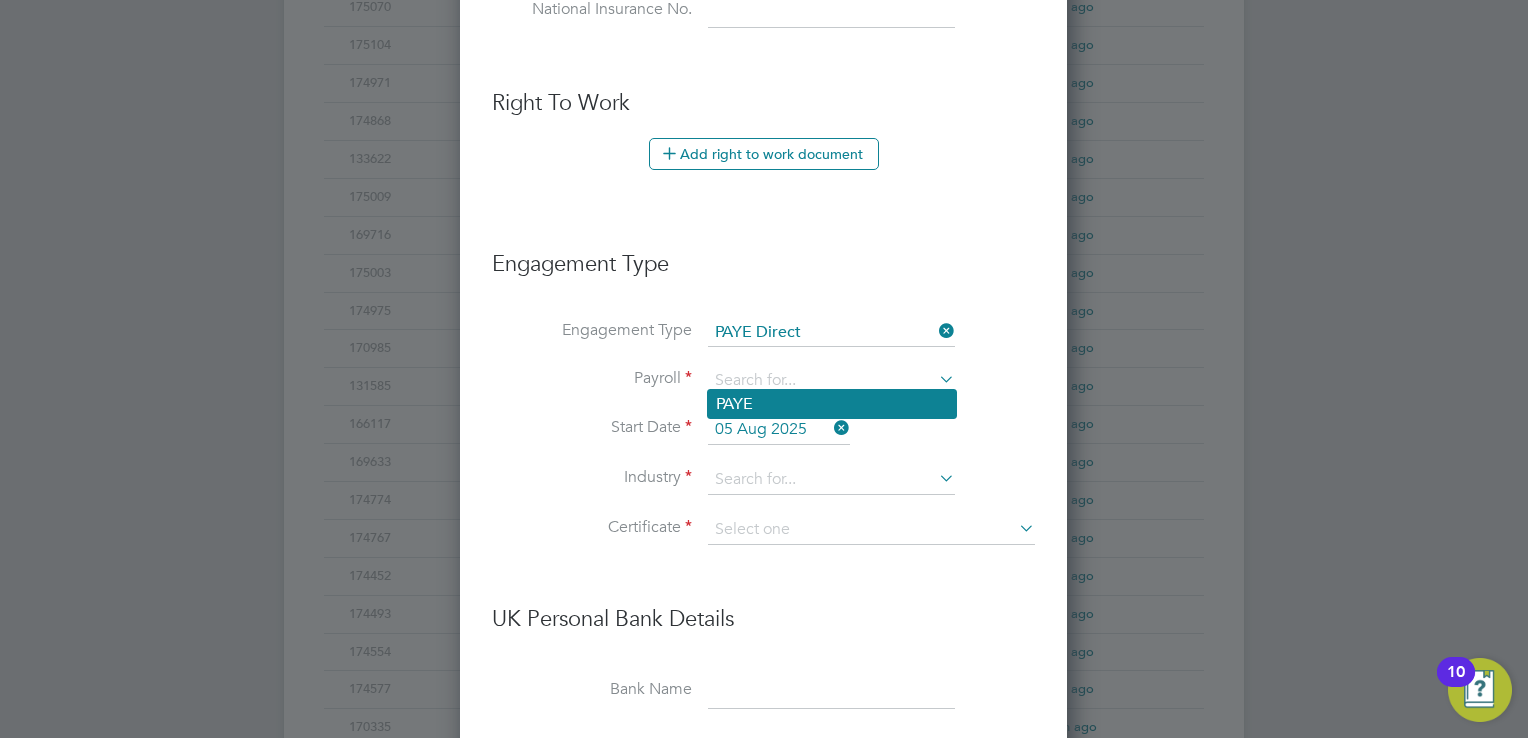 click on "PAYE" 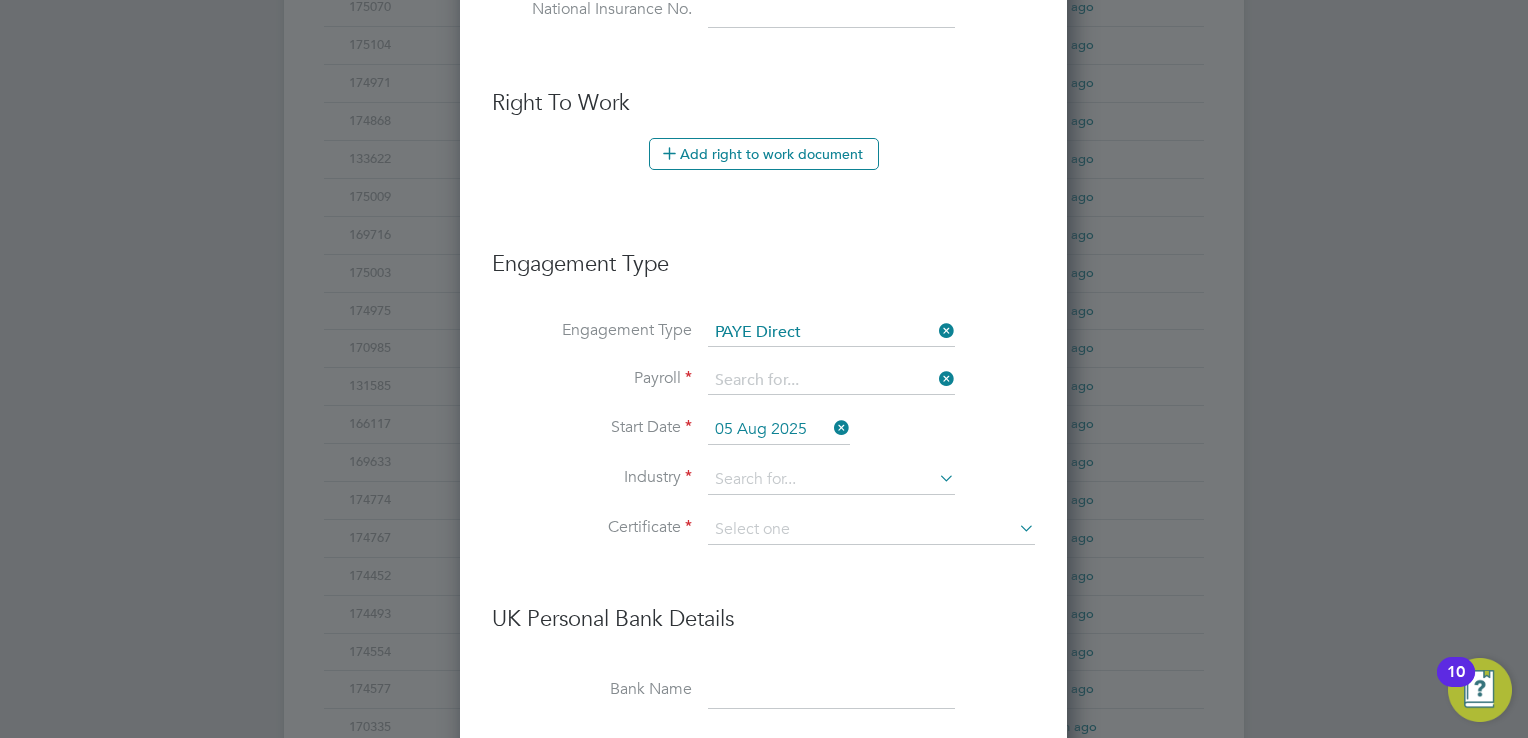 type on "PAYE" 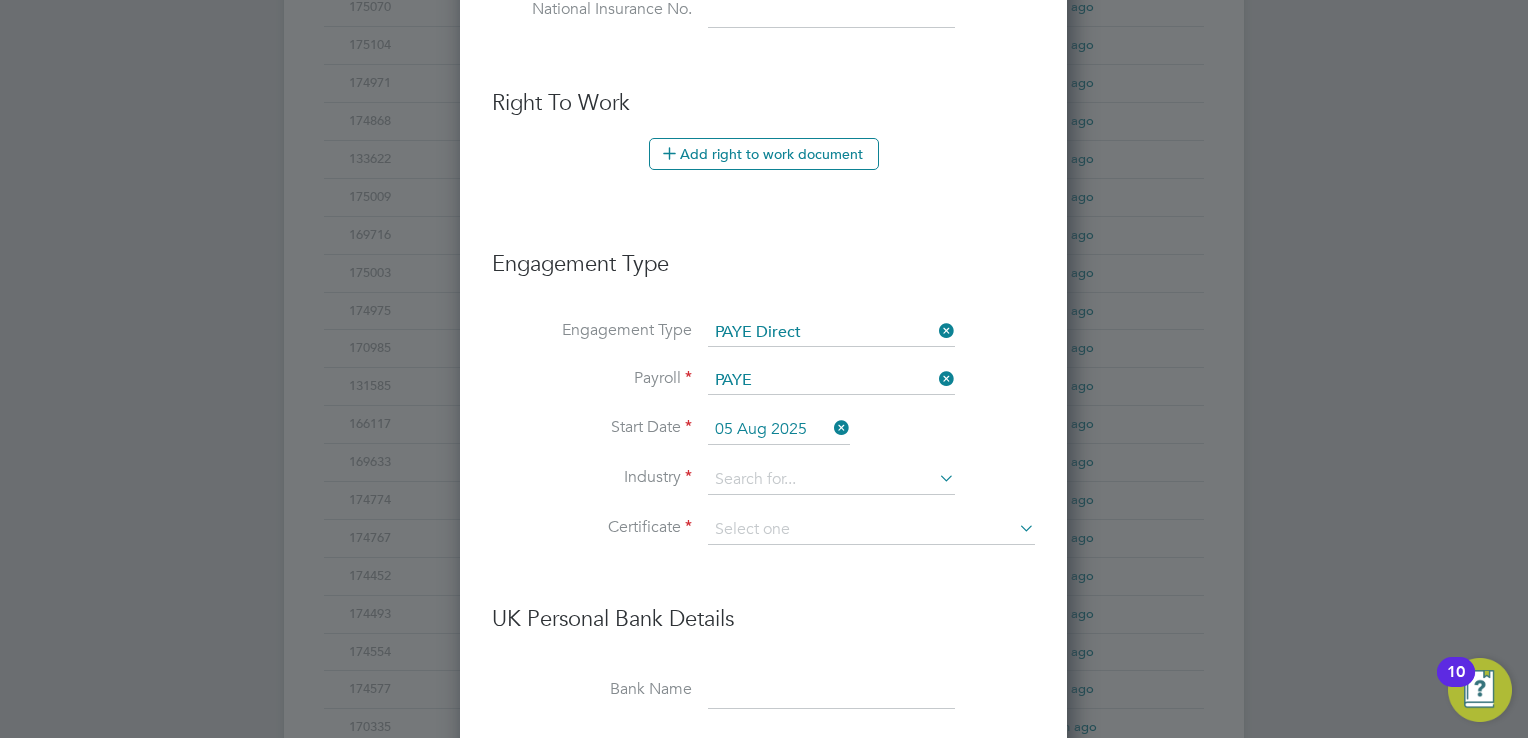 click on "Industry" at bounding box center (592, 477) 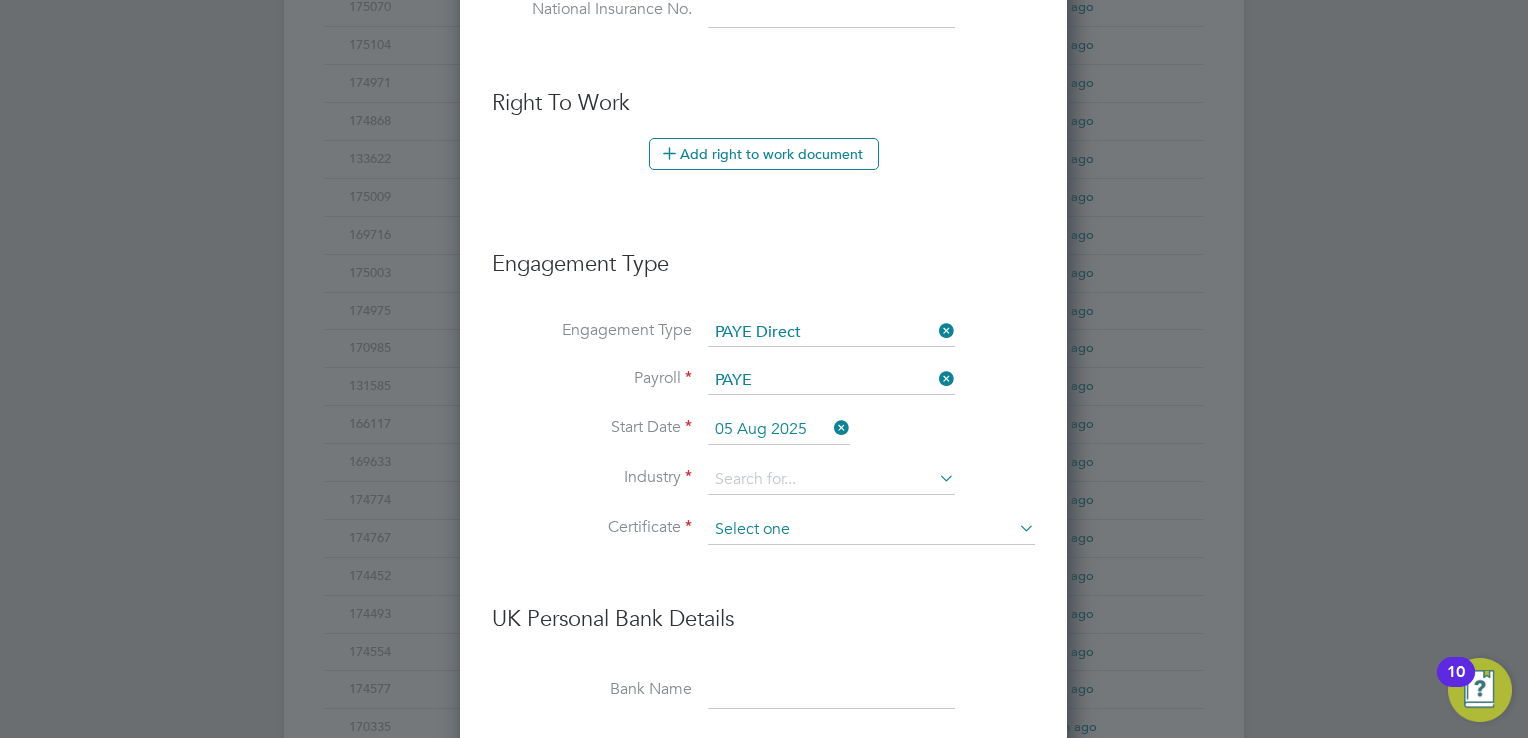 click at bounding box center [871, 530] 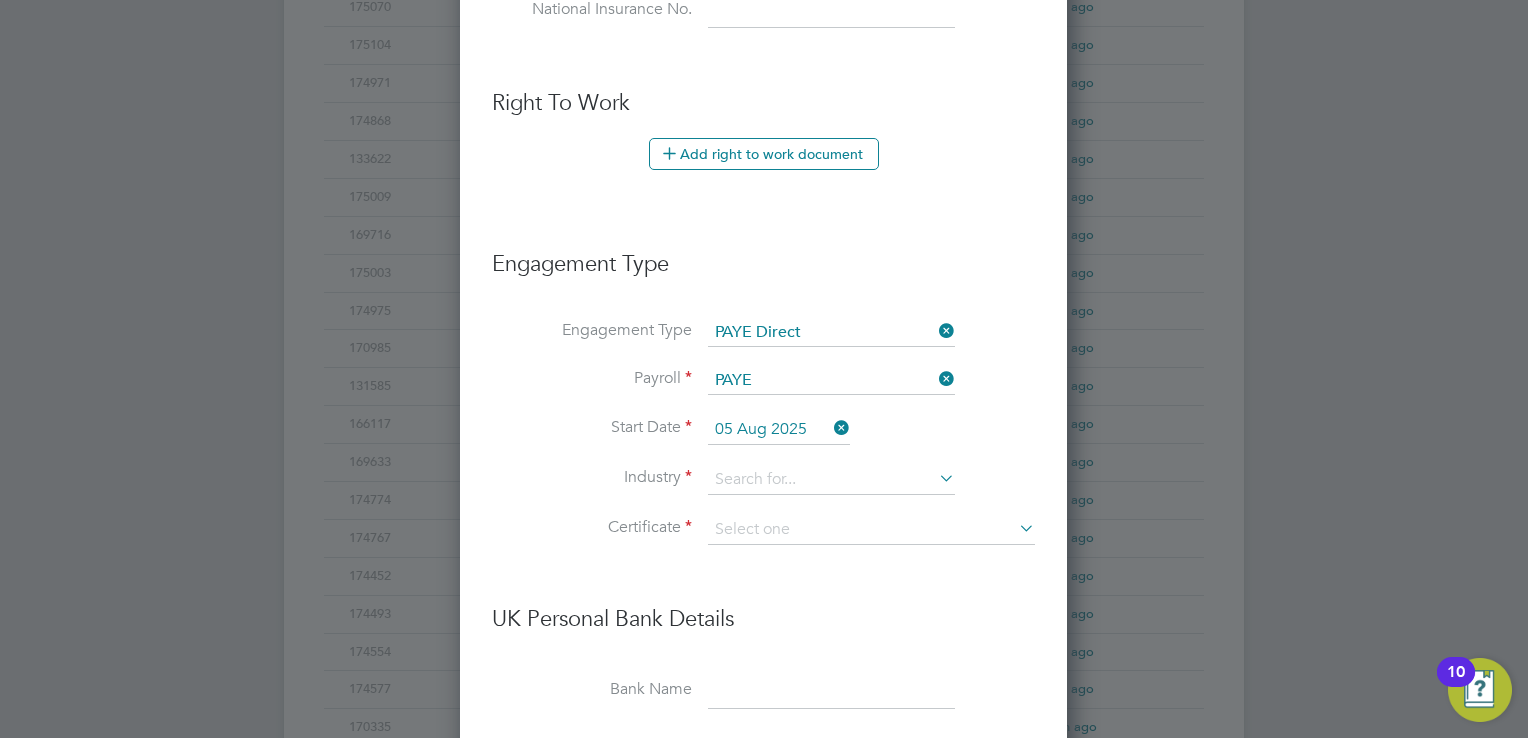 click on "Industry" at bounding box center [763, 490] 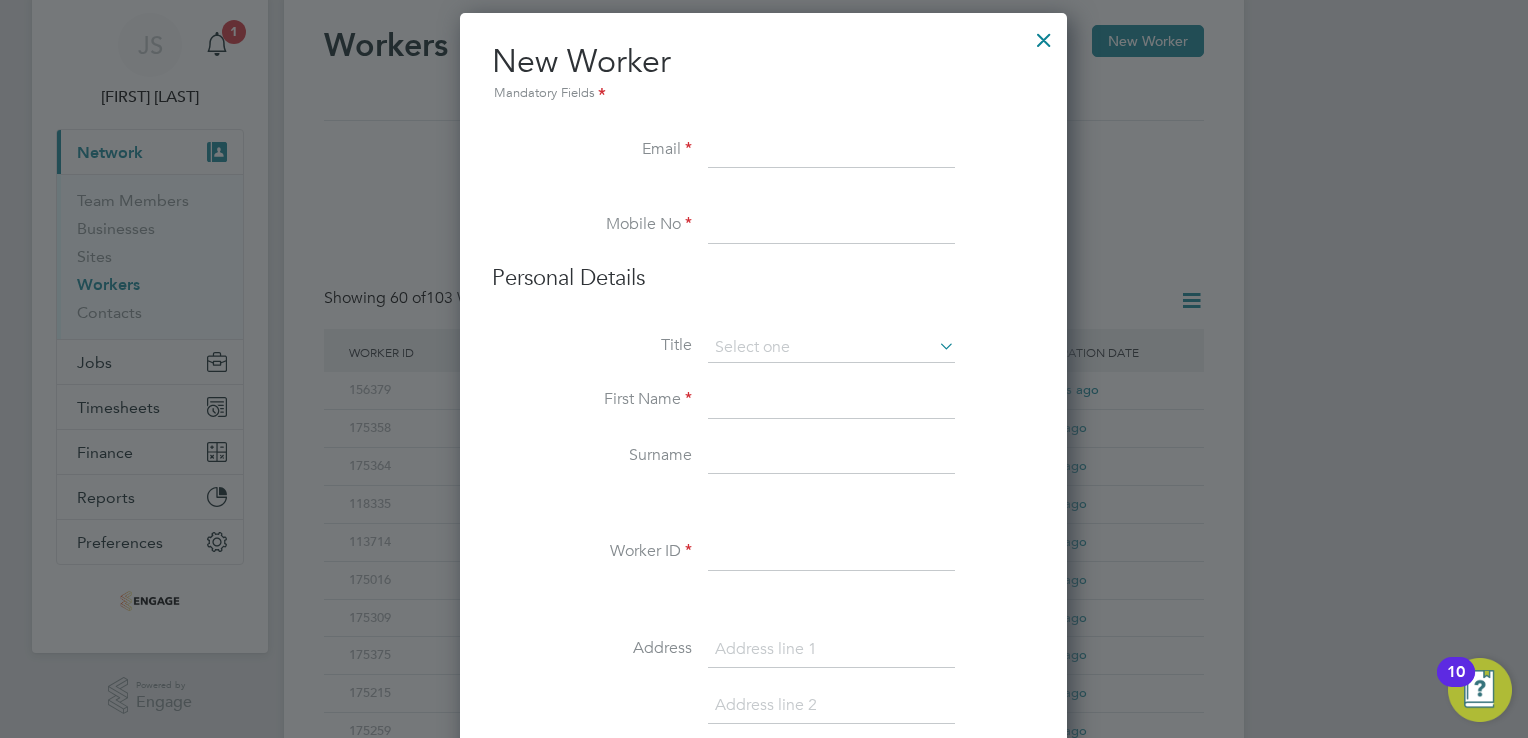 scroll, scrollTop: 0, scrollLeft: 0, axis: both 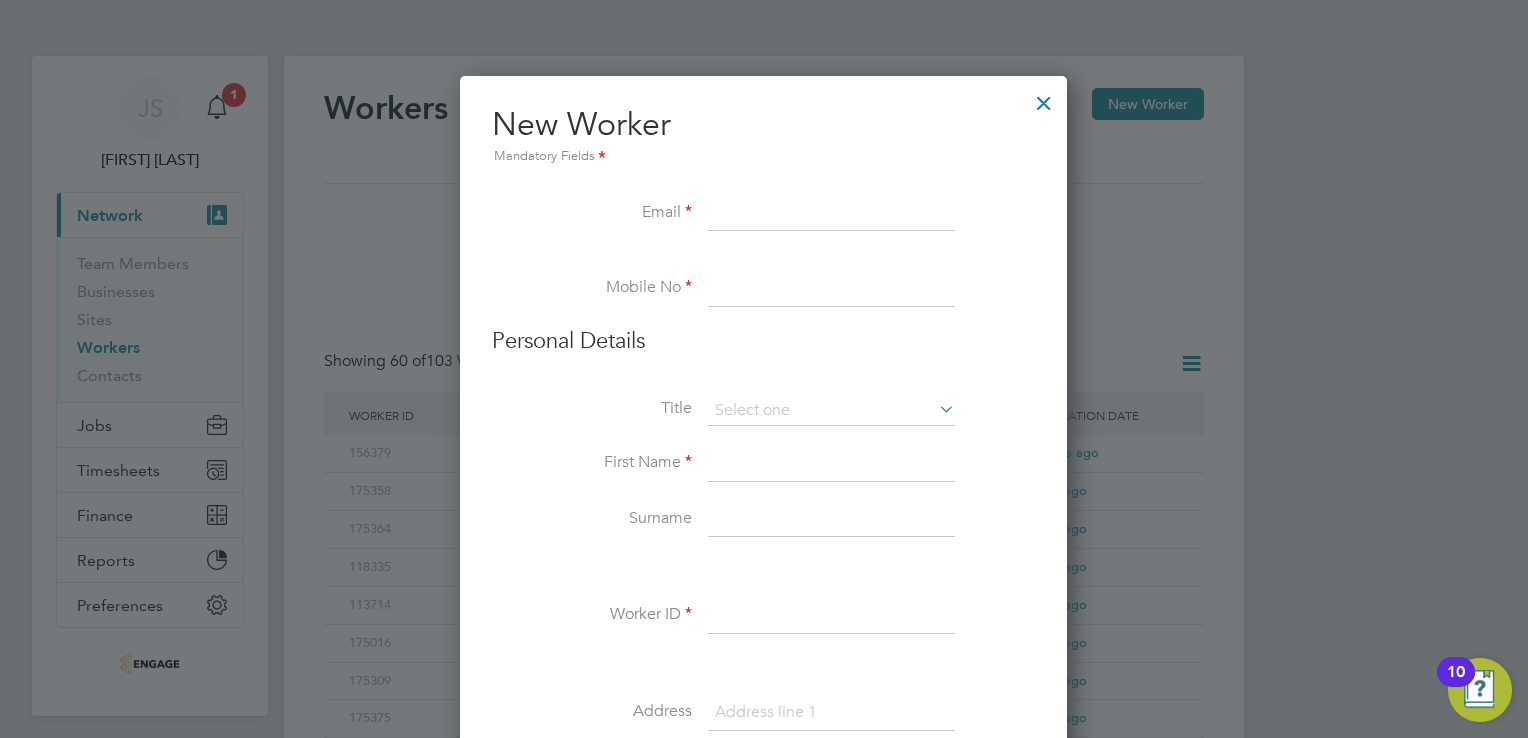 click at bounding box center (1044, 98) 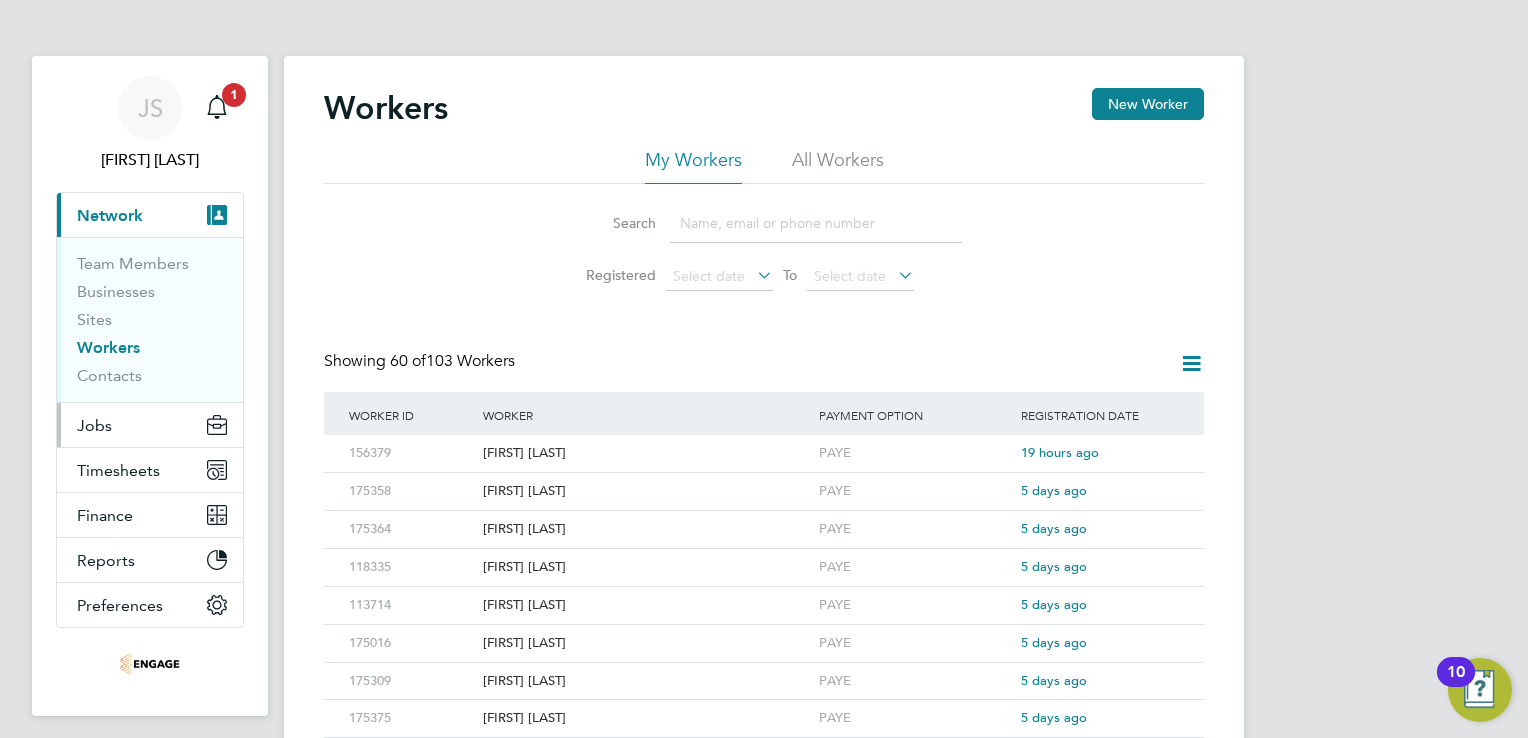 click on "Jobs" at bounding box center [94, 425] 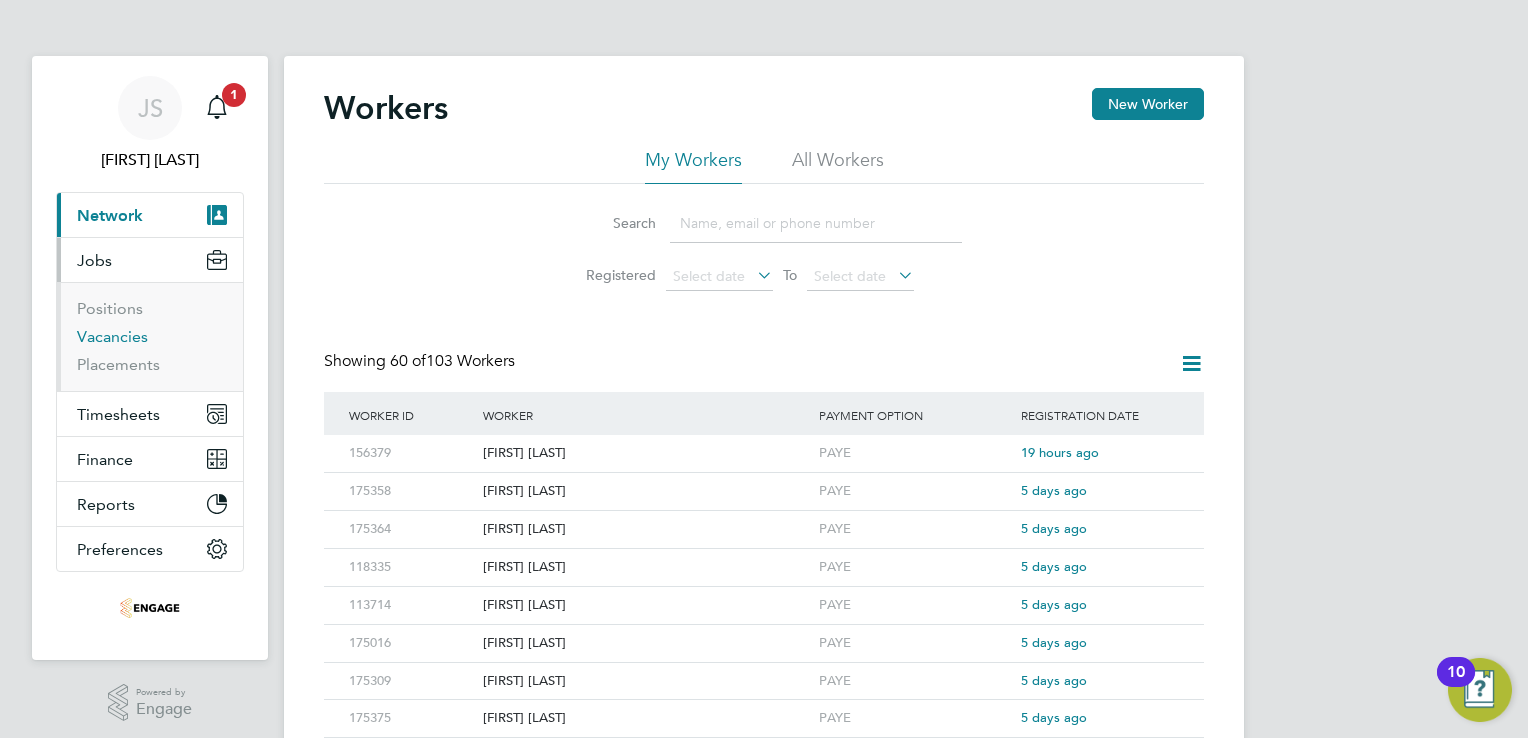 click on "Vacancies" at bounding box center [112, 336] 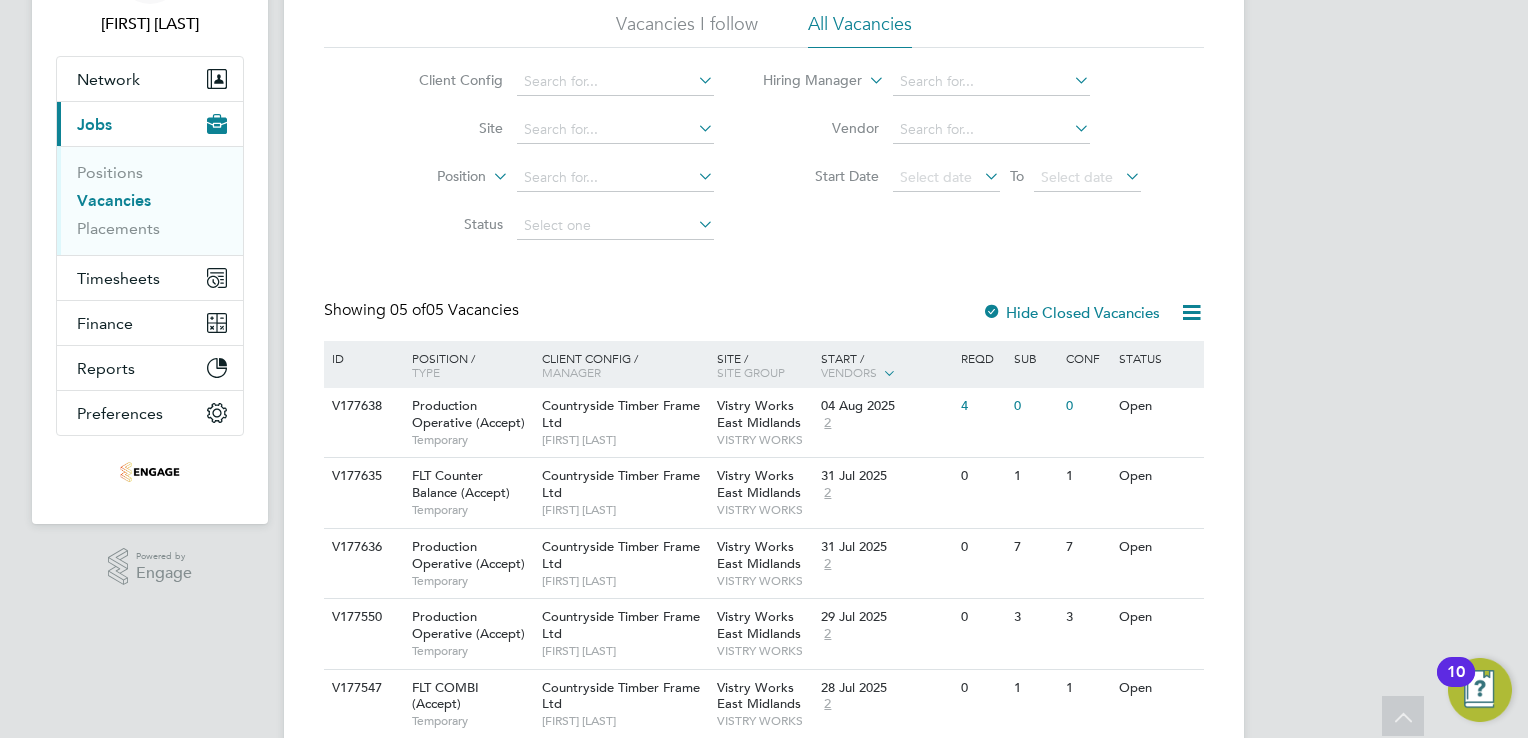 scroll, scrollTop: 208, scrollLeft: 0, axis: vertical 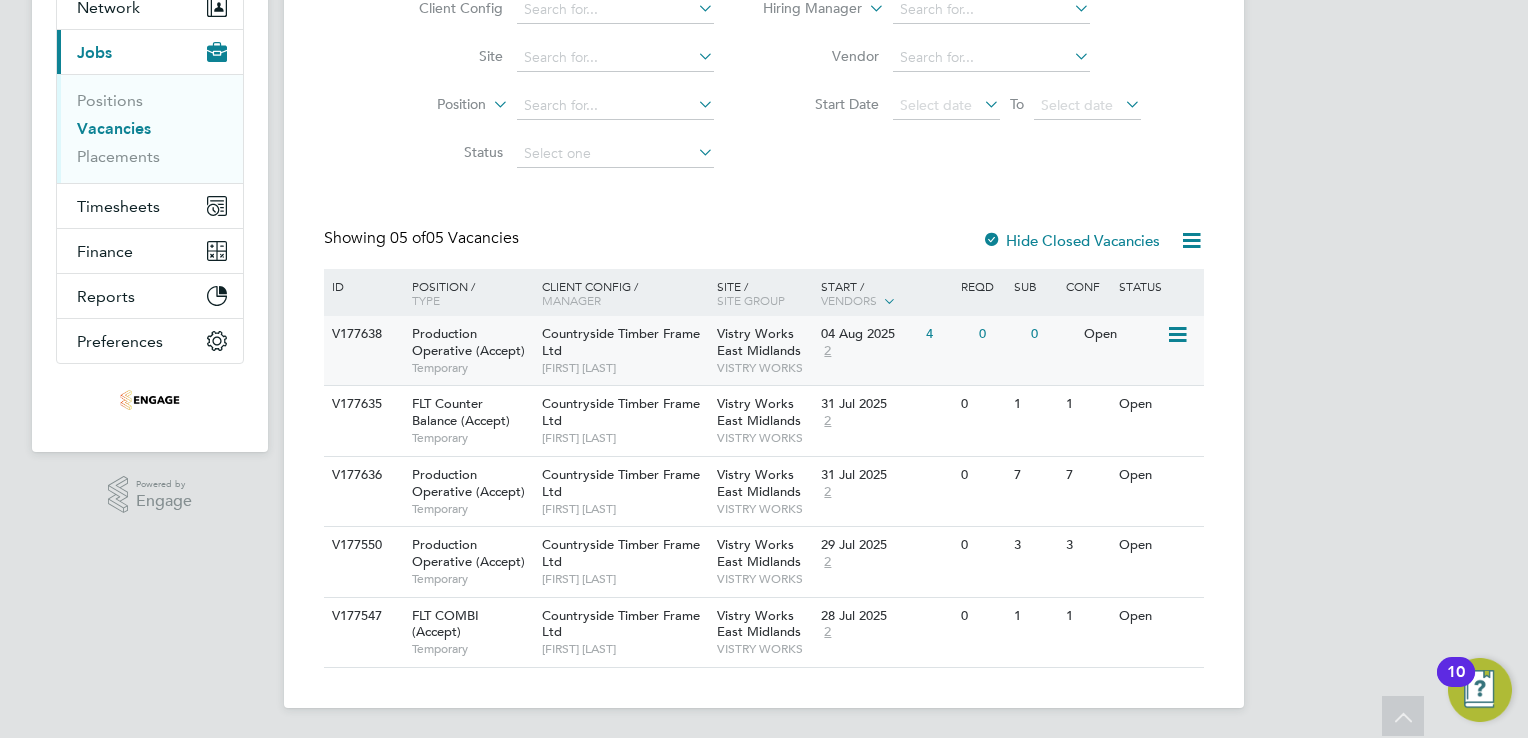 click on "04 Aug 2025" 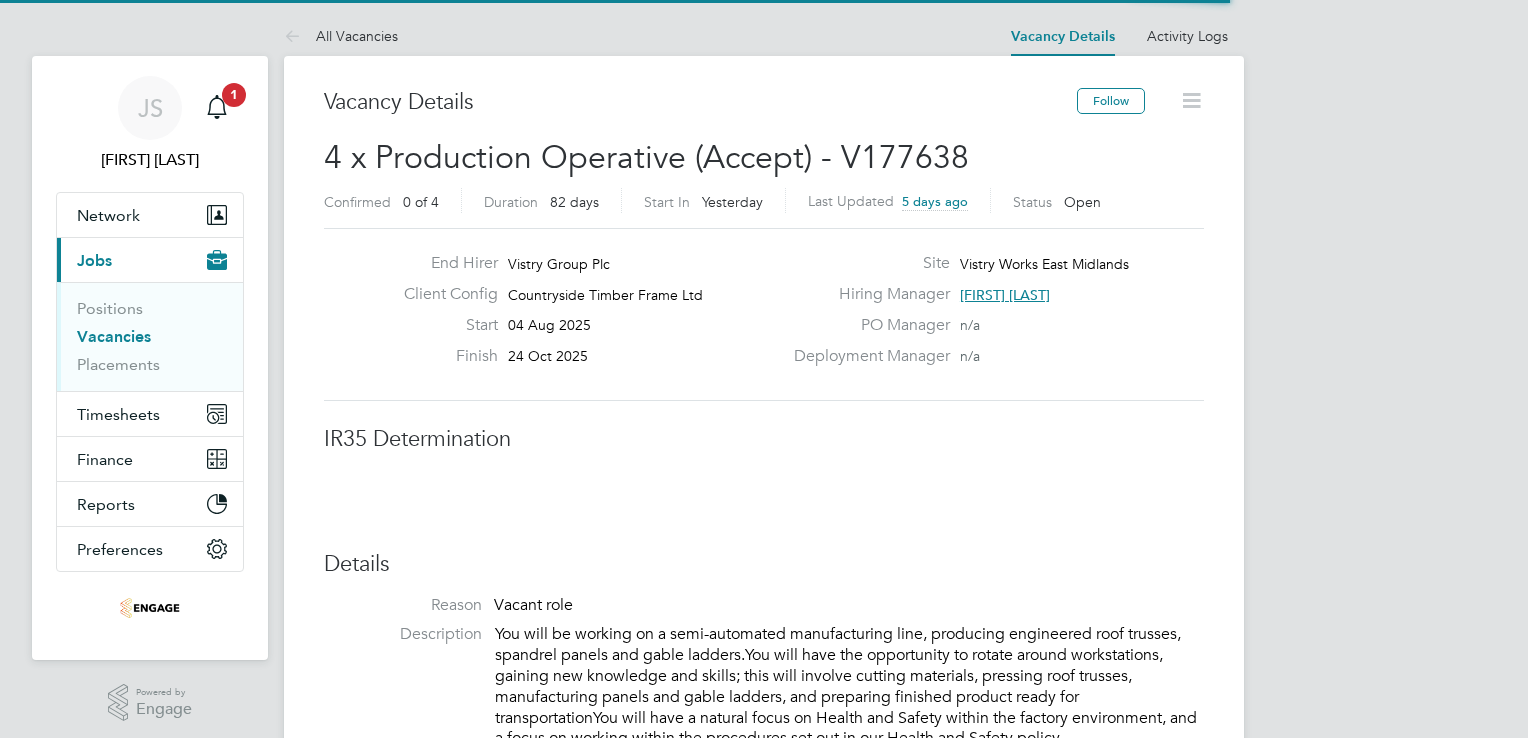 scroll, scrollTop: 0, scrollLeft: 0, axis: both 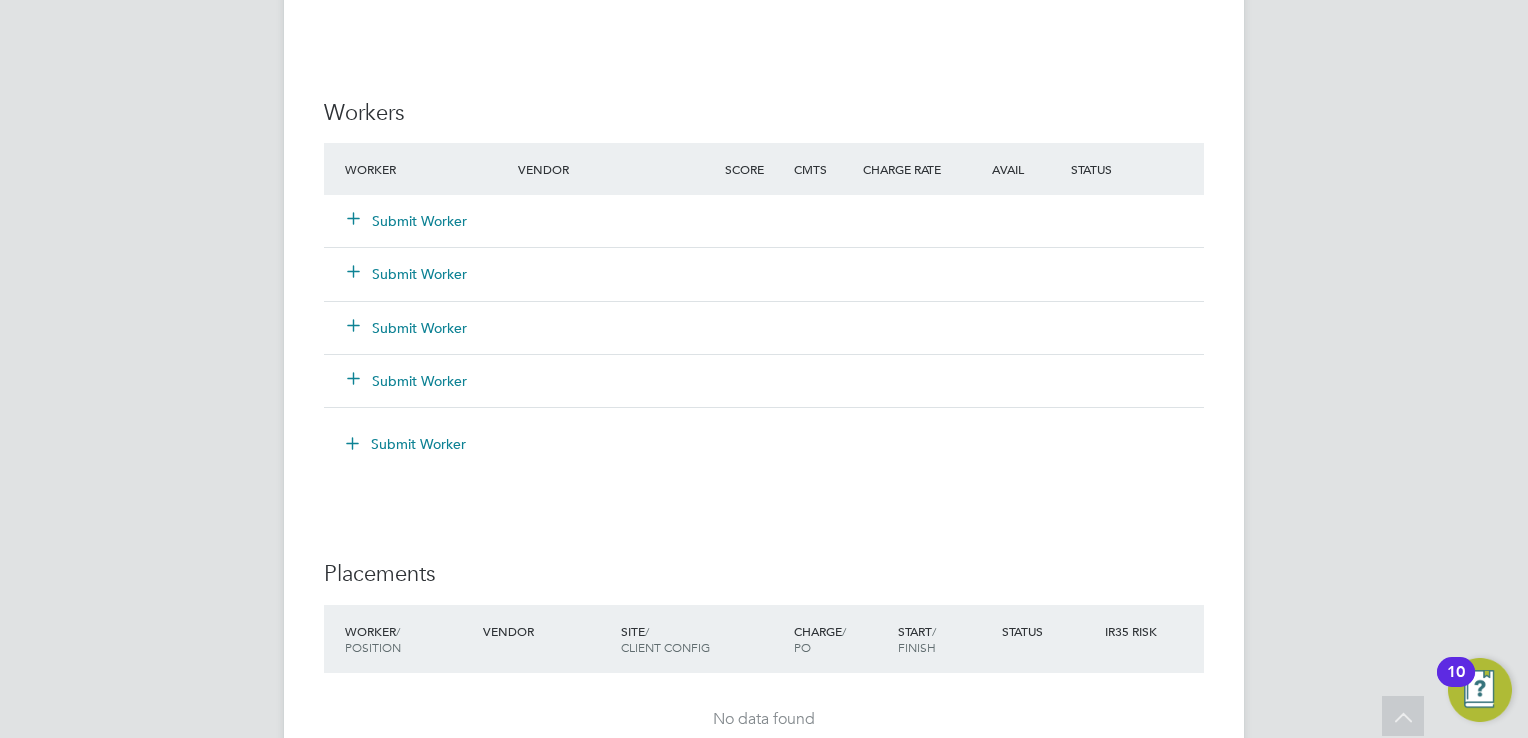 click on "Submit Worker" 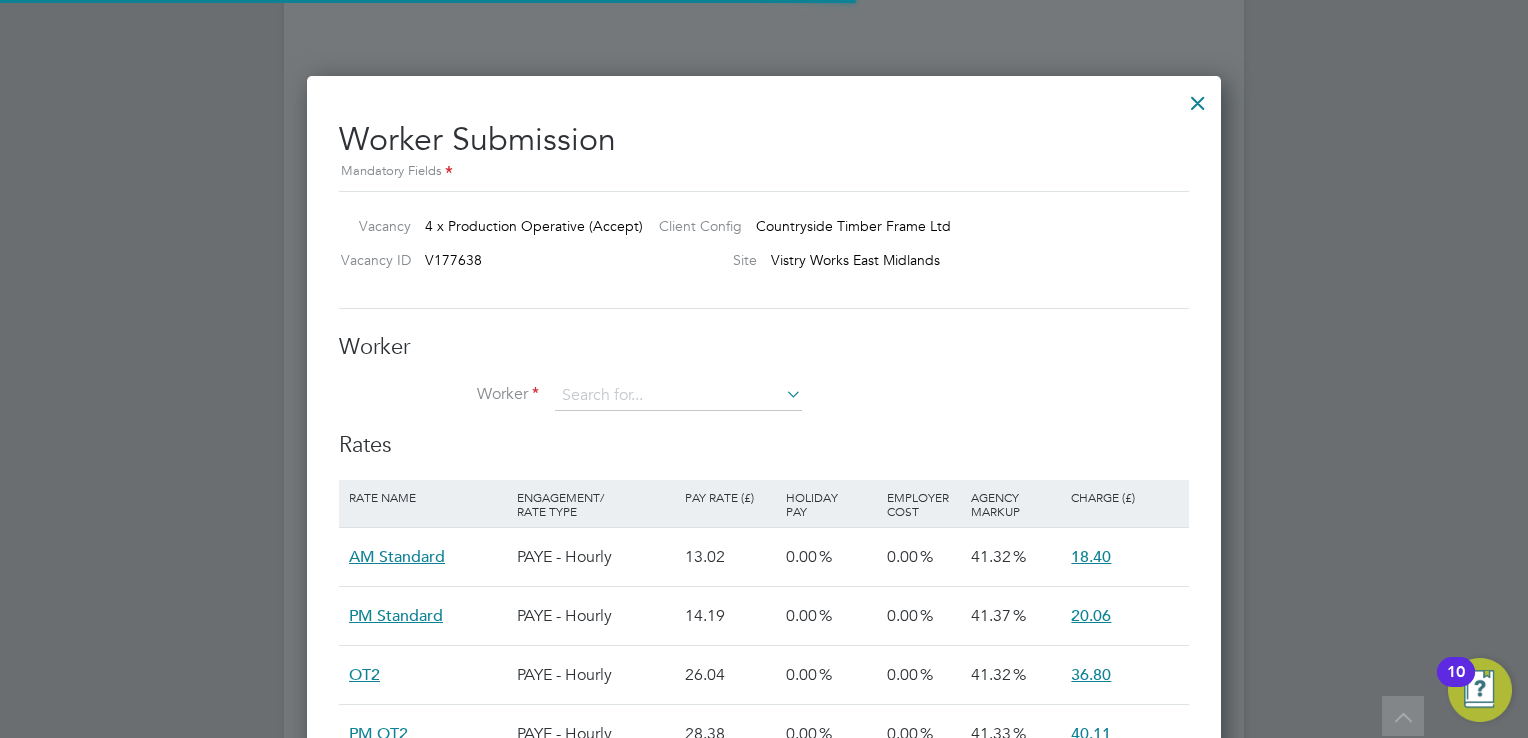 scroll, scrollTop: 10, scrollLeft: 10, axis: both 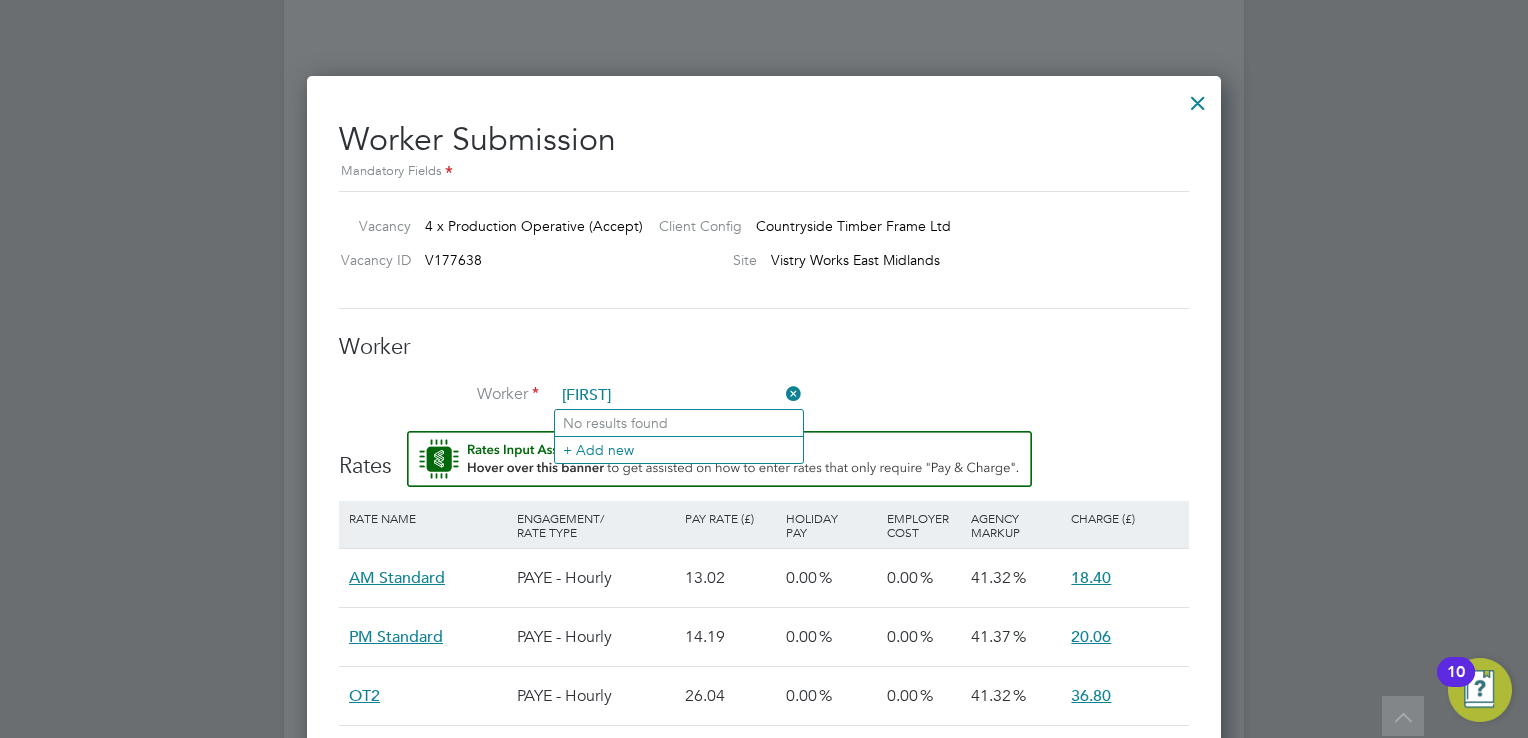 type on "kama" 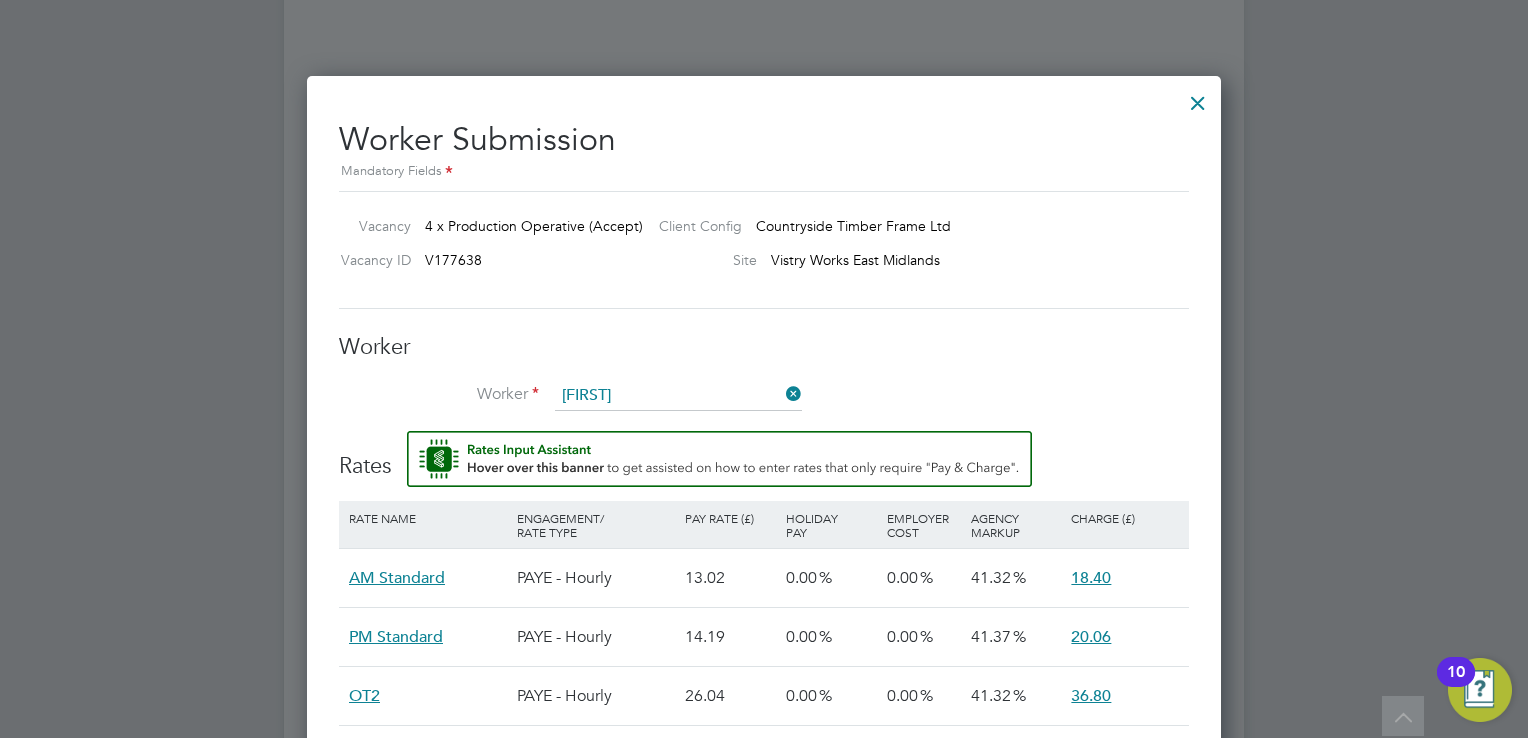 type 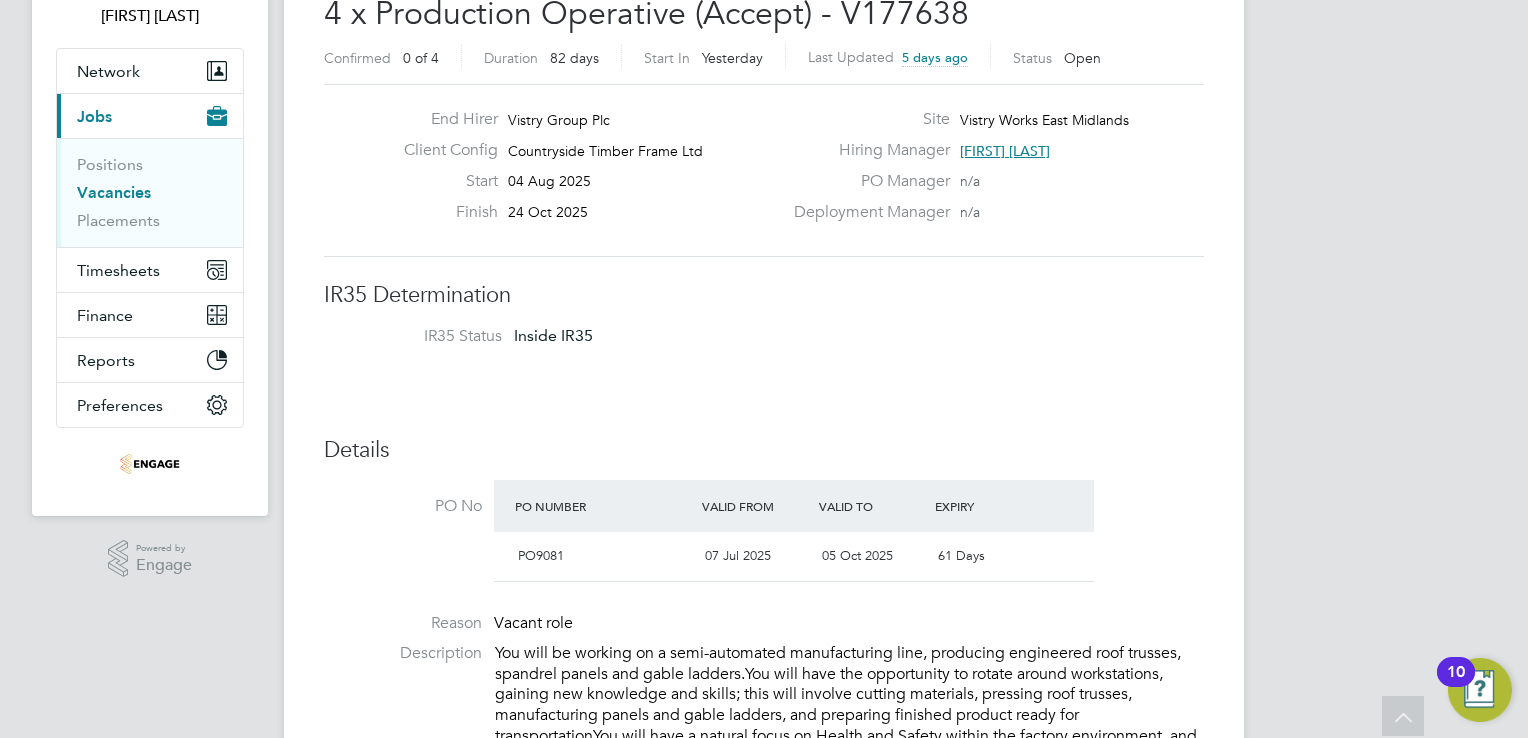 scroll, scrollTop: 0, scrollLeft: 0, axis: both 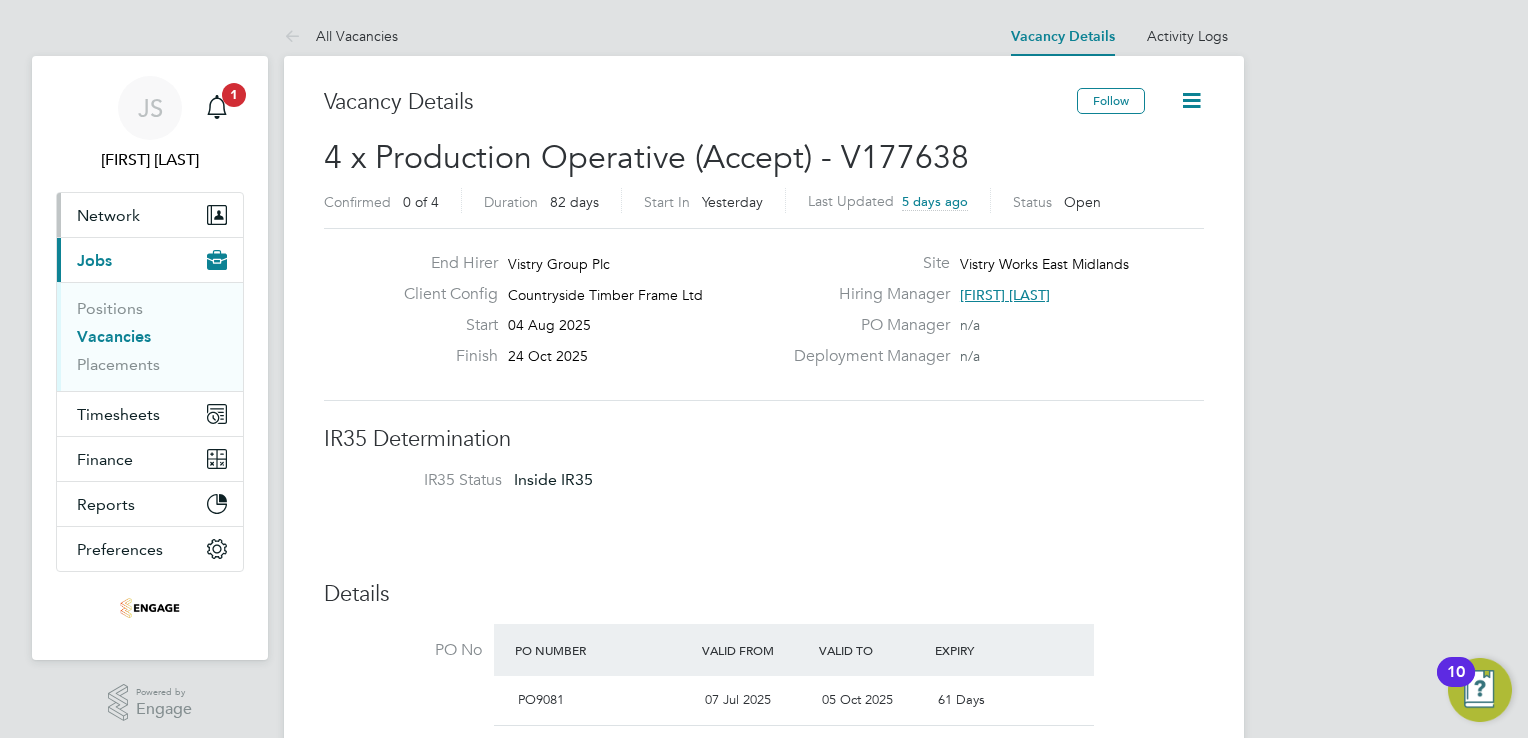 click on "Network" at bounding box center [108, 215] 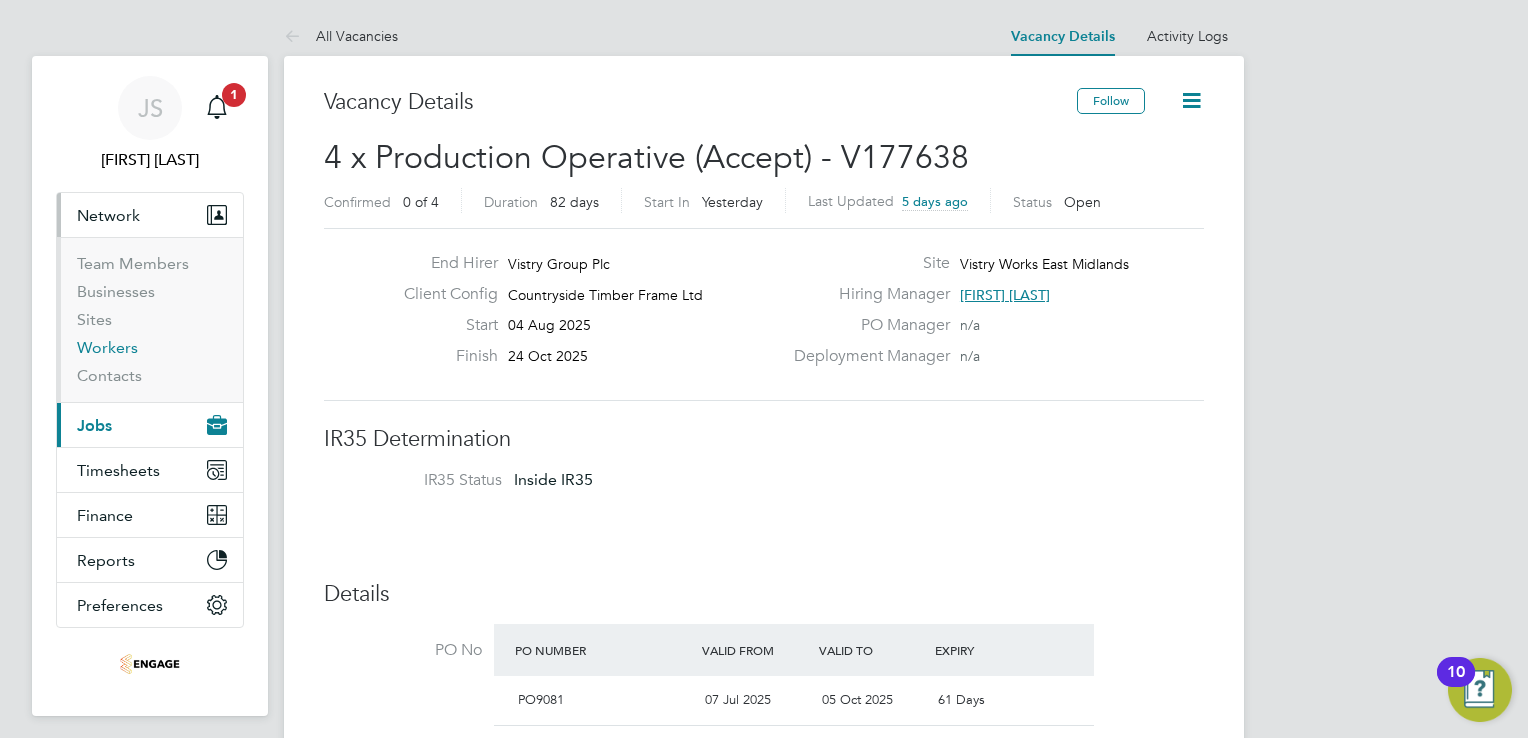 click on "Workers" at bounding box center (107, 347) 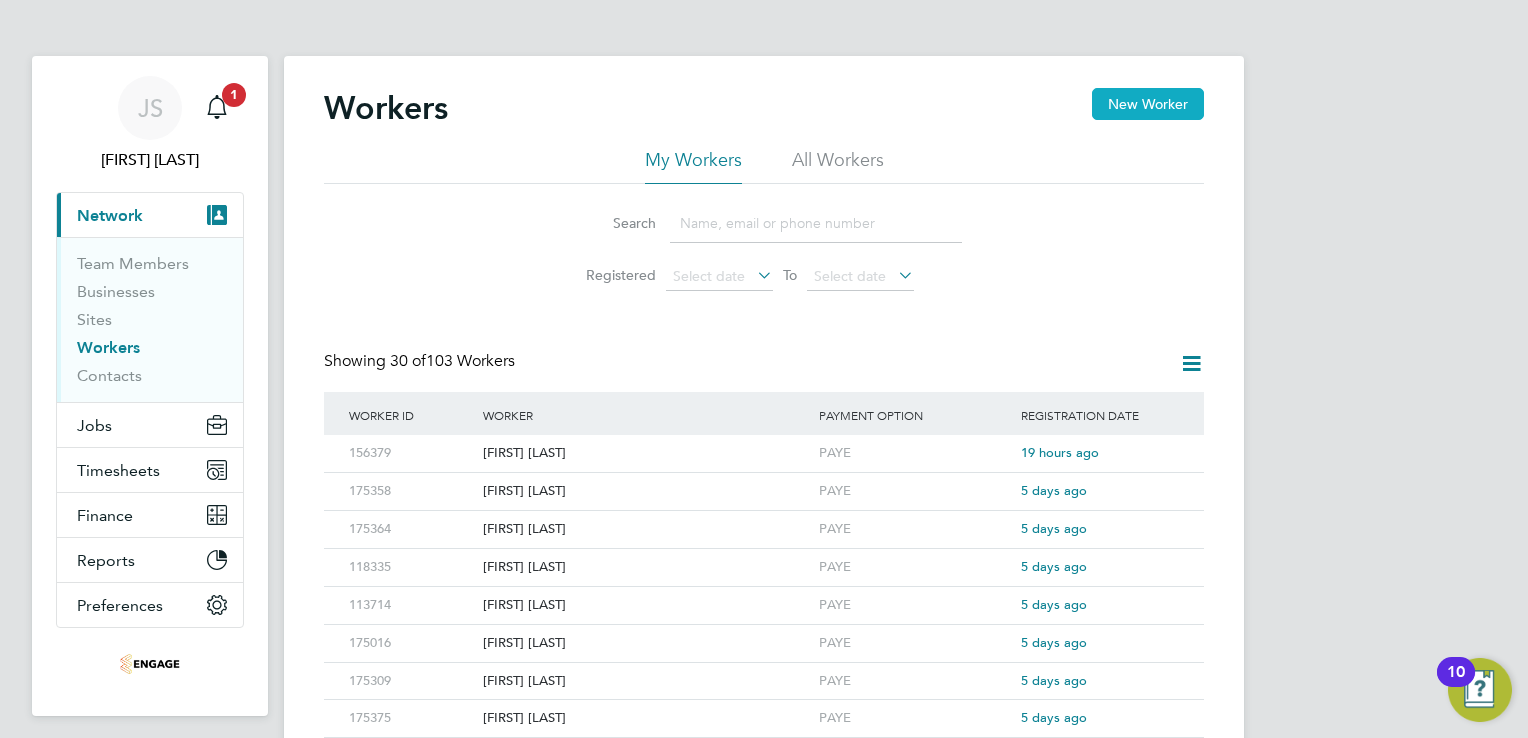 click on "New Worker" 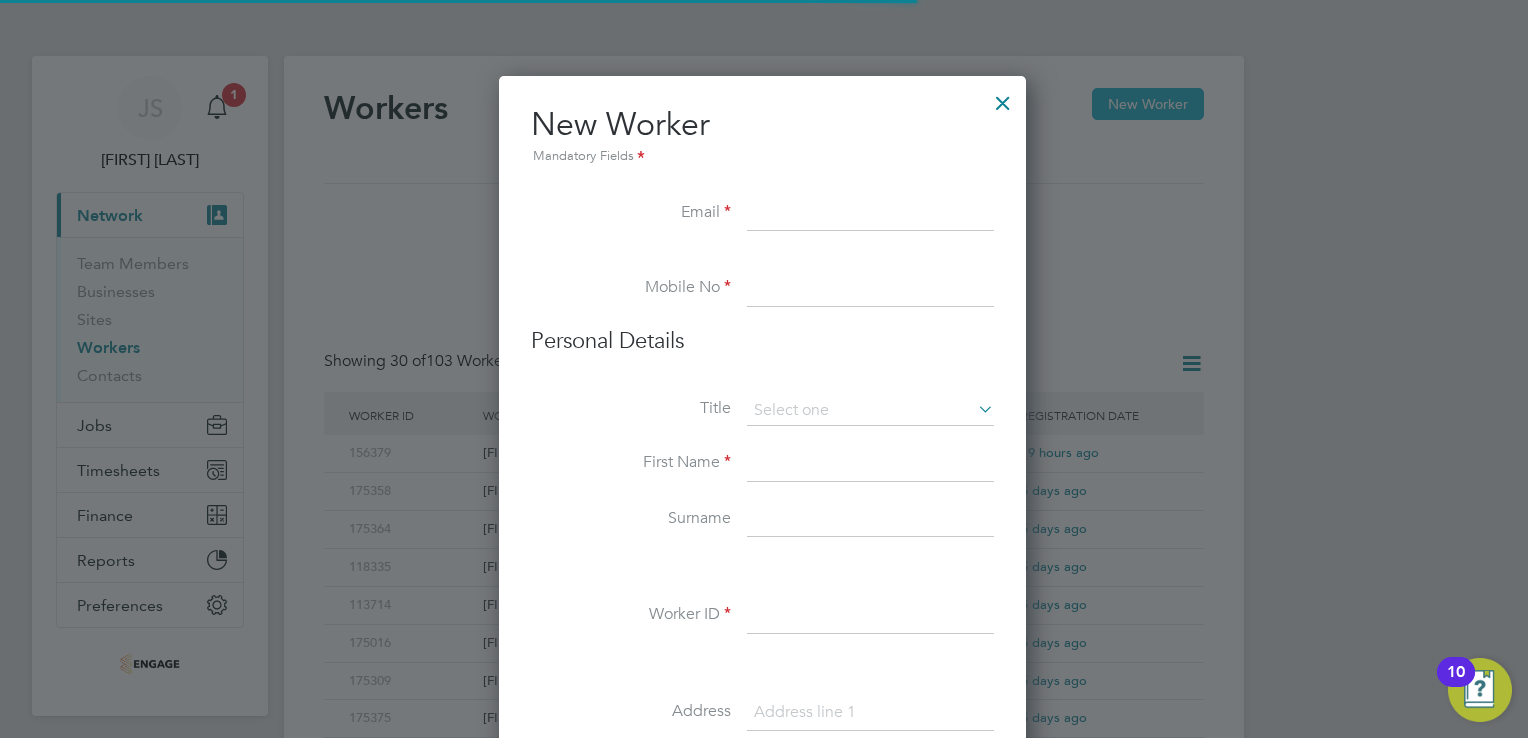 scroll, scrollTop: 10, scrollLeft: 10, axis: both 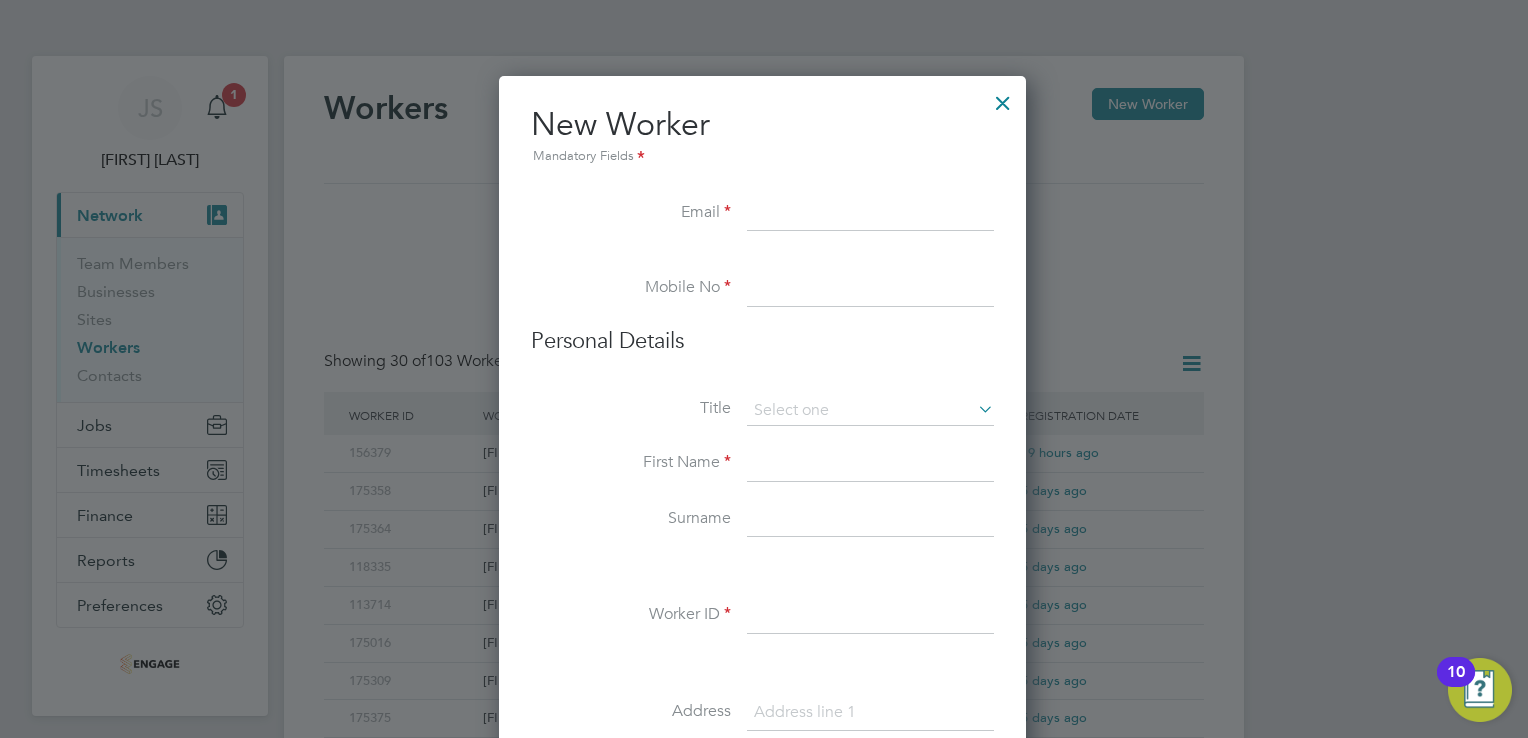 click at bounding box center (870, 464) 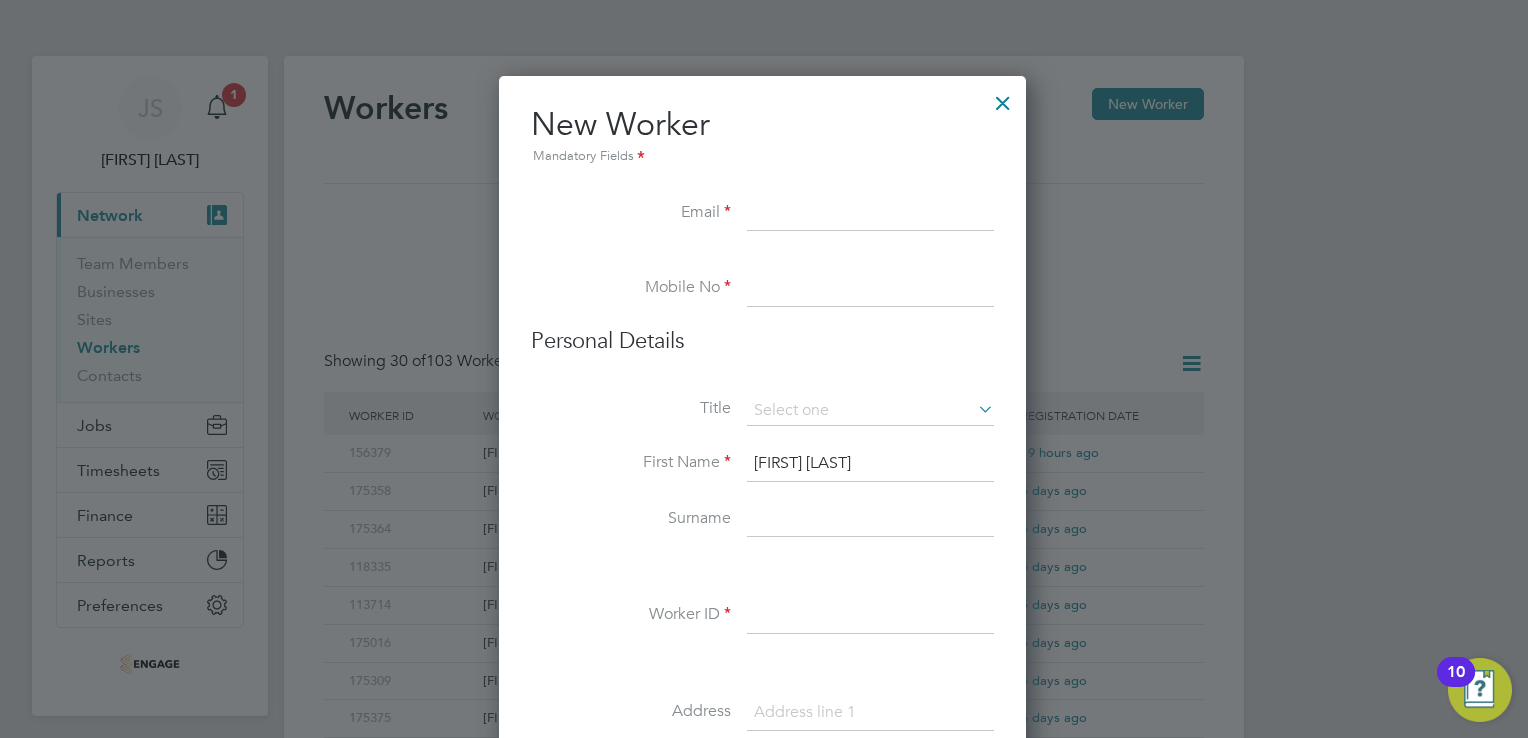 drag, startPoint x: 866, startPoint y: 458, endPoint x: 821, endPoint y: 461, distance: 45.099888 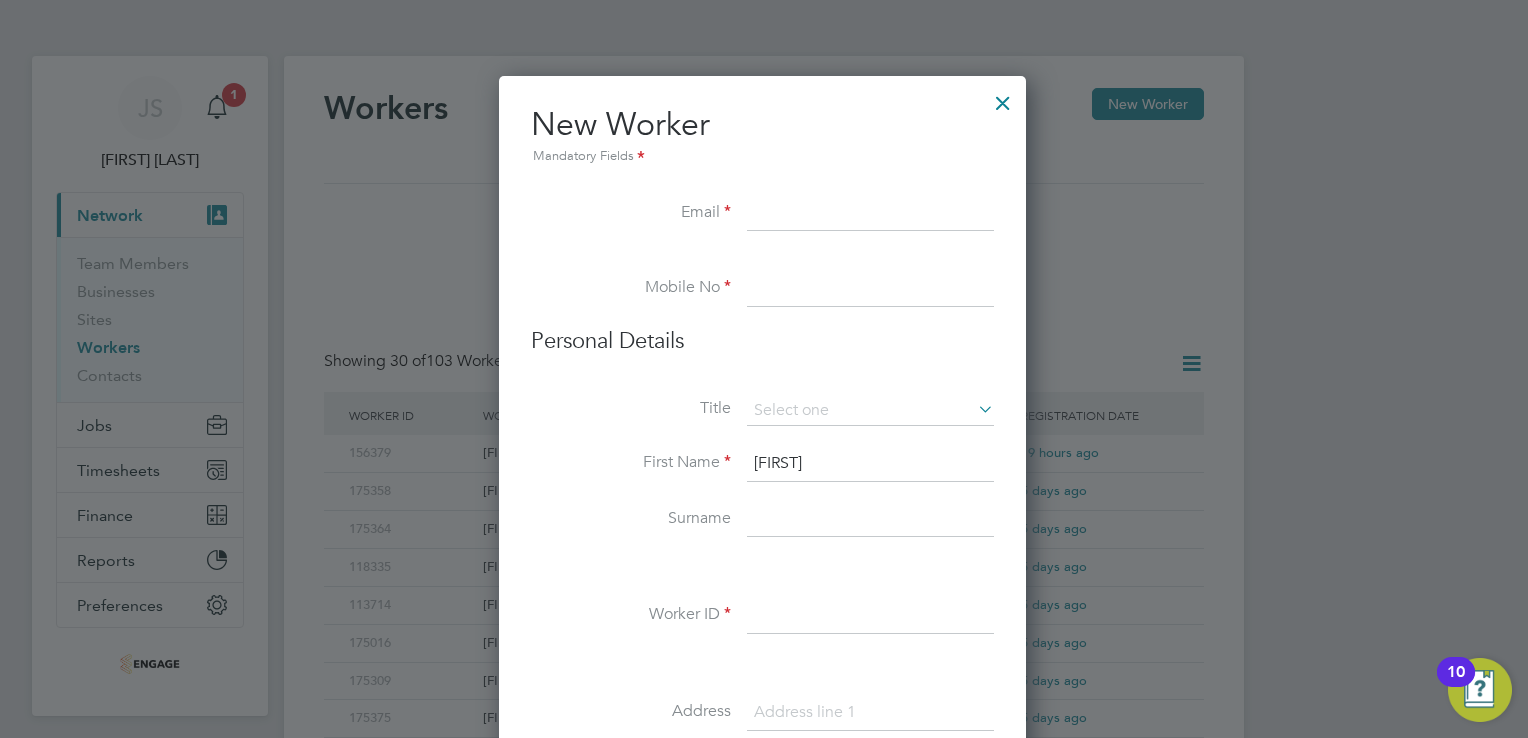 type on "Kamaljot" 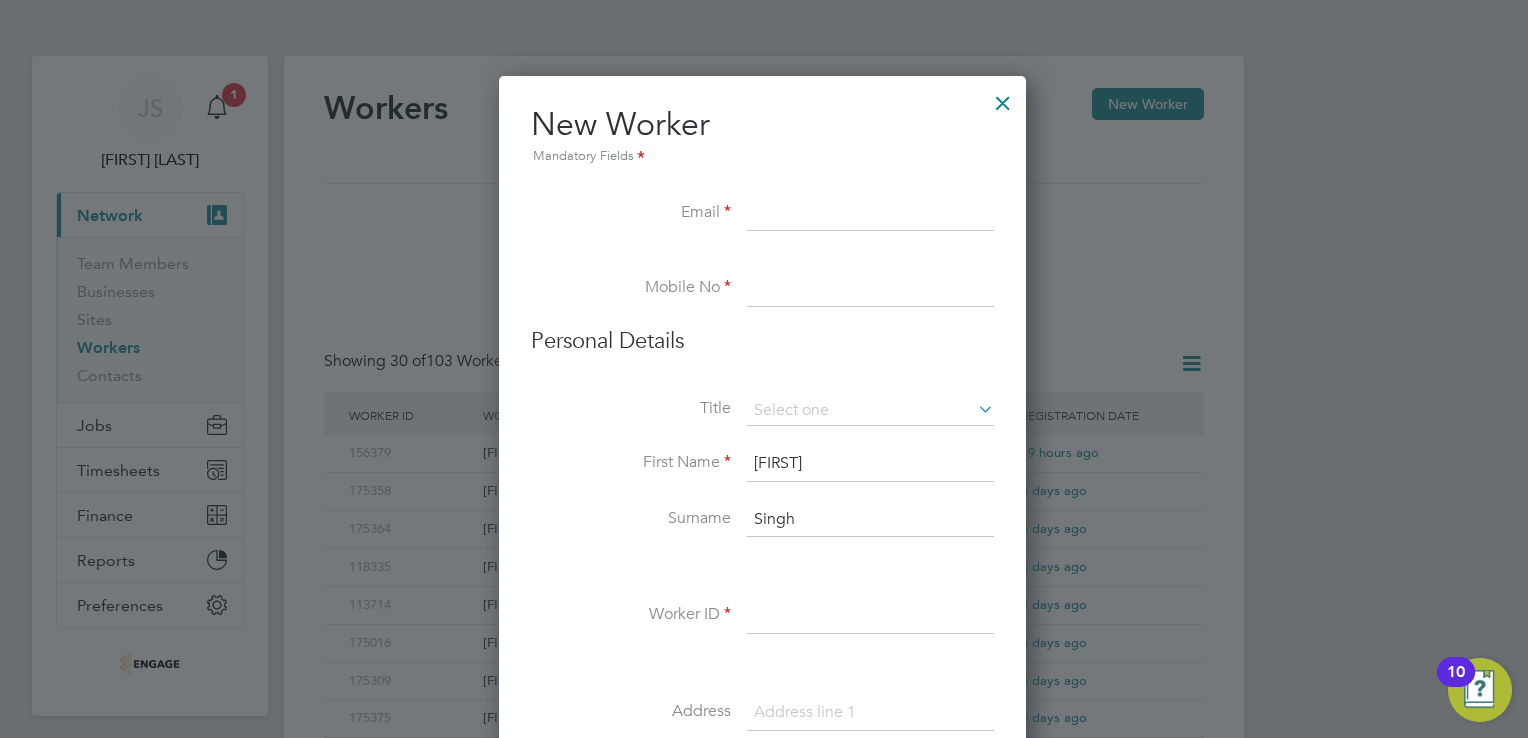 type on "Singh" 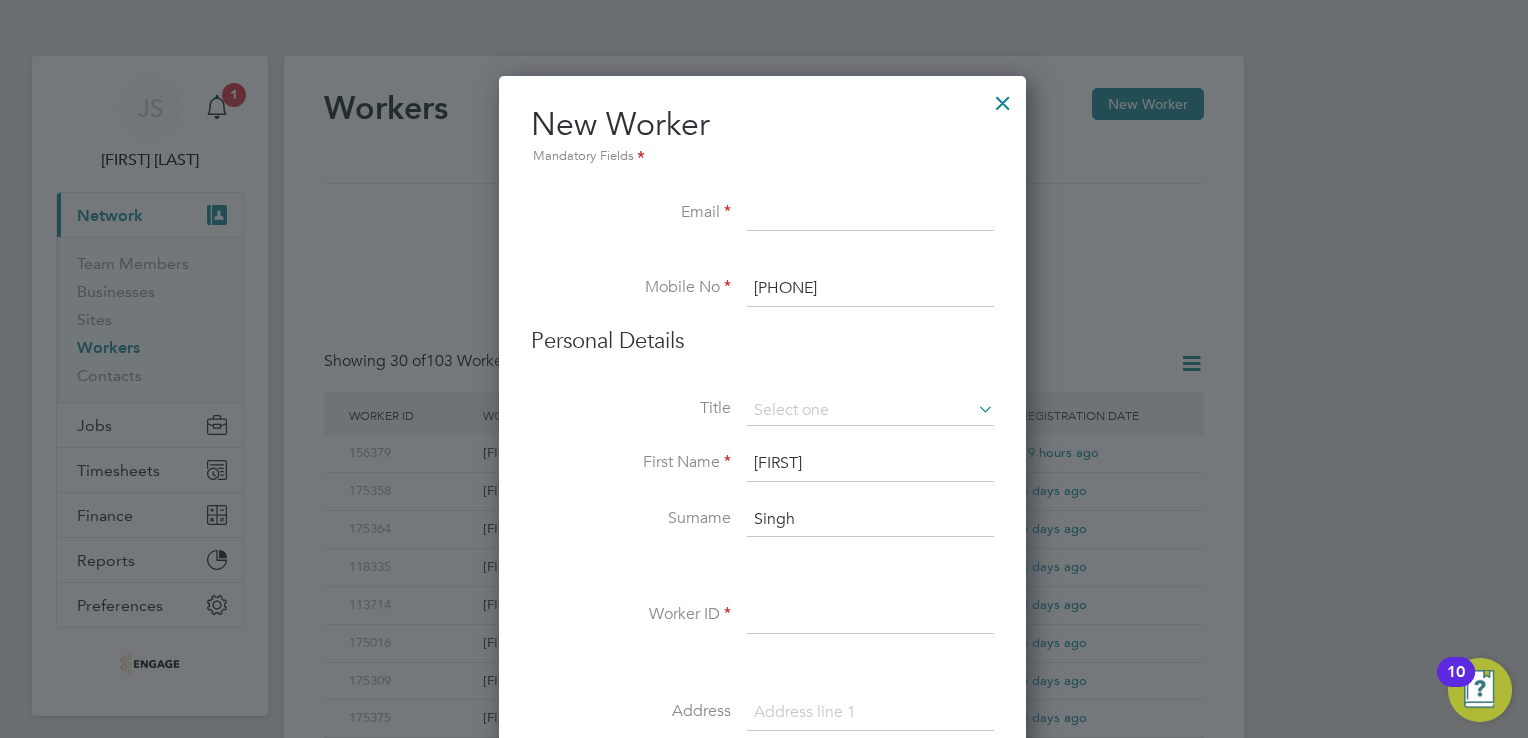type on "07466 527600" 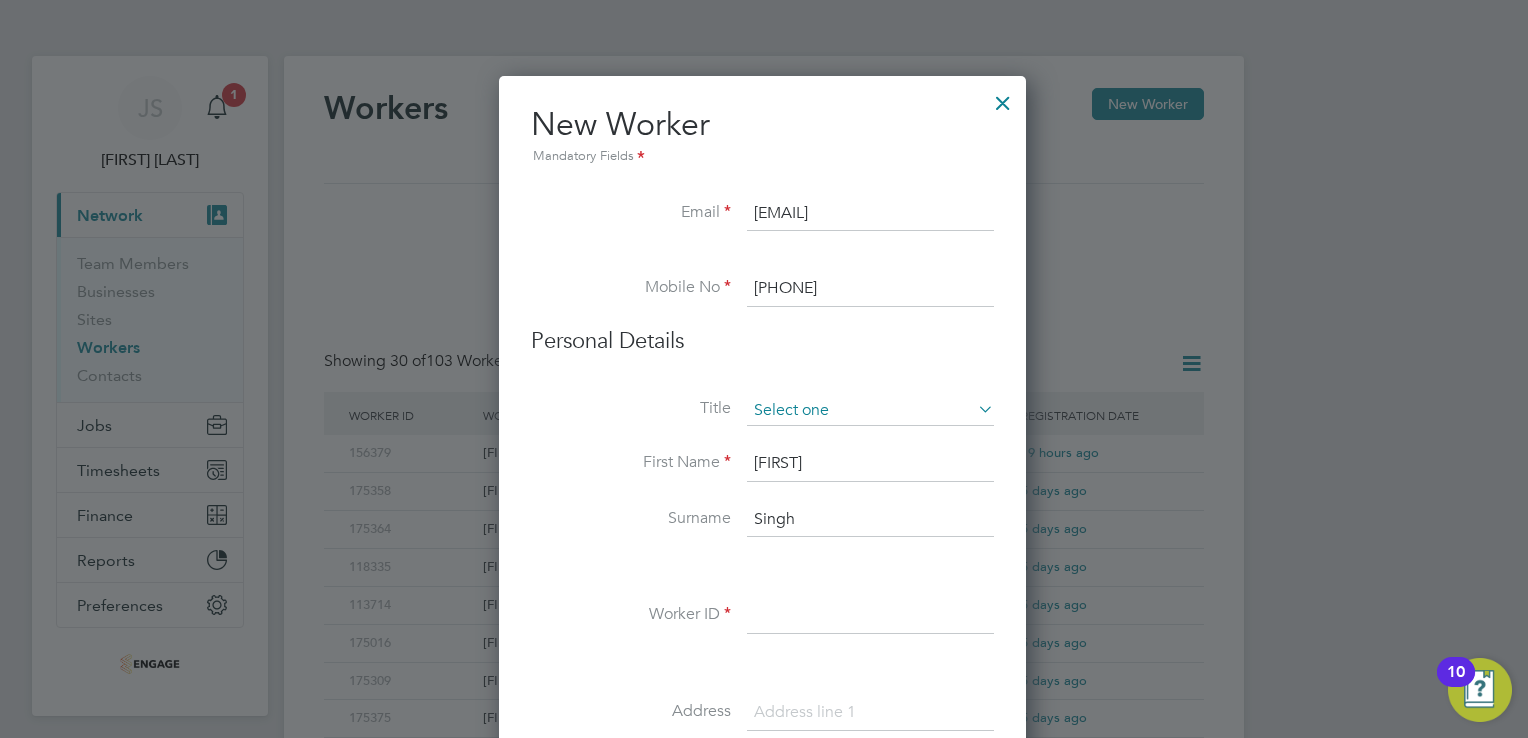 type on "kamaljotsinghdate@gmail.com" 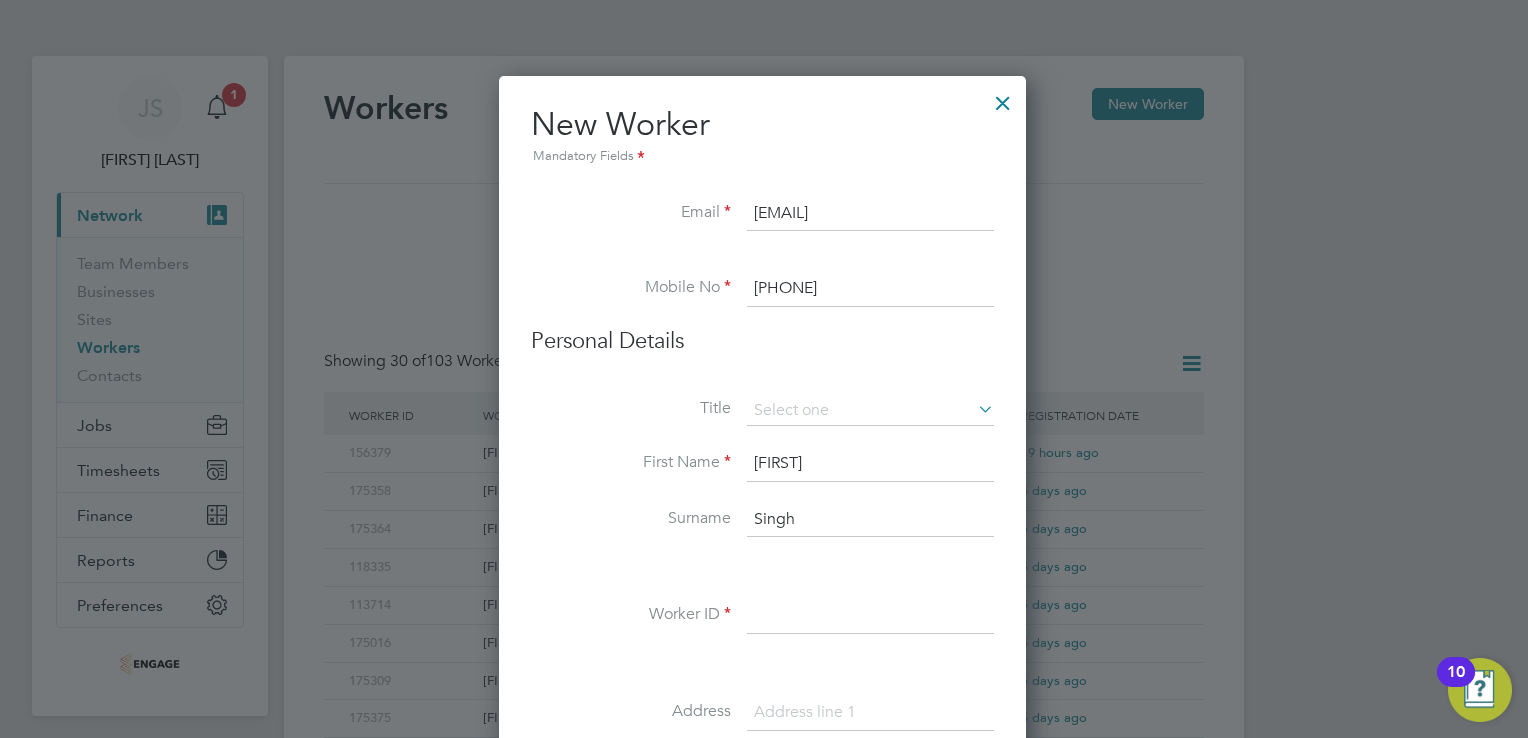 click on "Title" at bounding box center [762, 421] 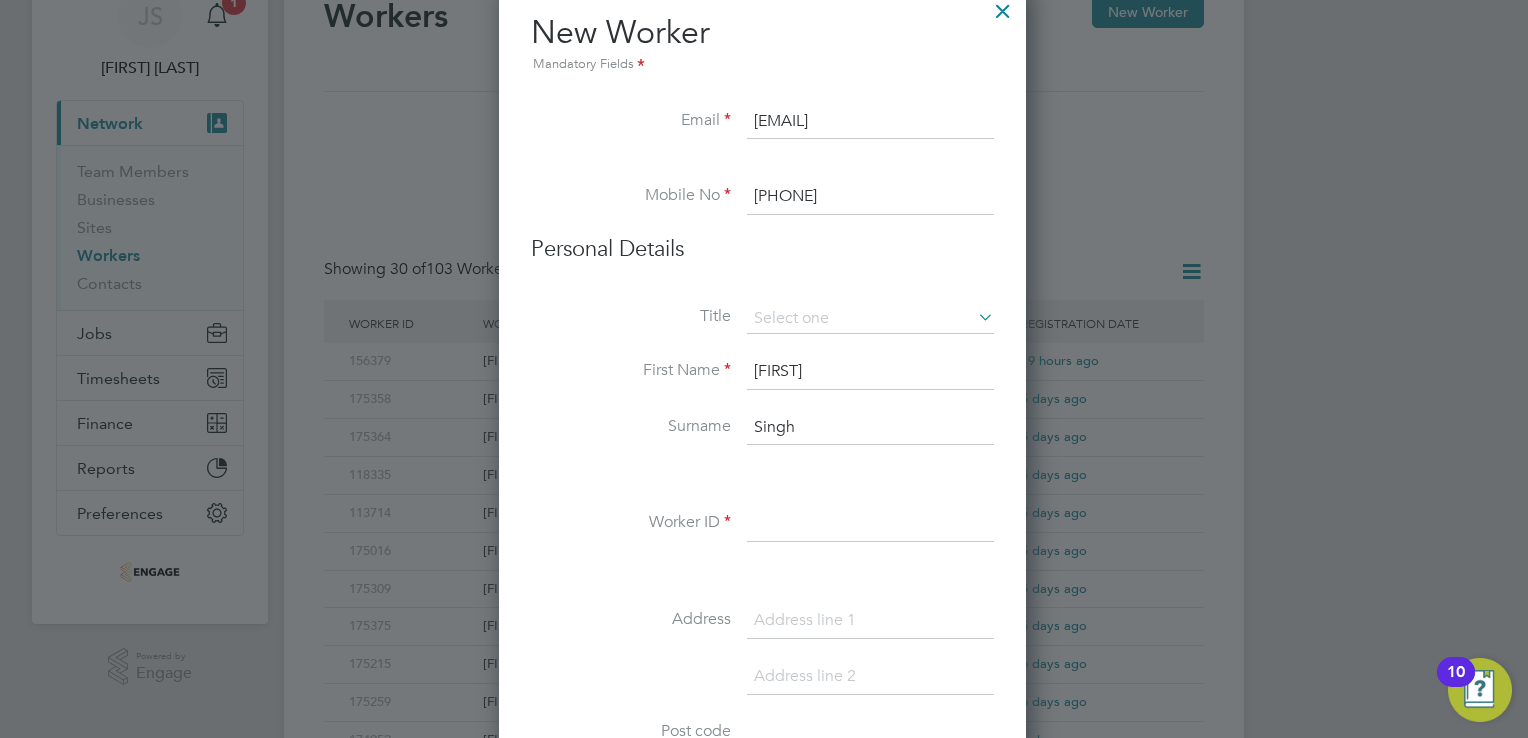 scroll, scrollTop: 92, scrollLeft: 0, axis: vertical 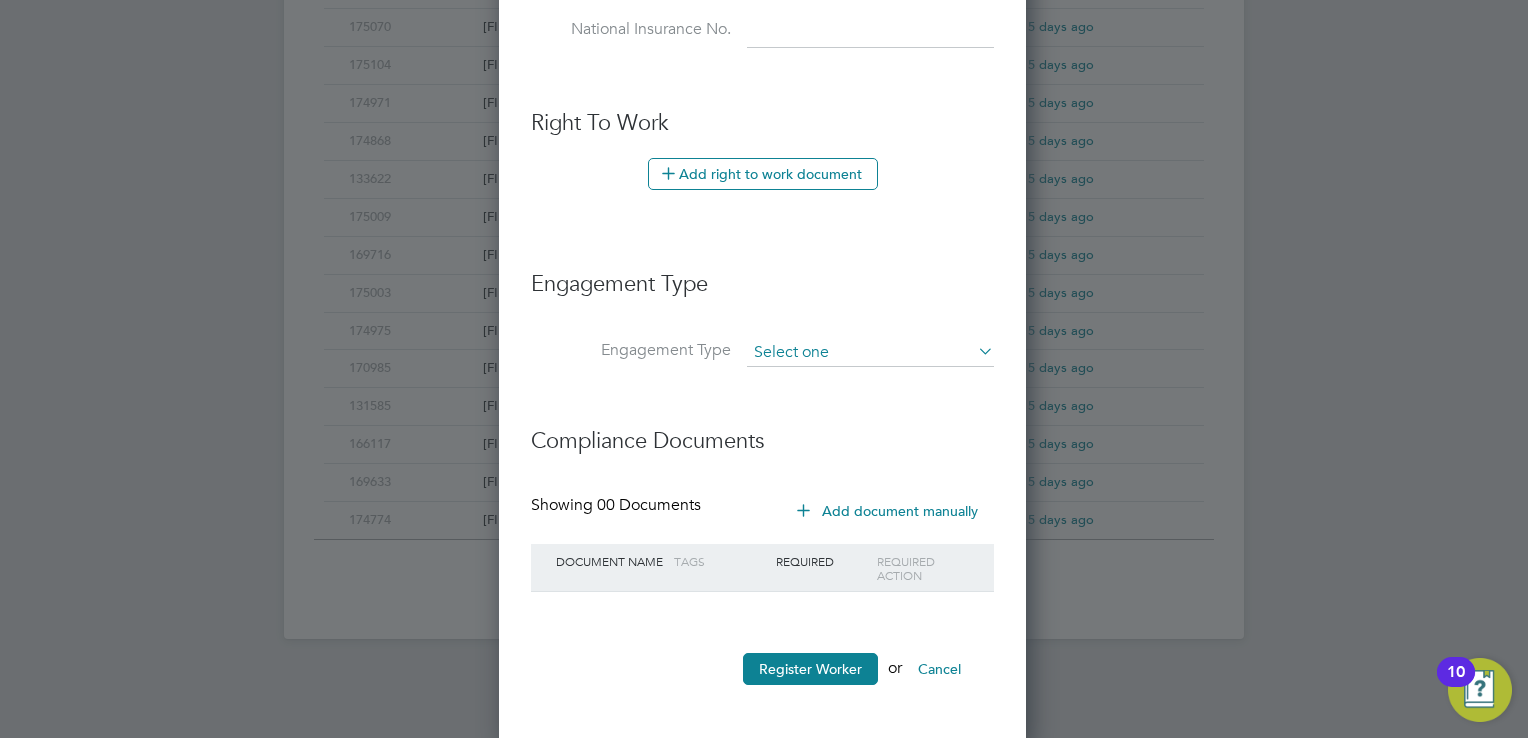 type on "143539" 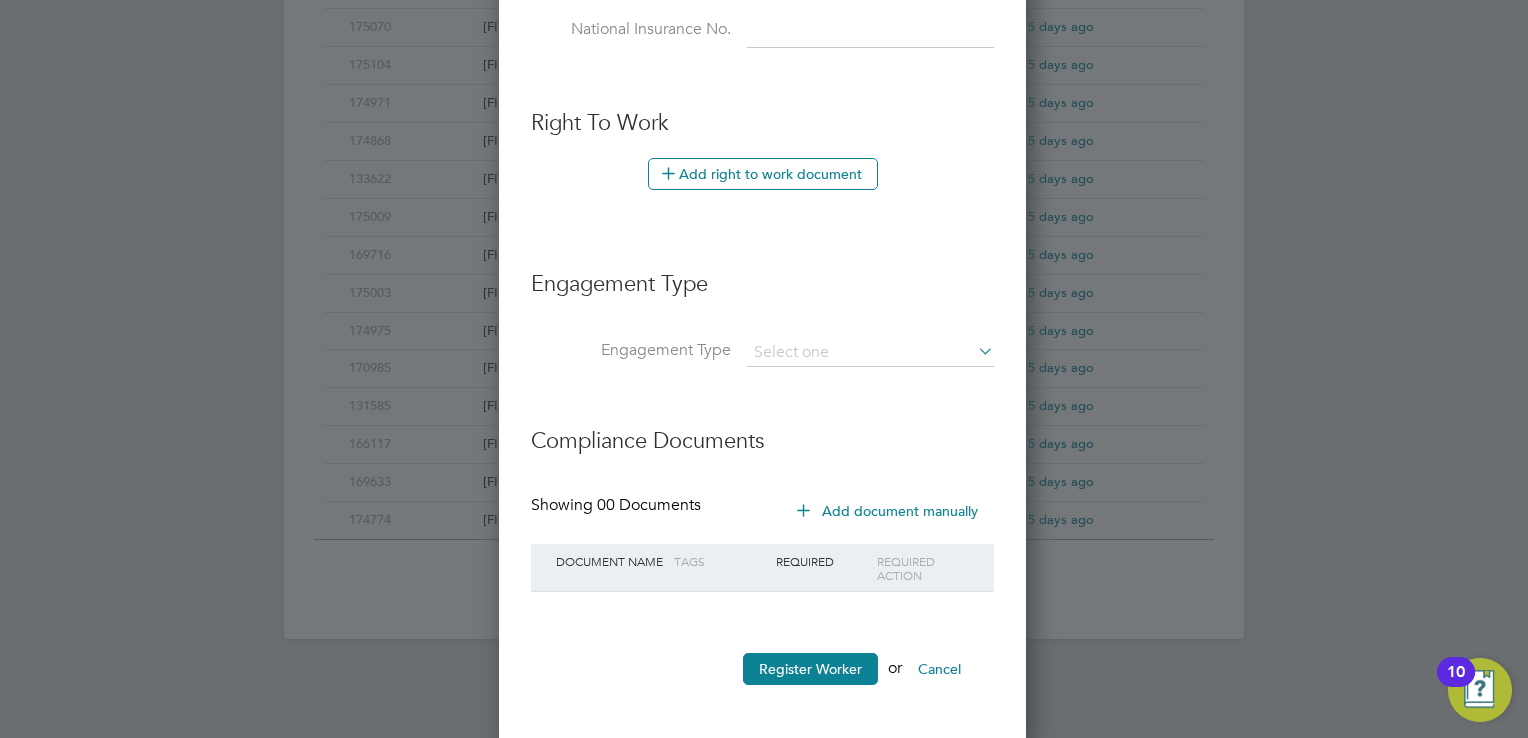 click on "PAYE Direct" 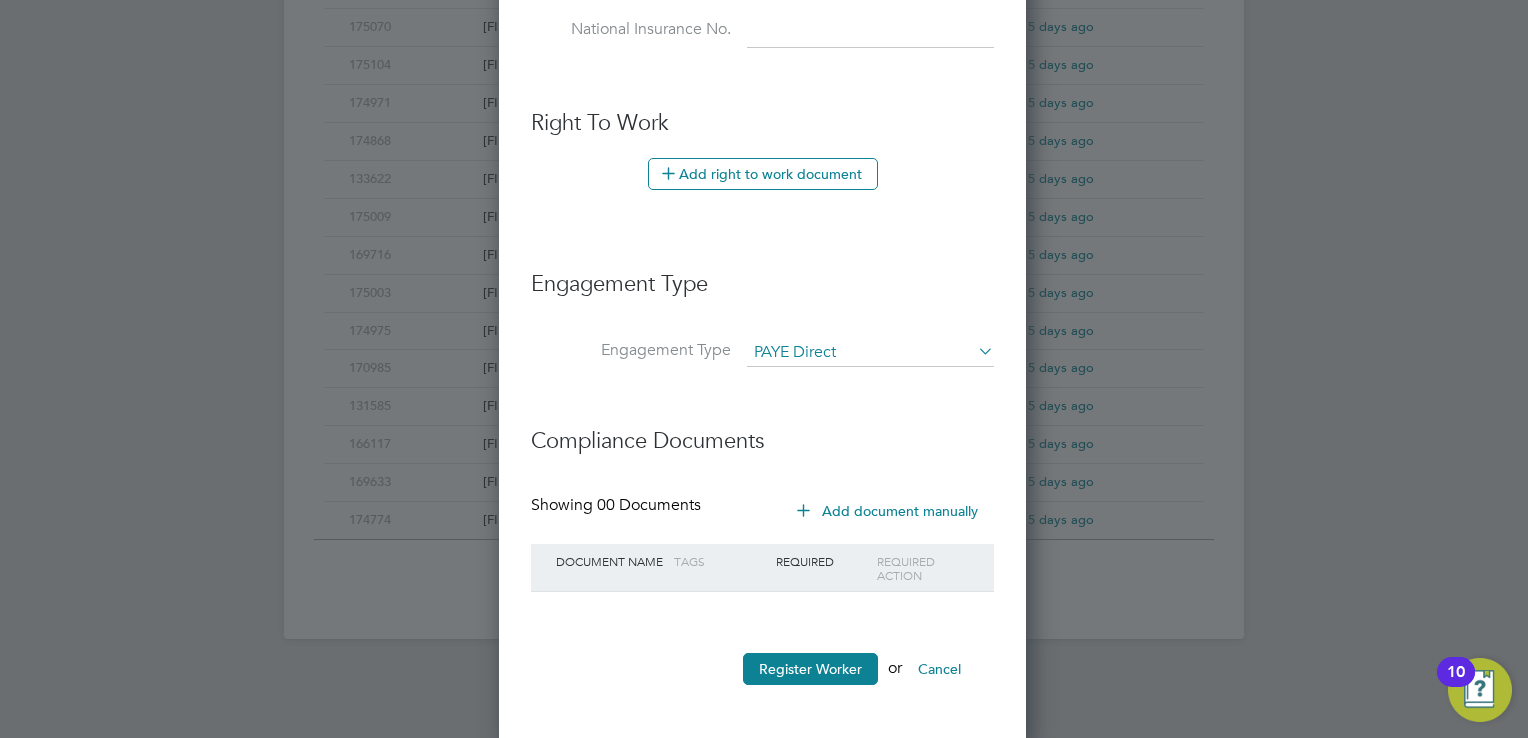 scroll, scrollTop: 9, scrollLeft: 9, axis: both 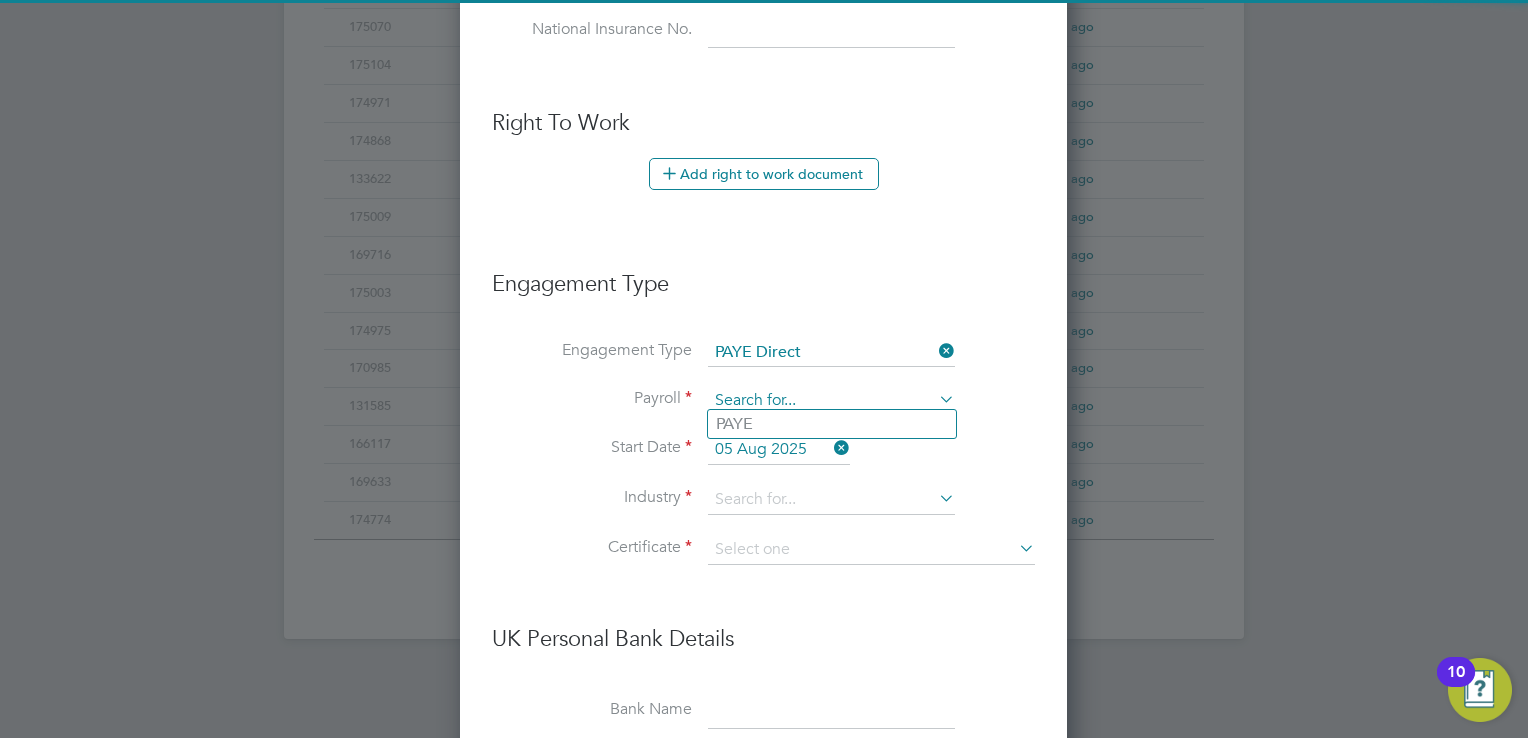 click at bounding box center (831, 401) 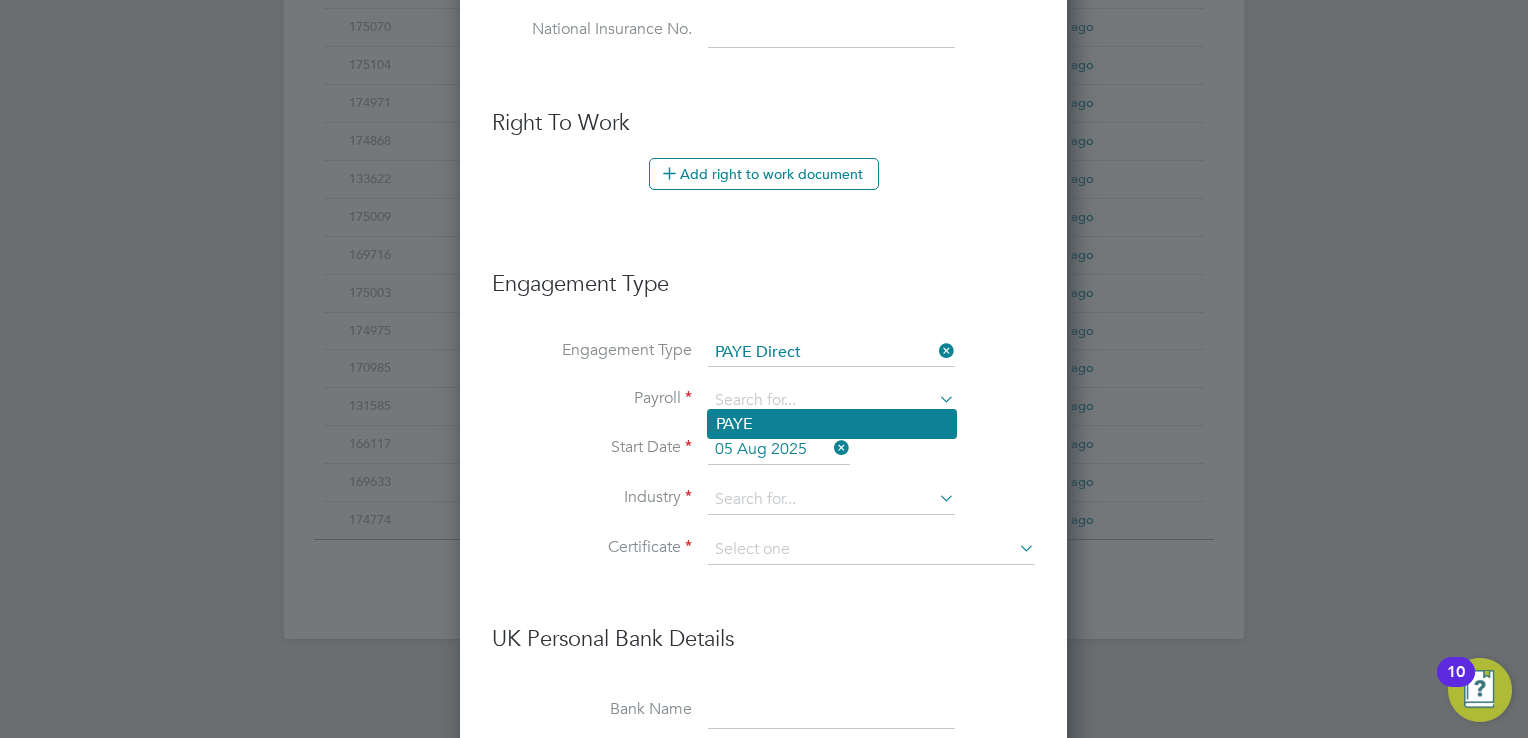 click on "PAYE" 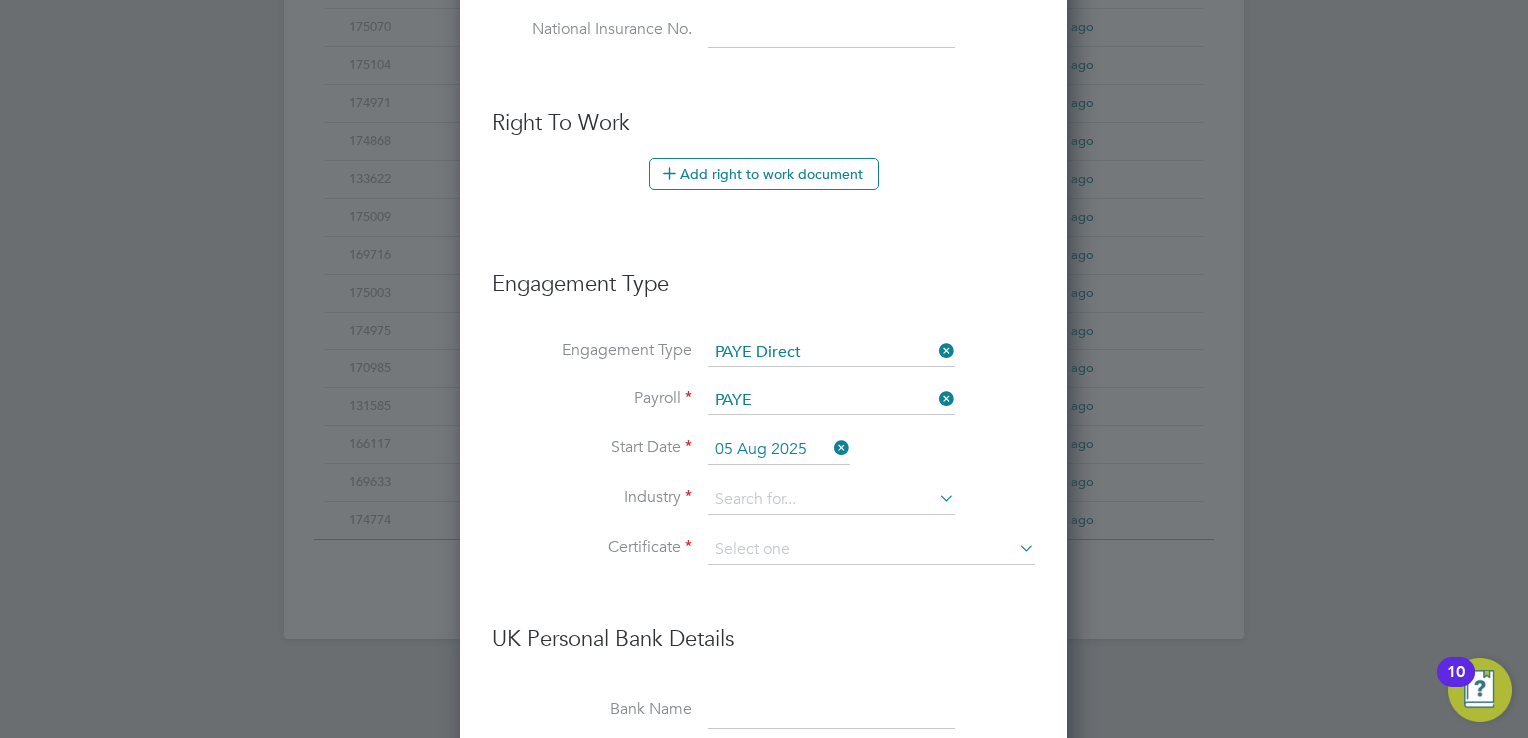 click on "05 Aug 2025" at bounding box center (779, 450) 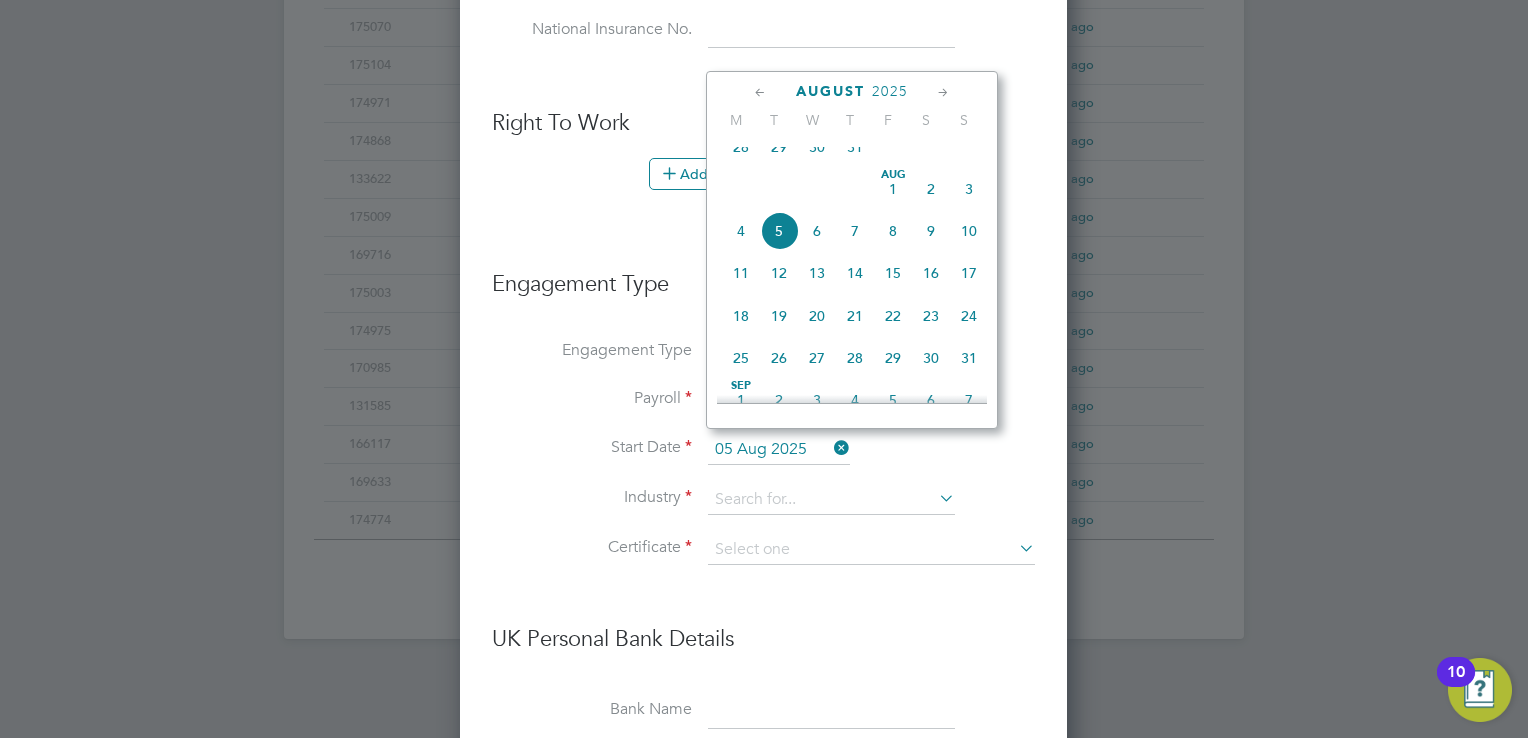 click on "4" 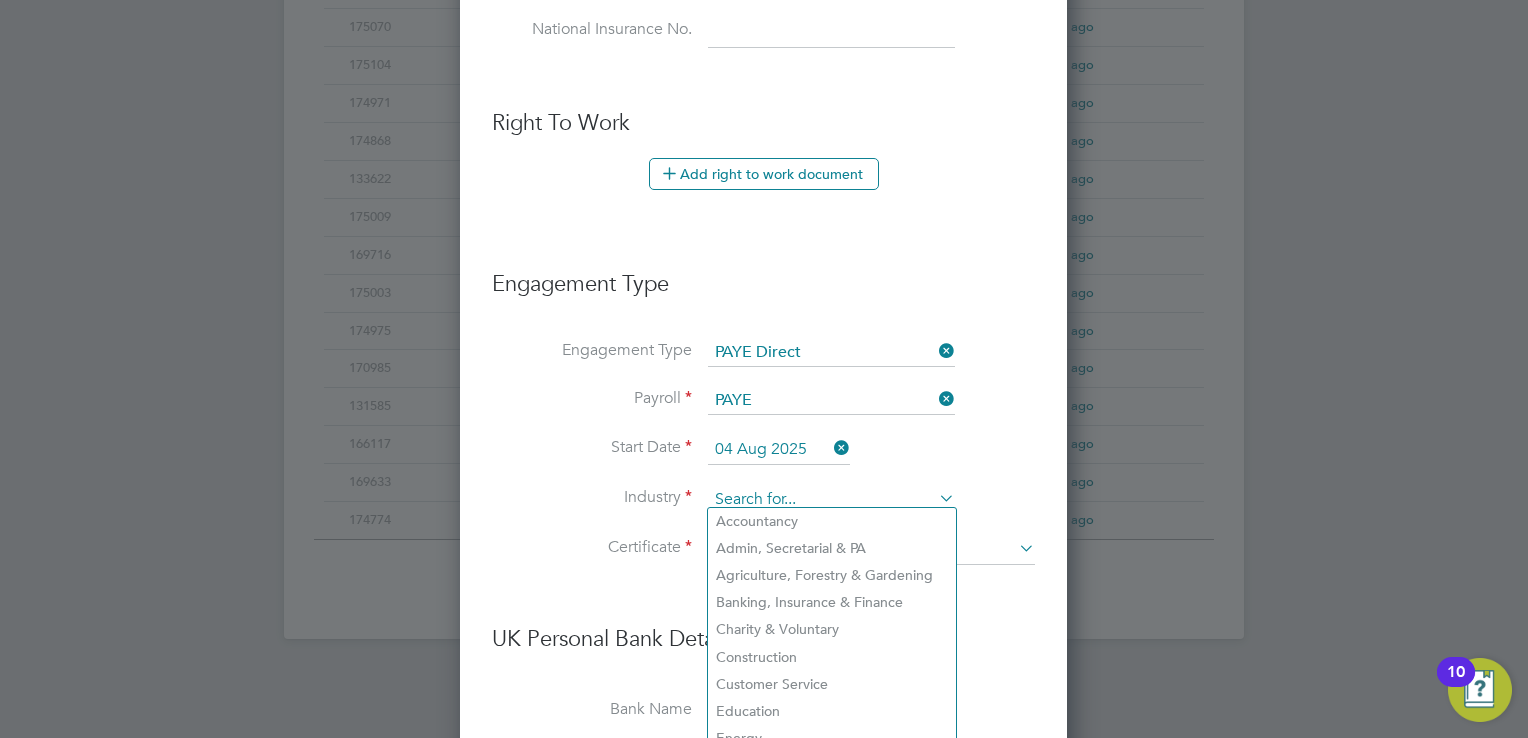 click at bounding box center (831, 500) 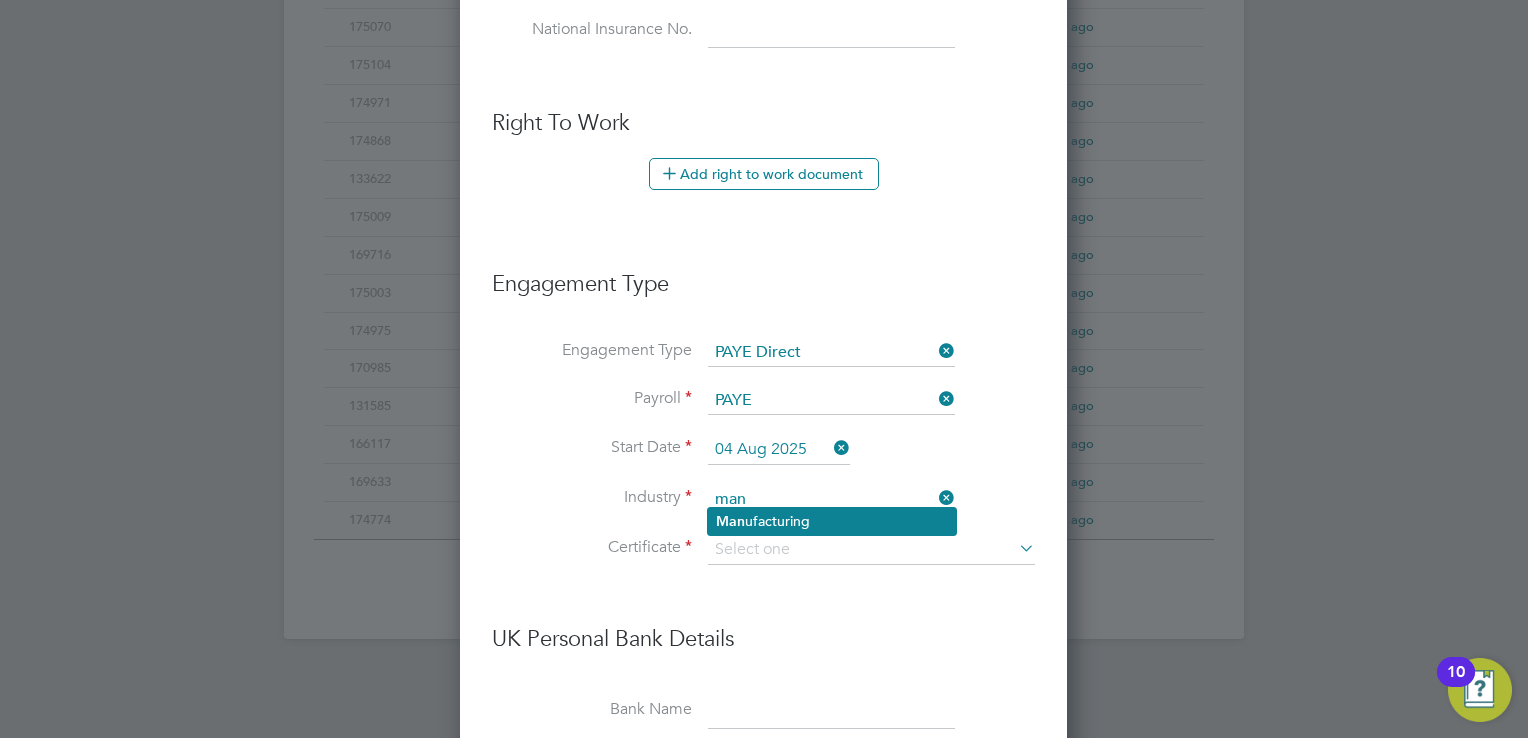 click on "Man ufacturing" 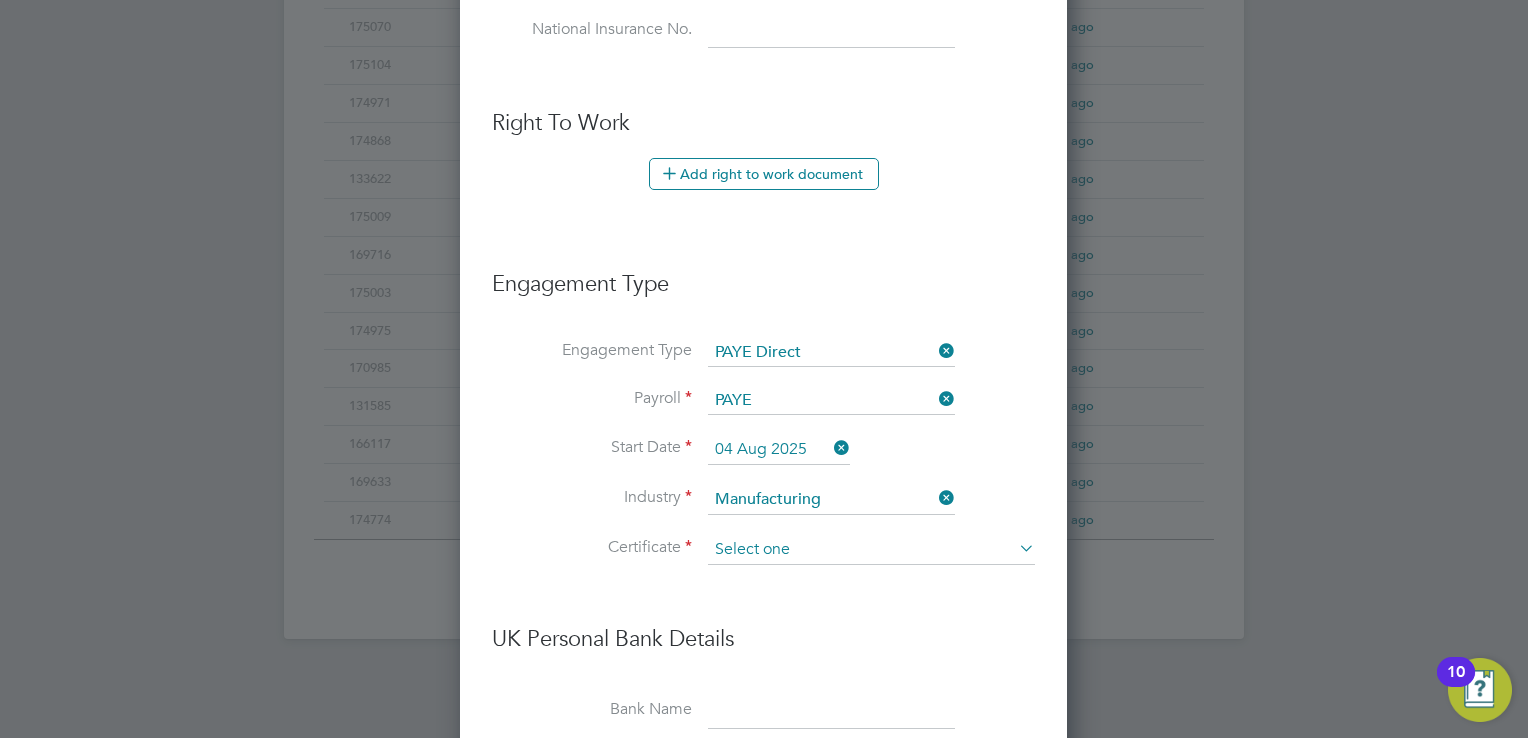 click at bounding box center (871, 550) 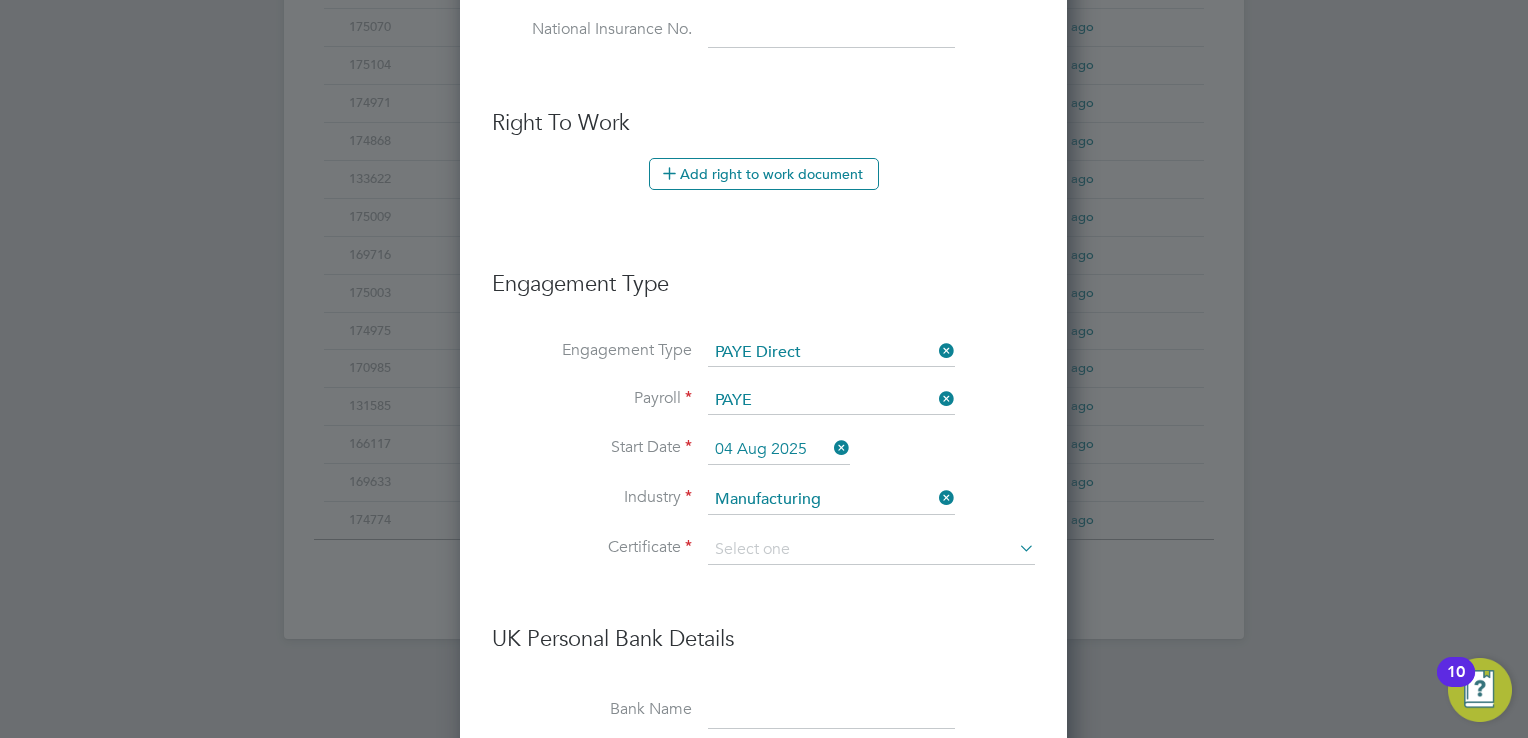 click on "Don't know" 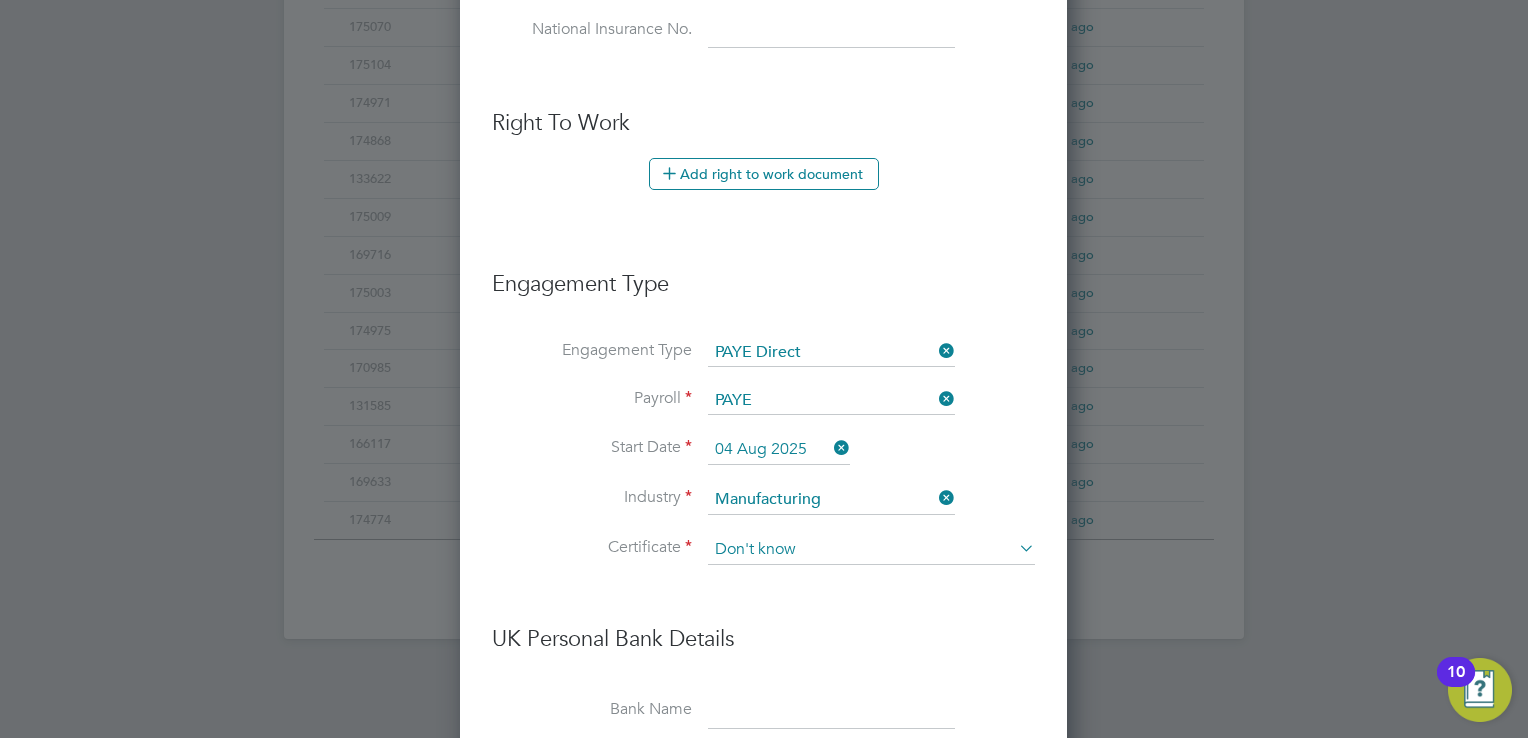 scroll, scrollTop: 10, scrollLeft: 9, axis: both 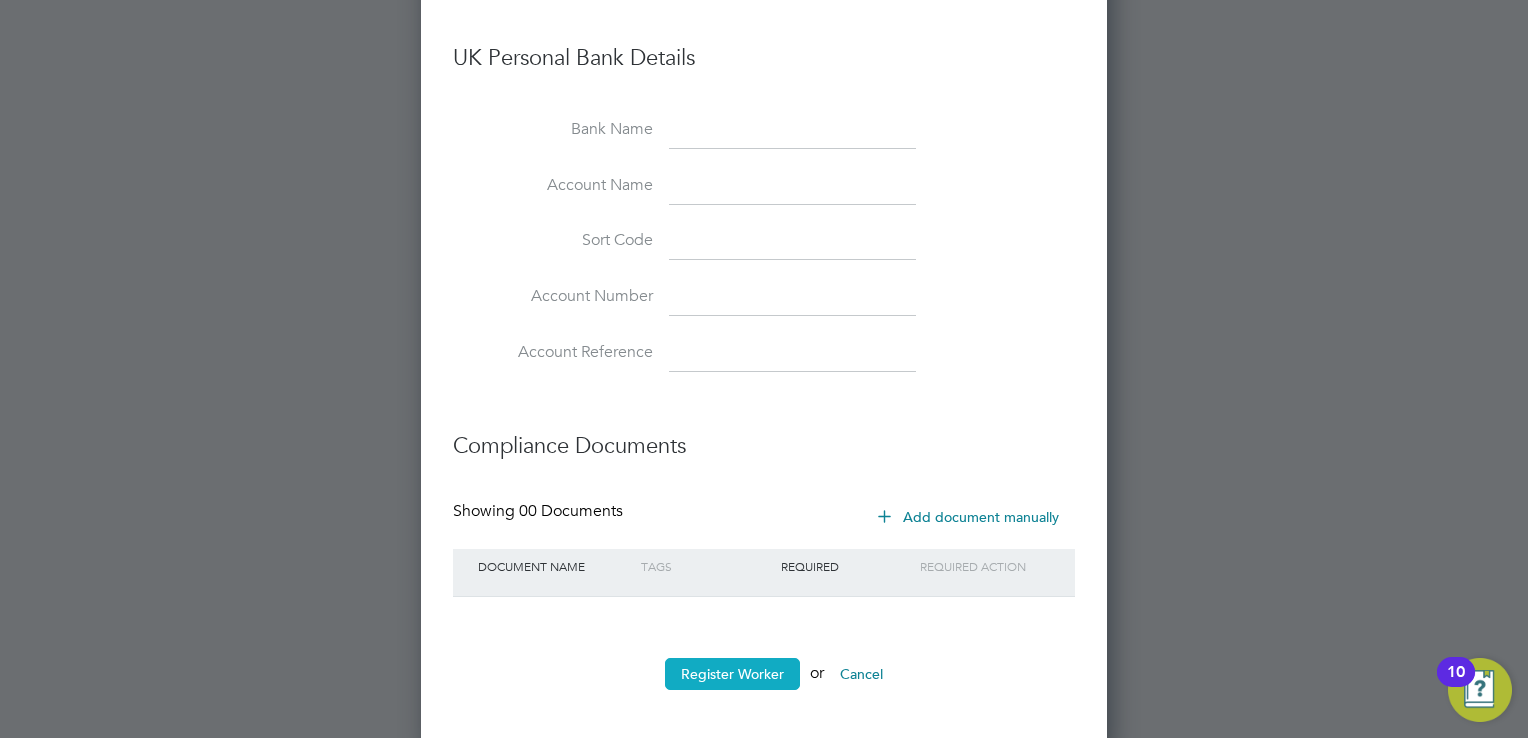 click on "Register Worker" at bounding box center (732, 674) 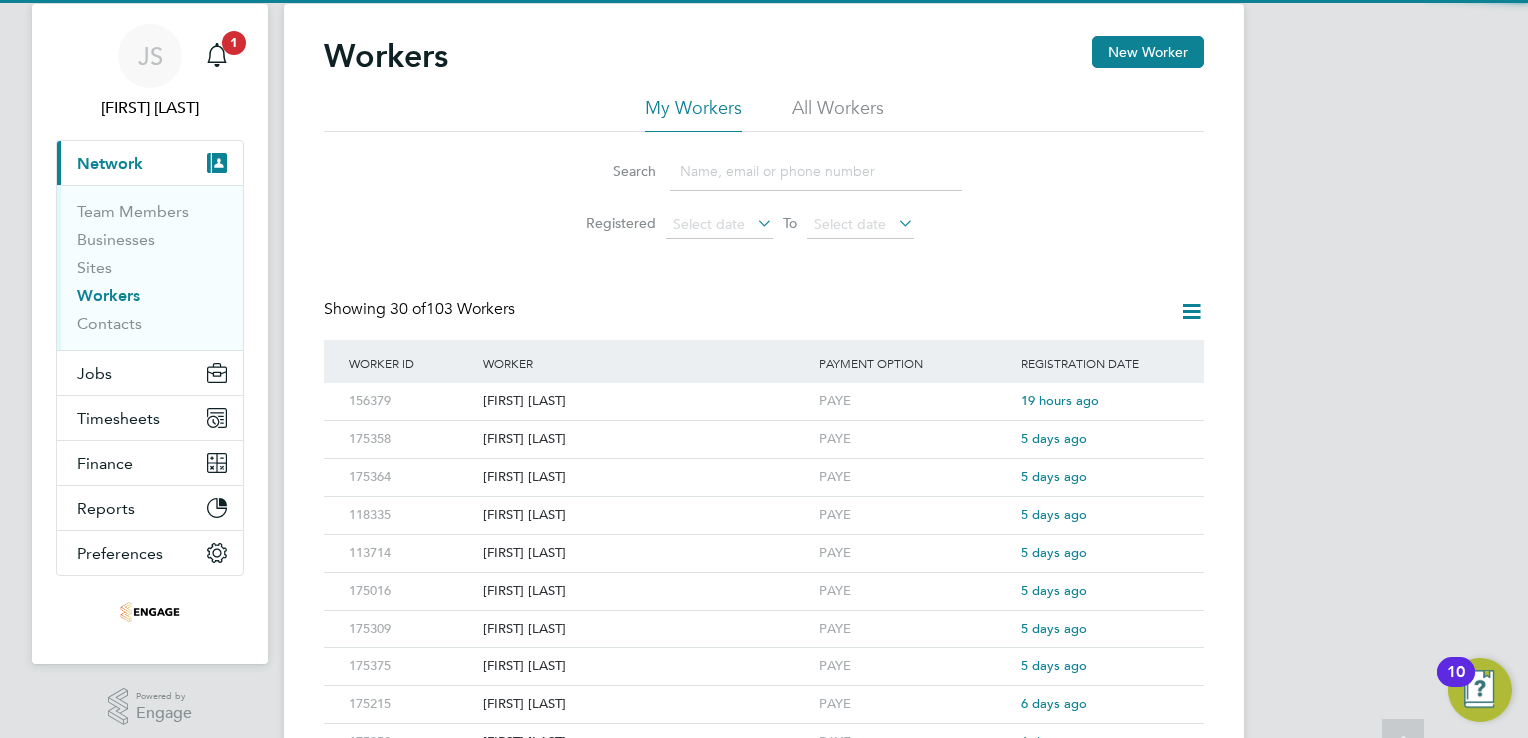 scroll, scrollTop: 0, scrollLeft: 0, axis: both 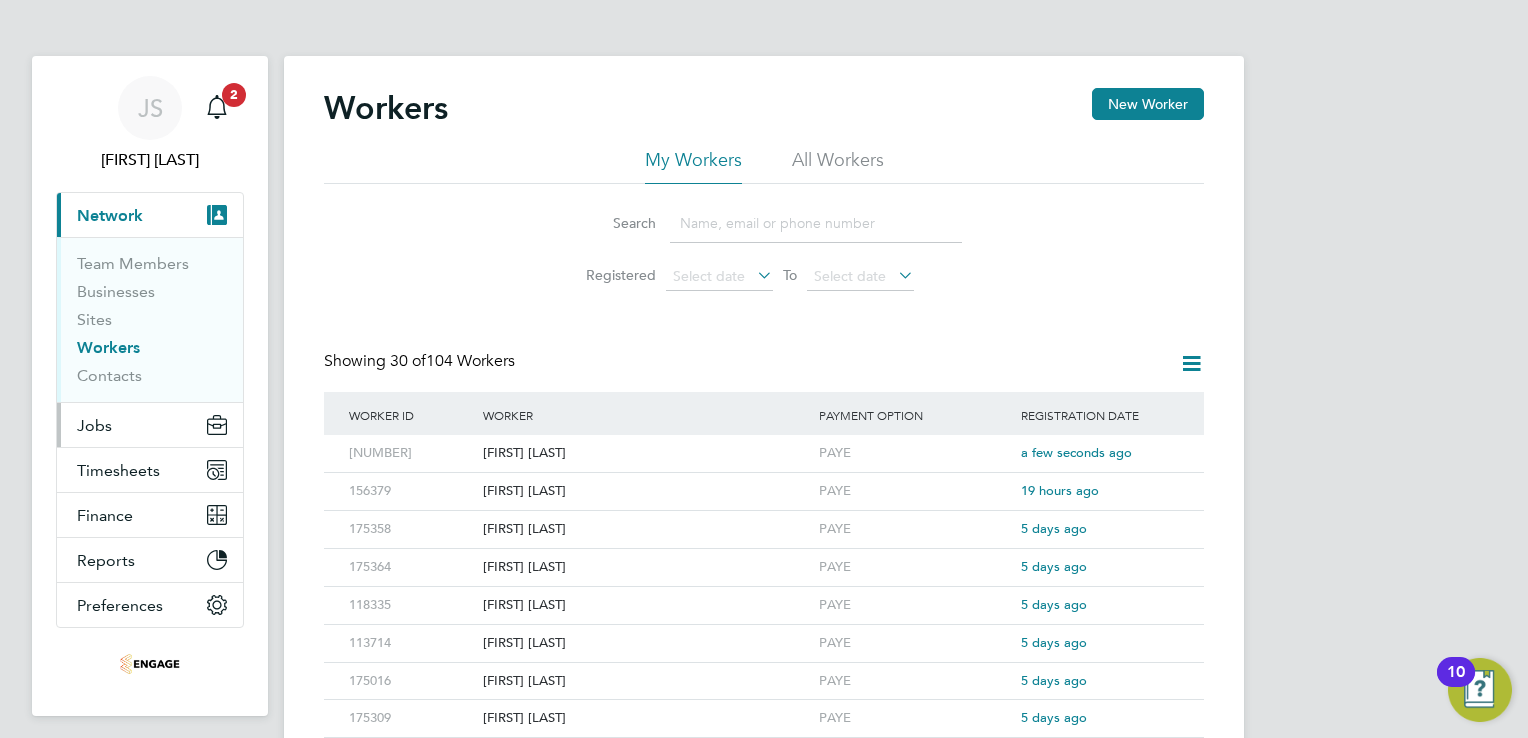 click on "Jobs" at bounding box center (150, 425) 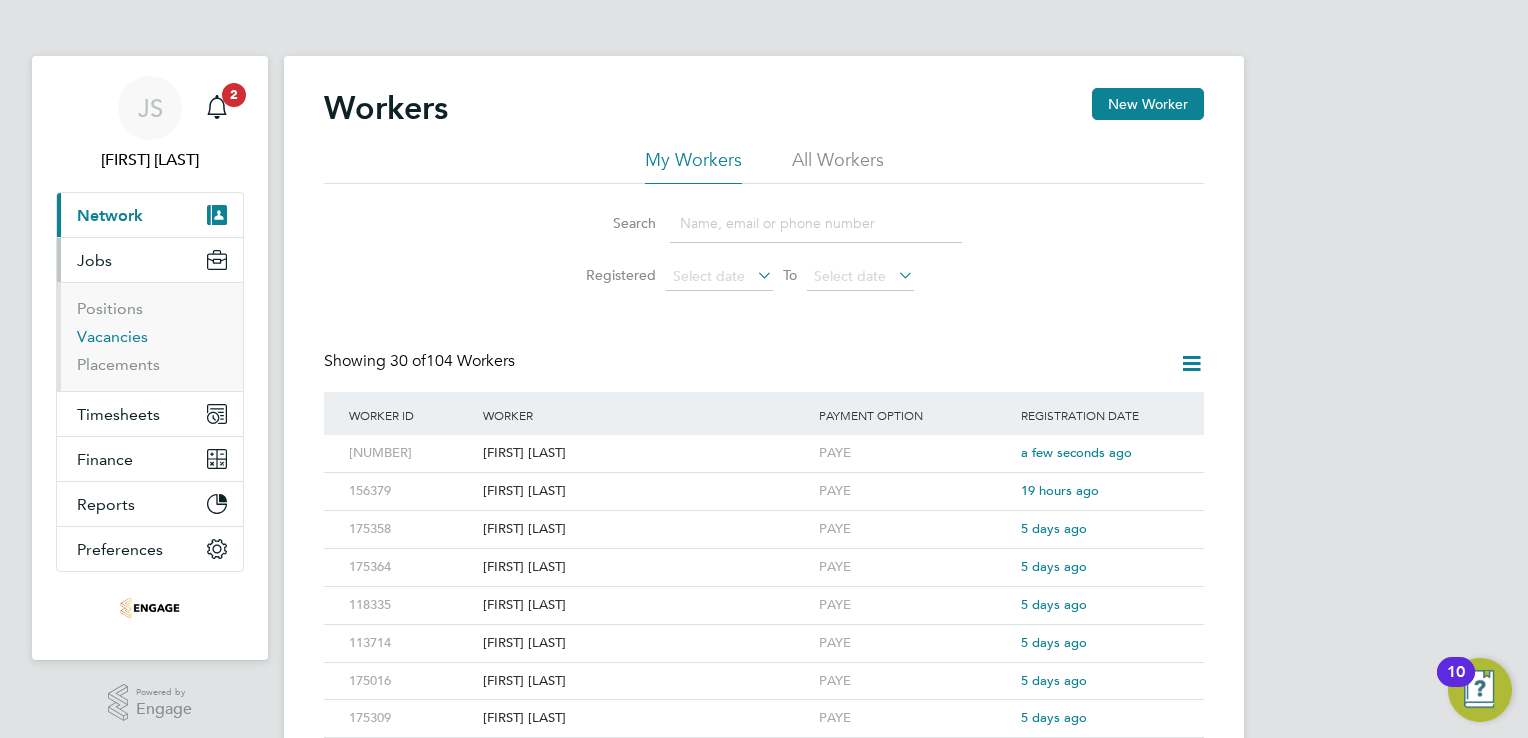 click on "Vacancies" at bounding box center (112, 336) 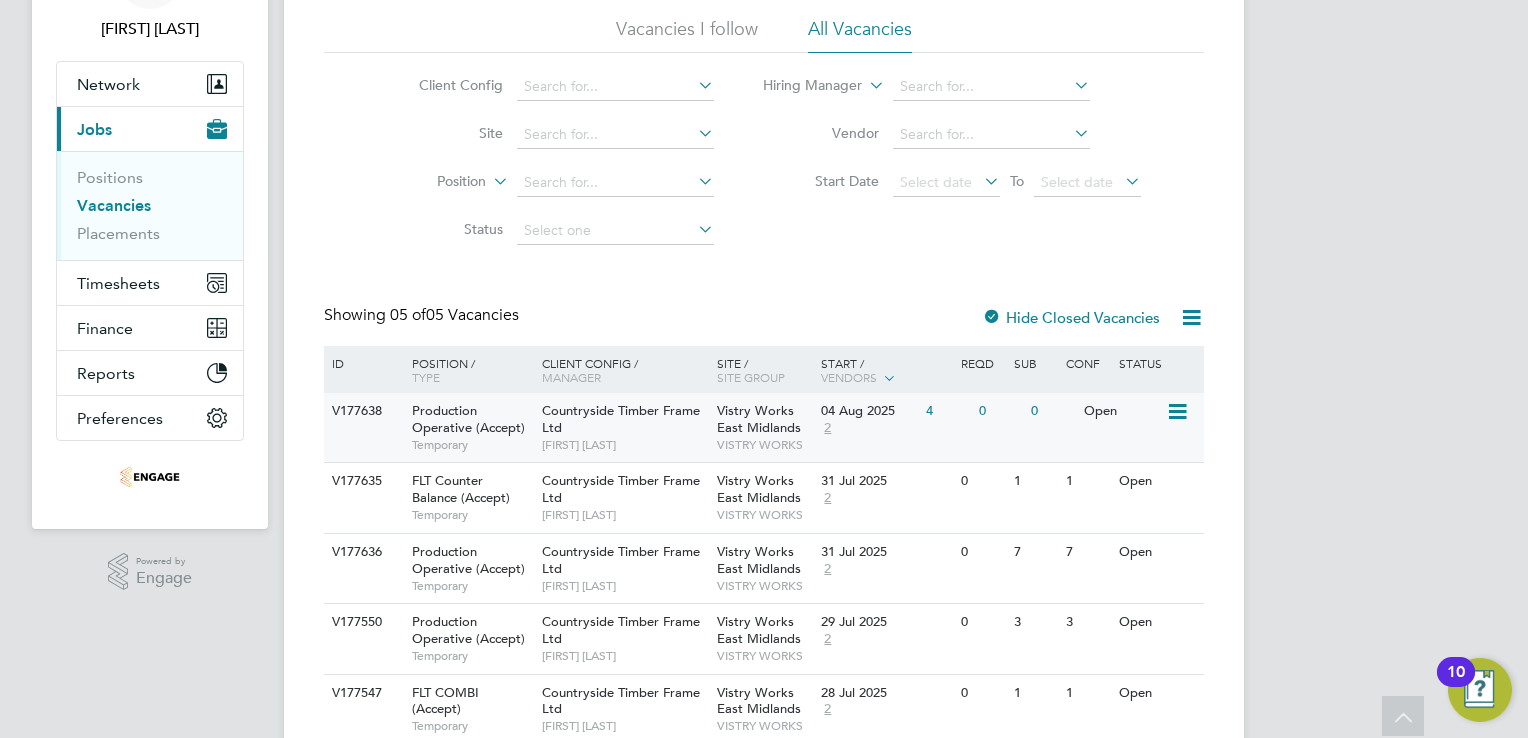 scroll, scrollTop: 132, scrollLeft: 0, axis: vertical 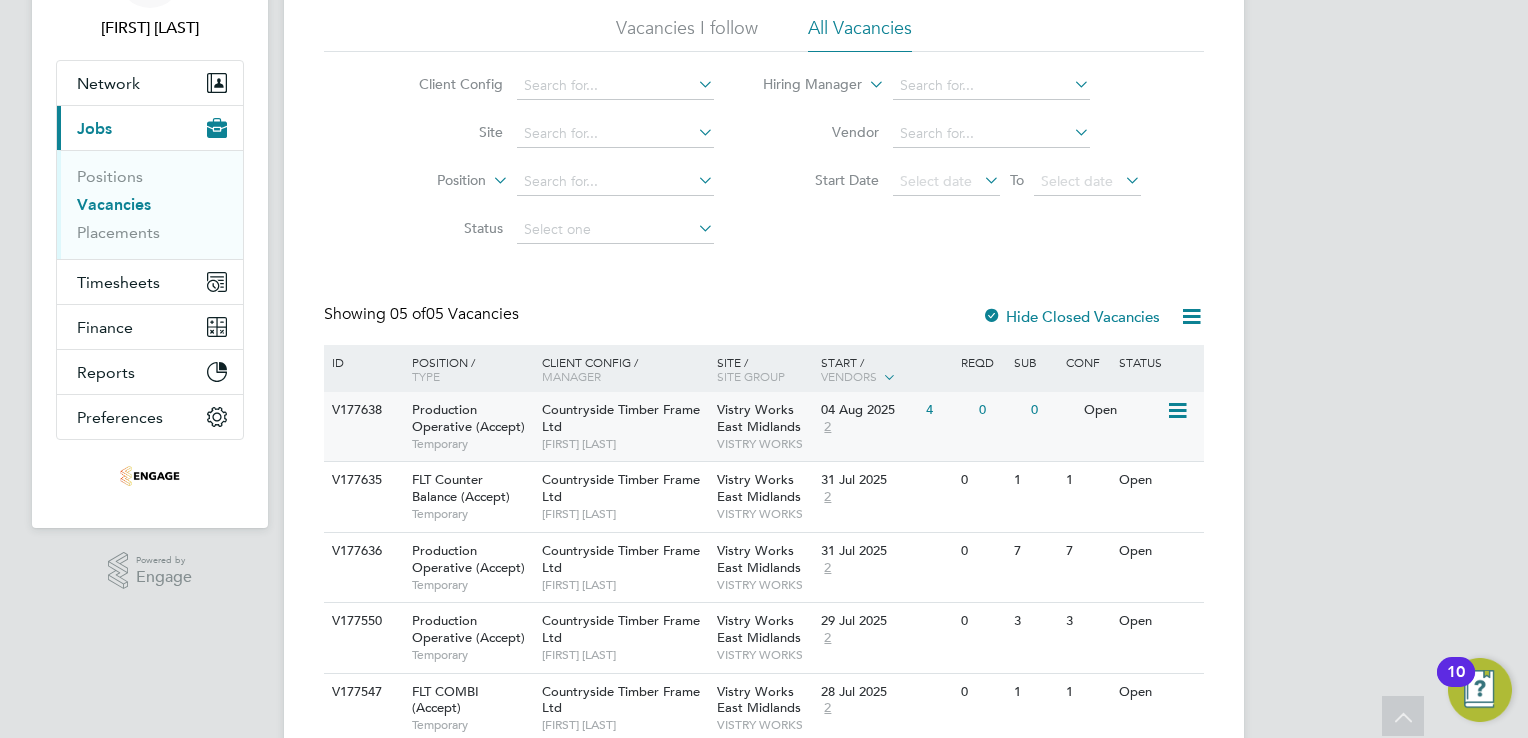 click on "04 Aug 2025" 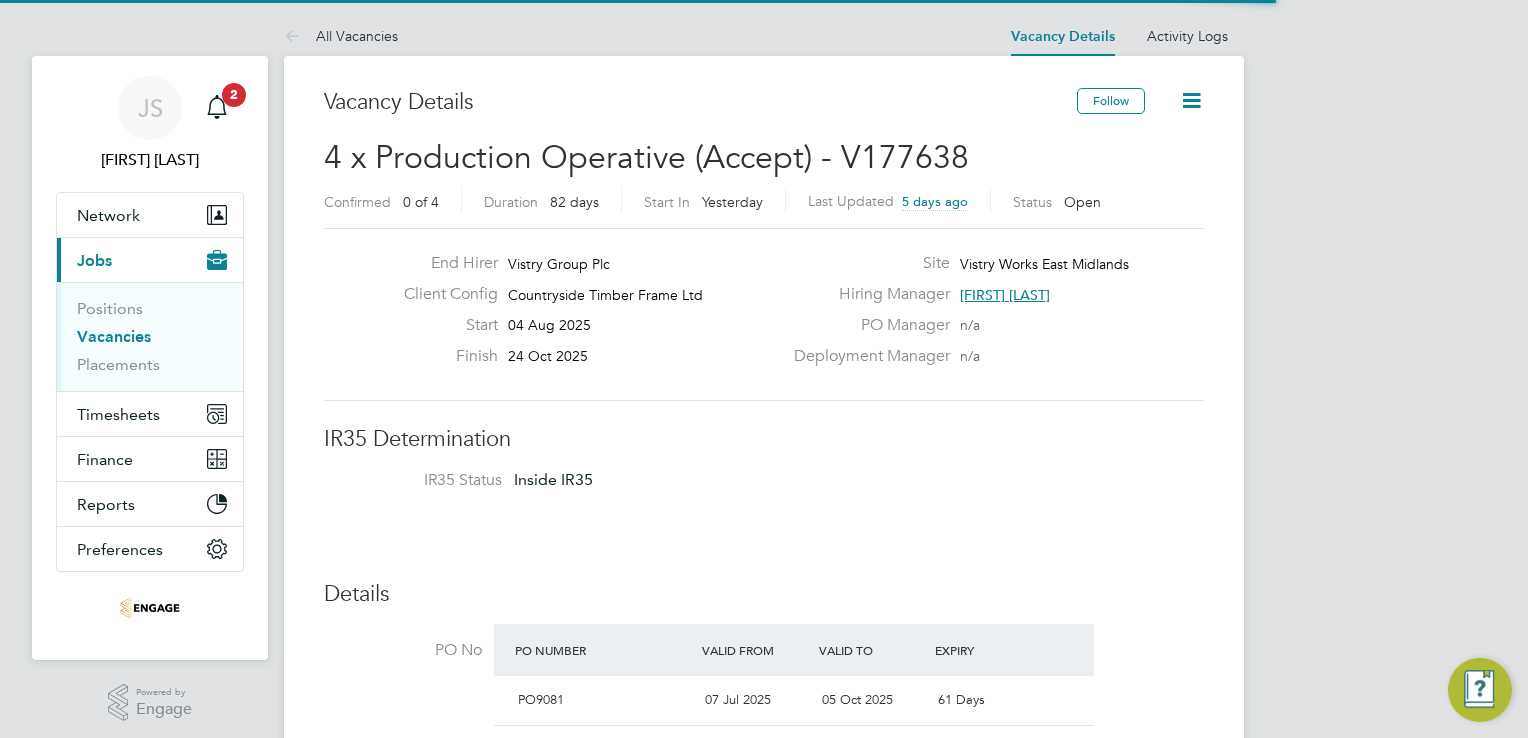 scroll, scrollTop: 0, scrollLeft: 0, axis: both 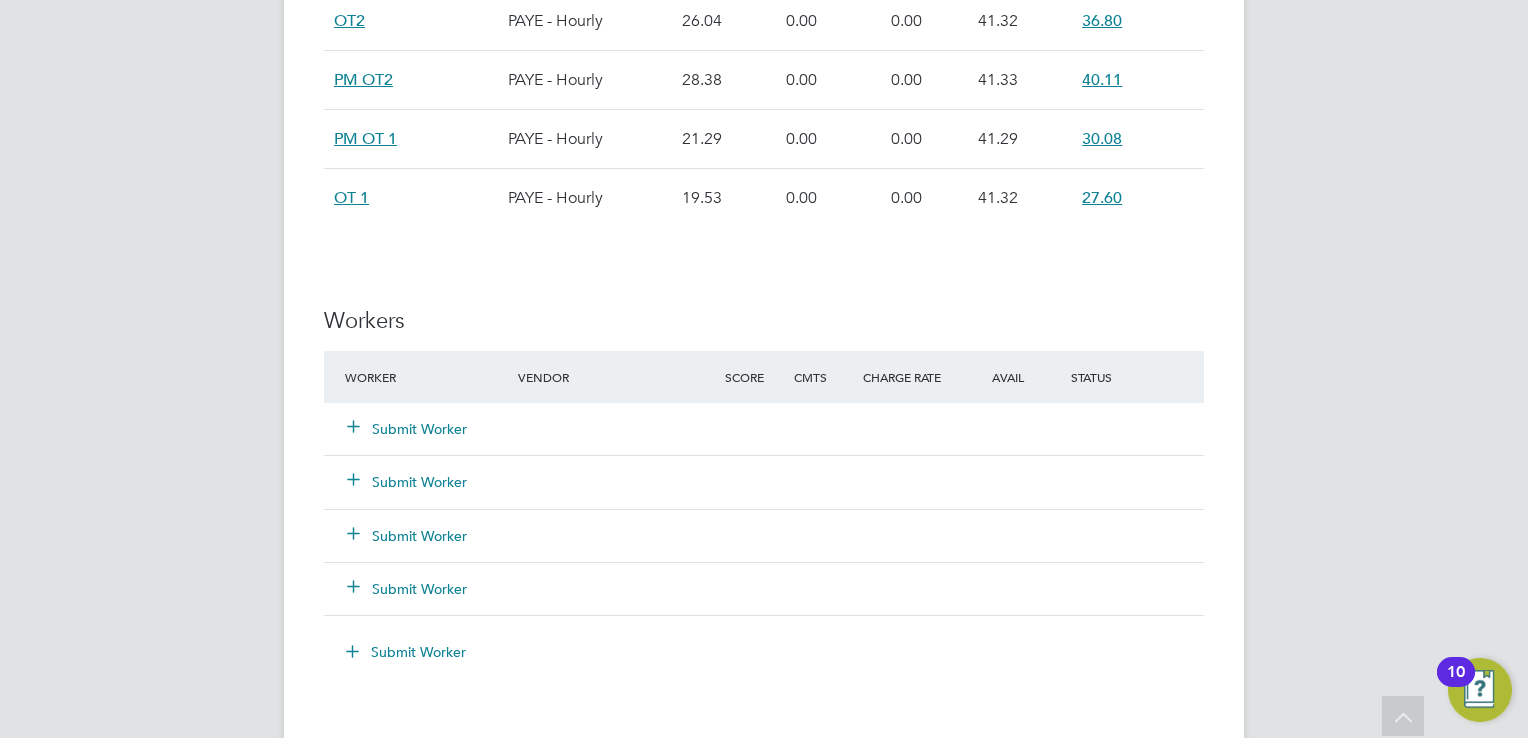 click on "Submit Worker" 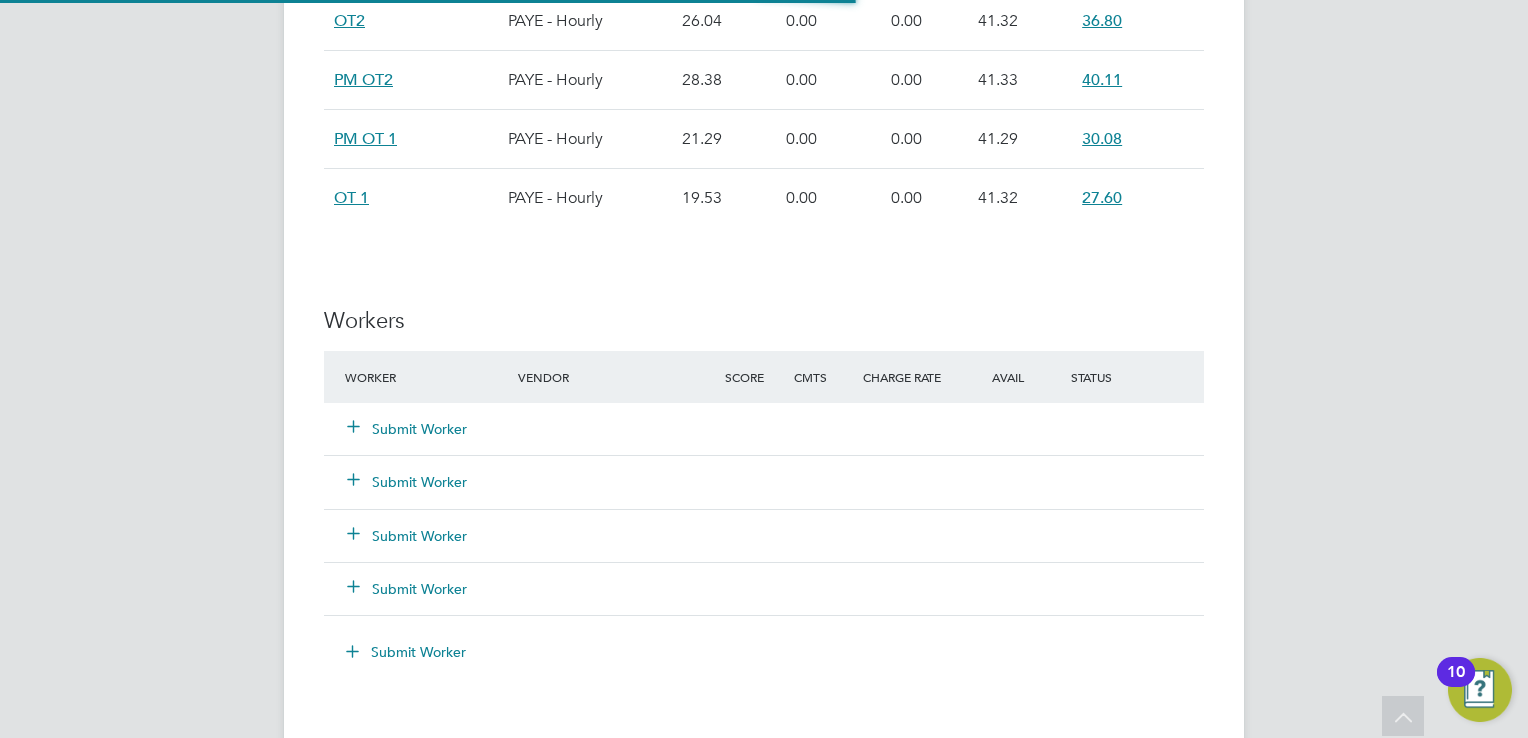 scroll, scrollTop: 10, scrollLeft: 10, axis: both 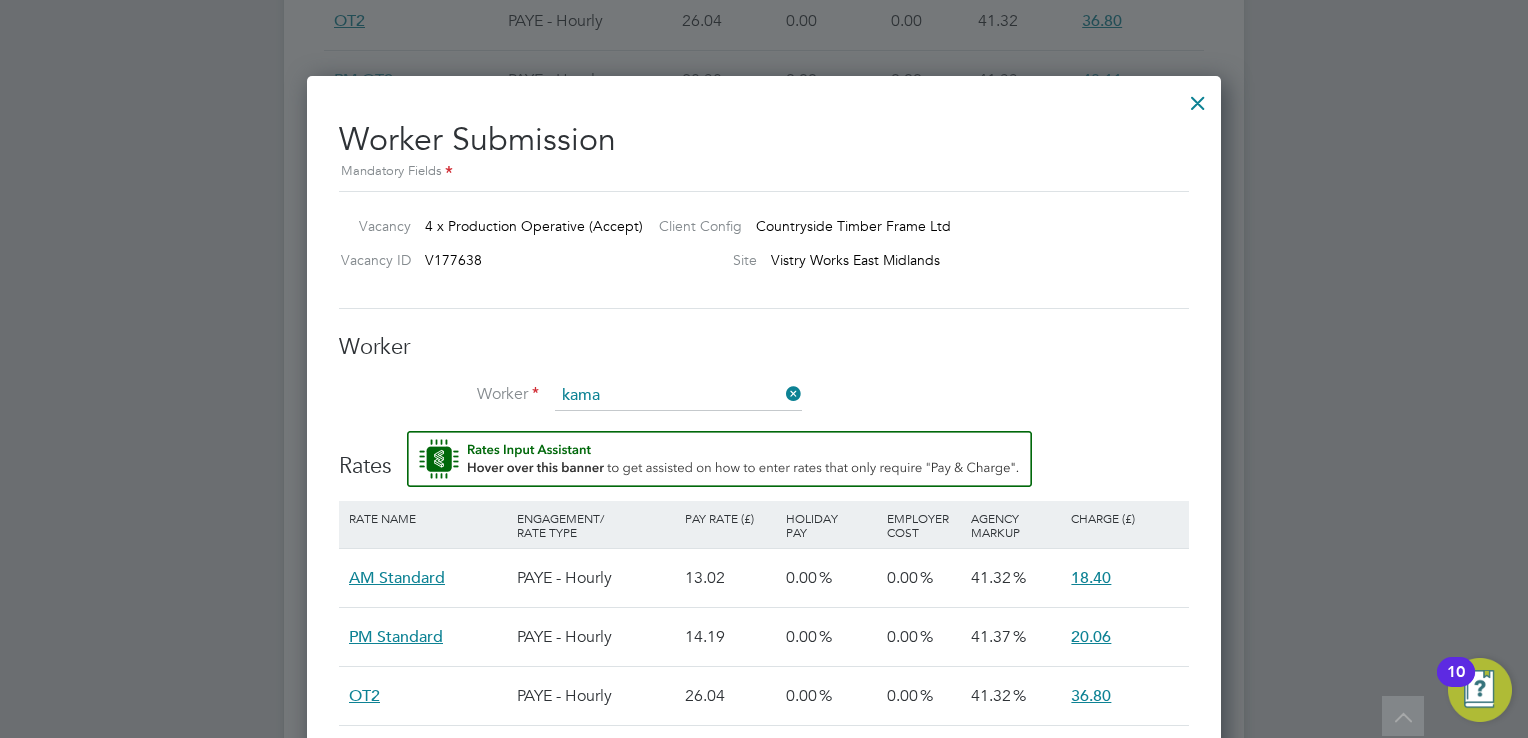 click on "Kama" 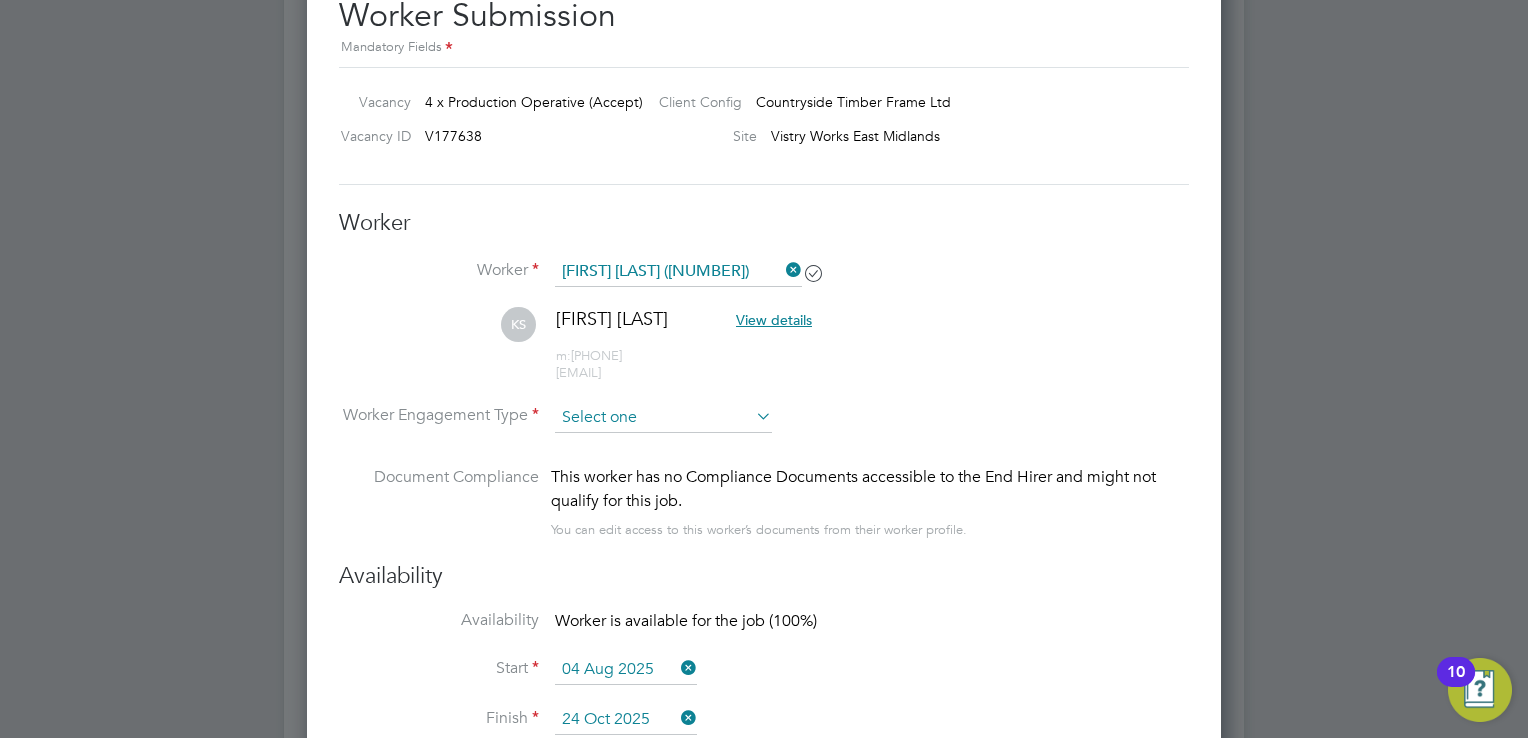 click at bounding box center (663, 418) 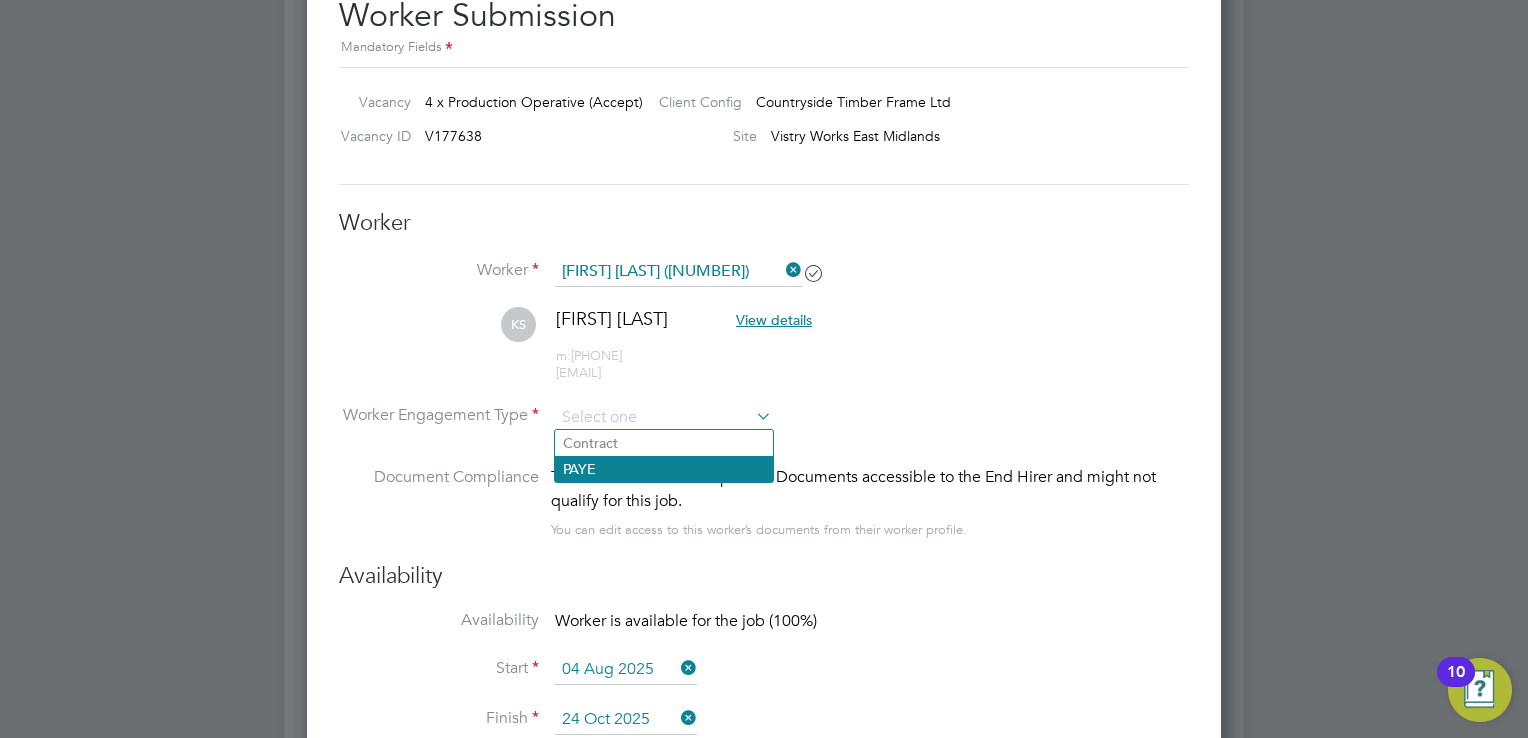 click on "PAYE" 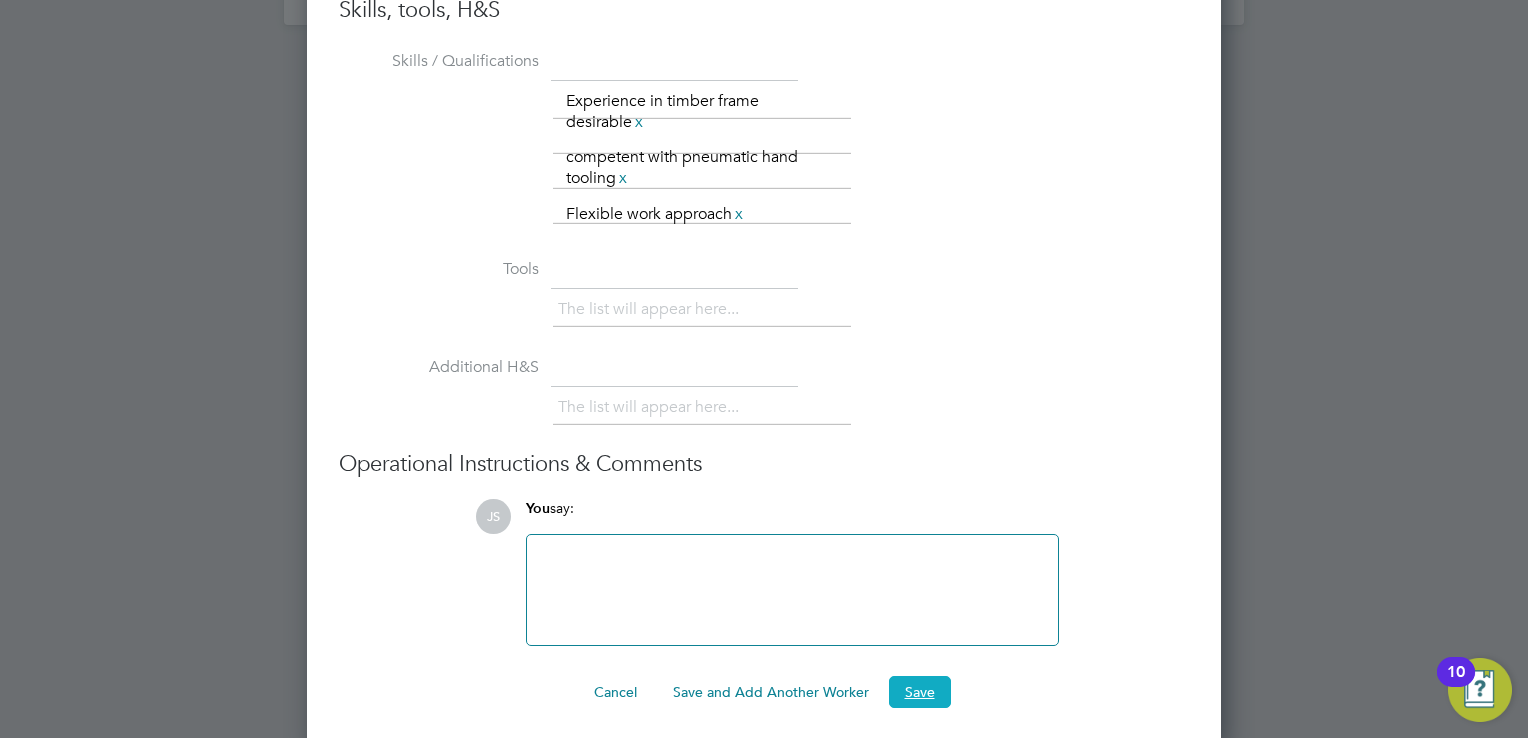 click on "Save" at bounding box center (920, 692) 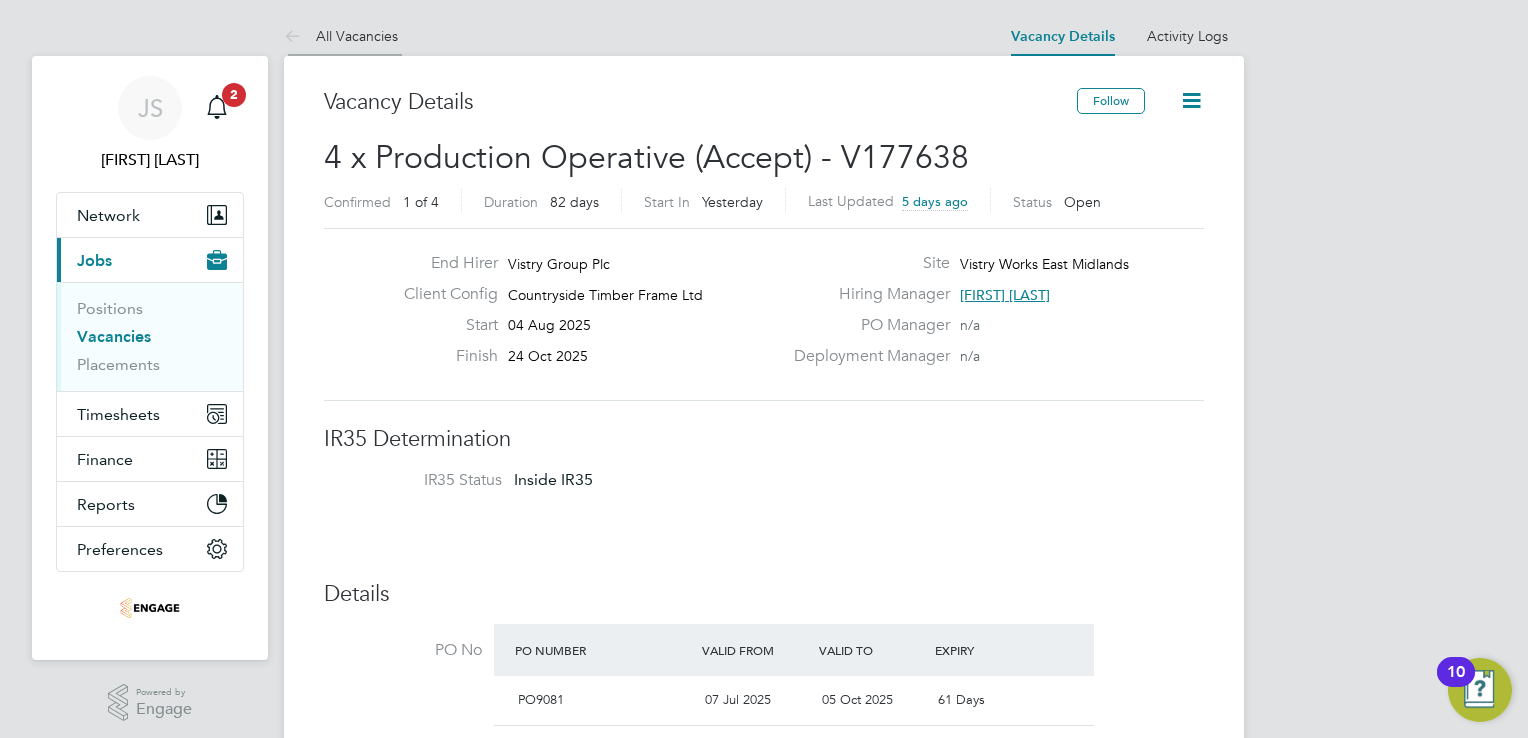 click on "All Vacancies" at bounding box center [341, 36] 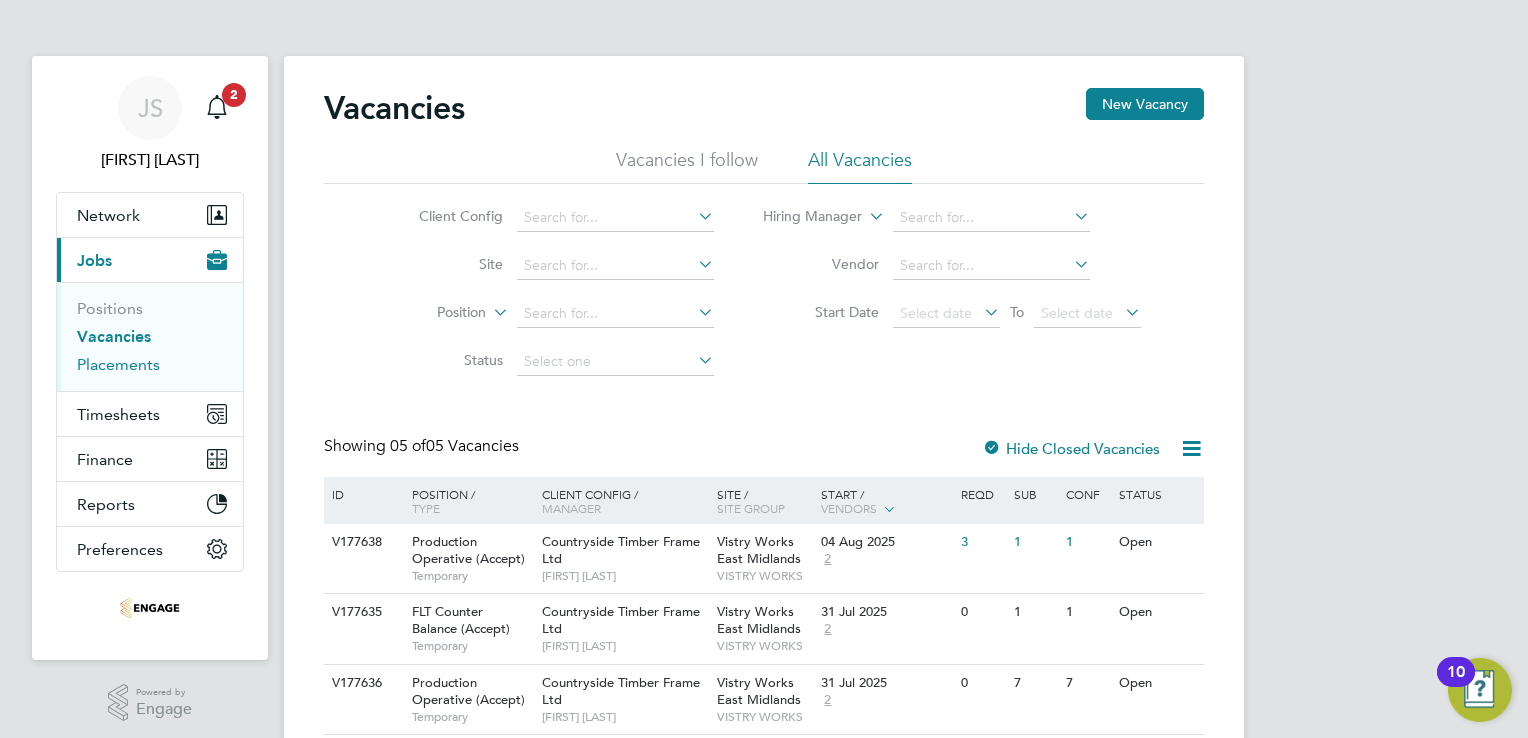 click on "Placements" at bounding box center (118, 364) 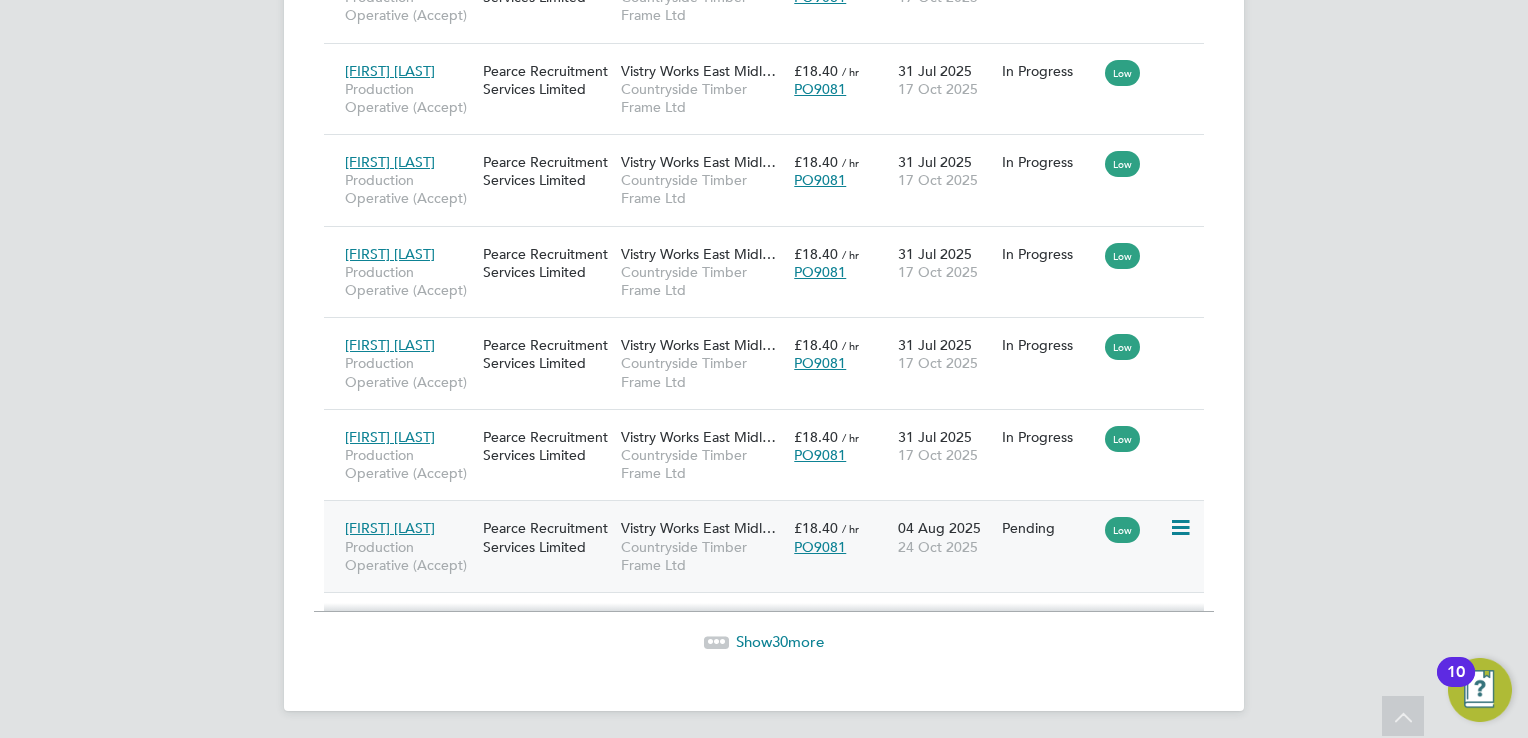 click 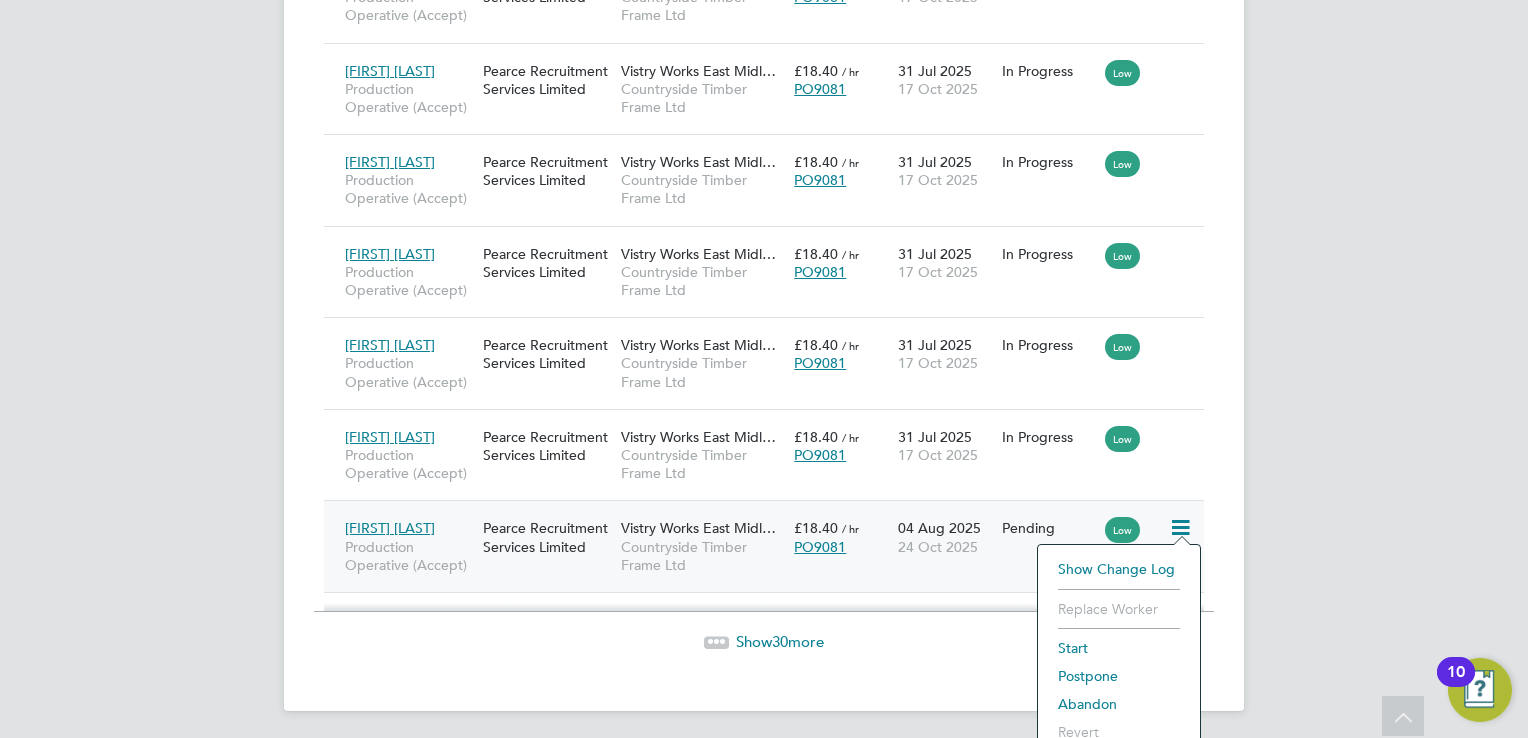 click on "Start" 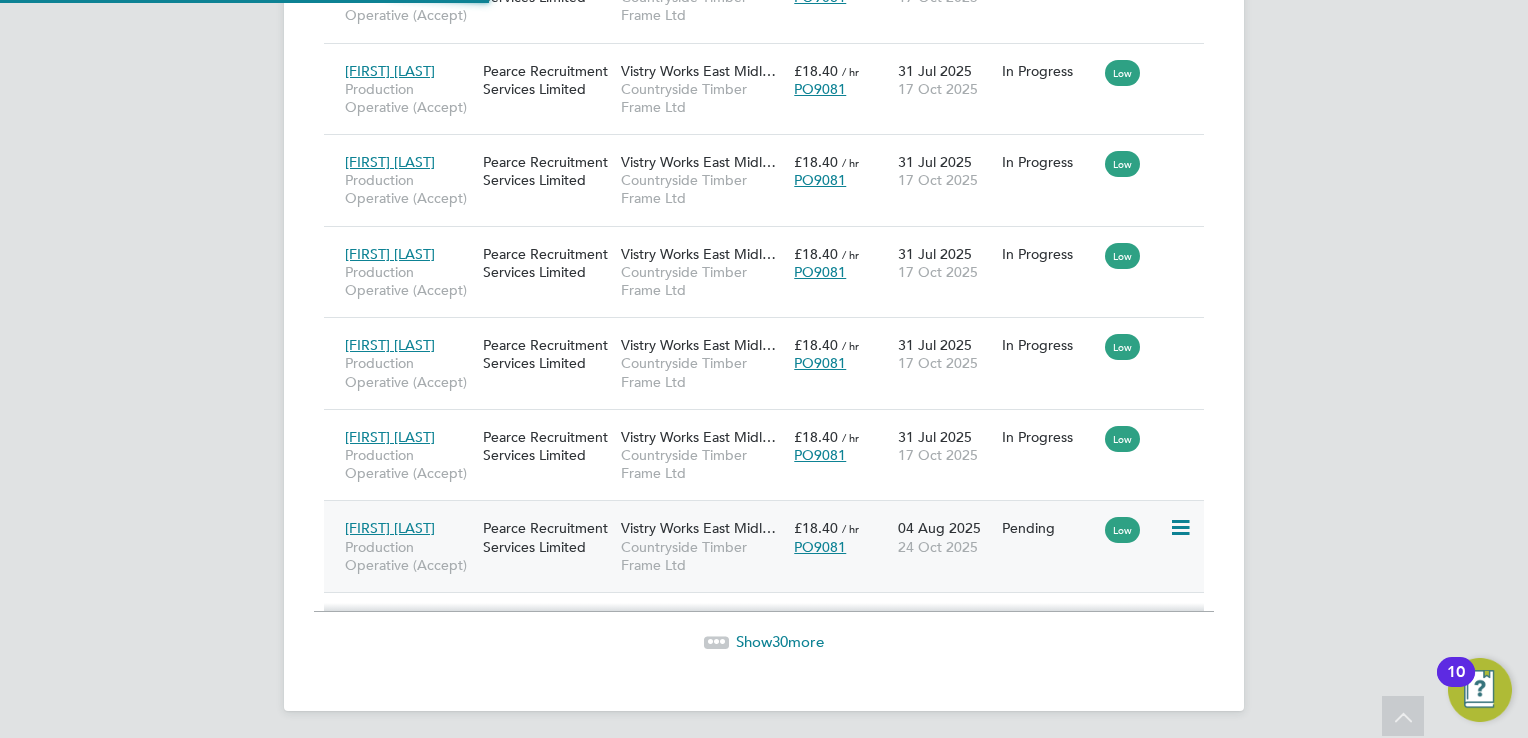 type on "Dave Spiller" 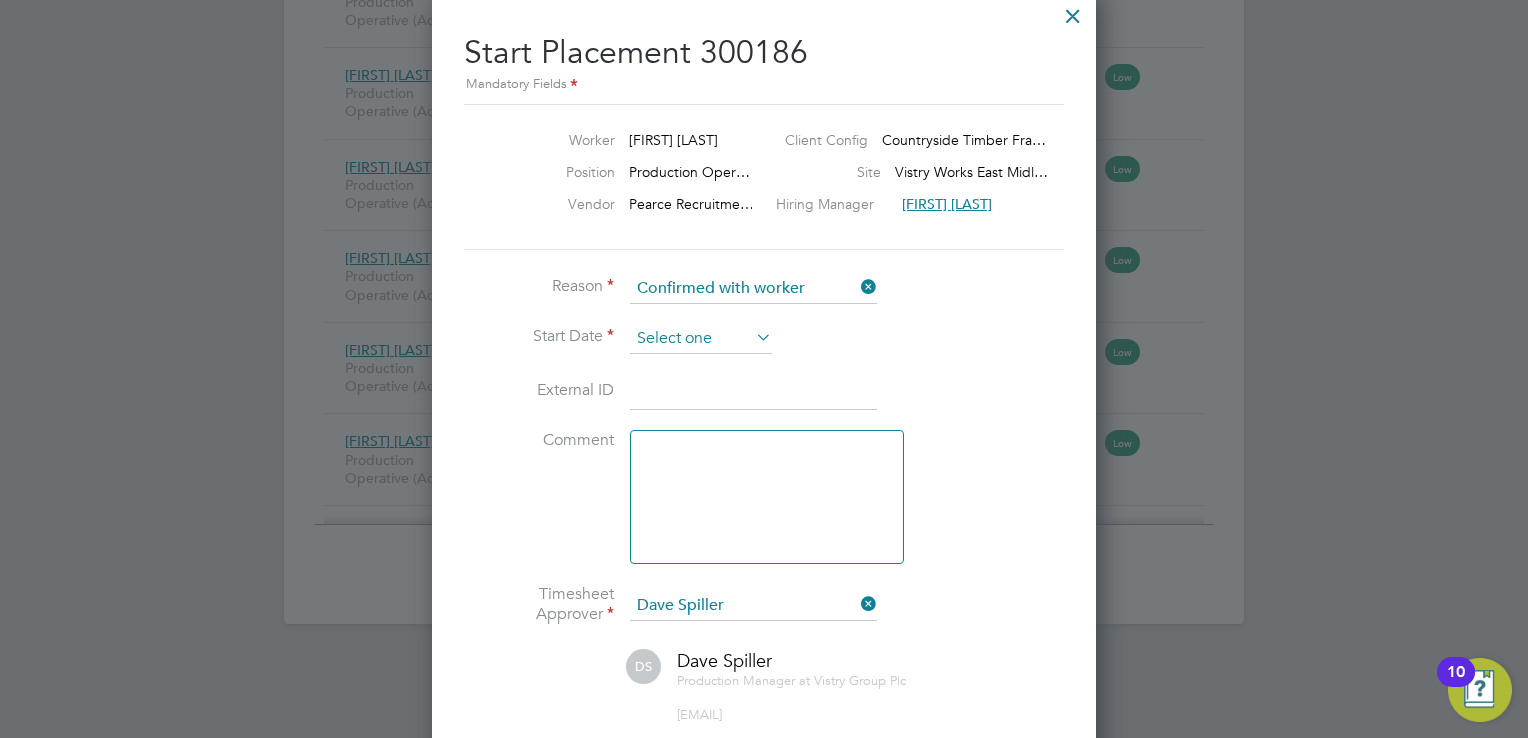click 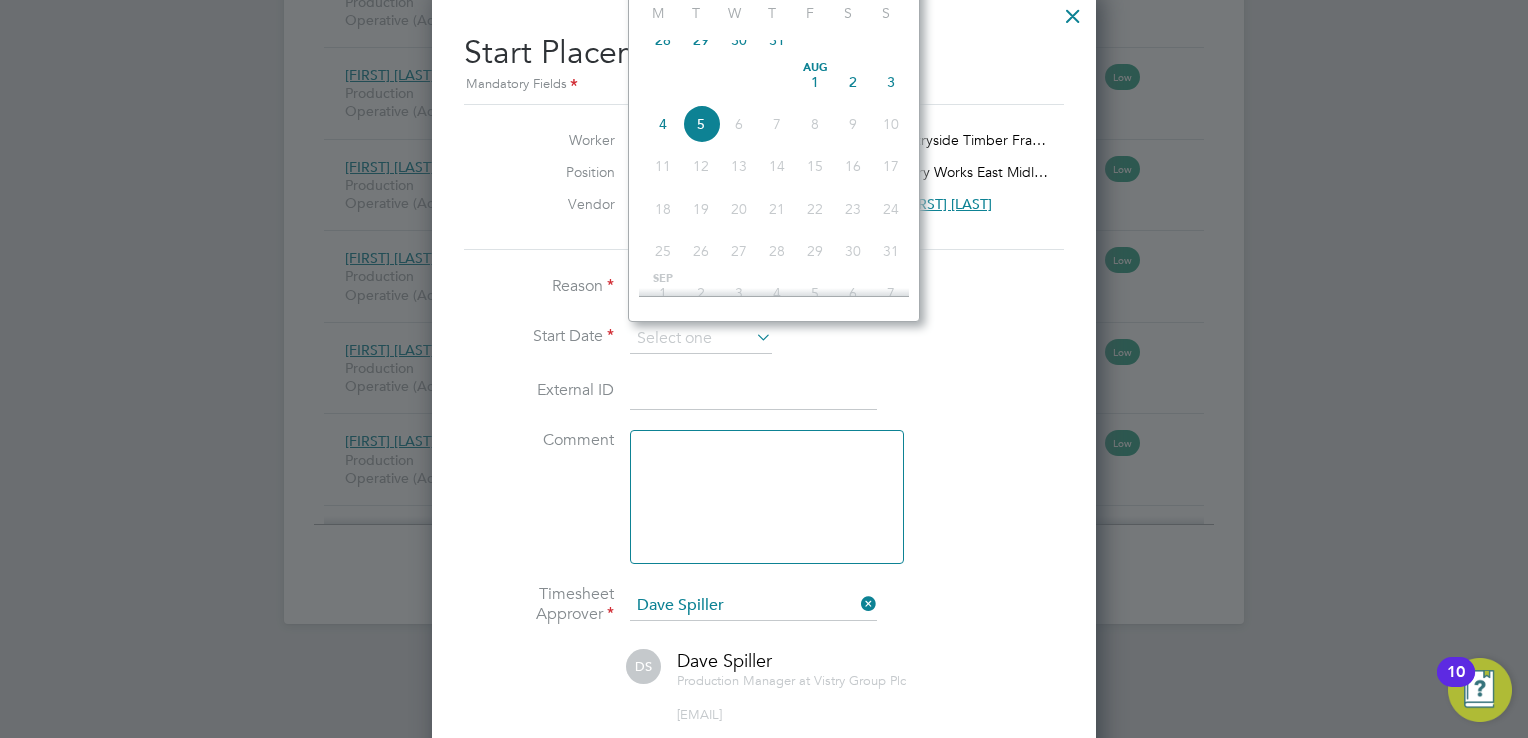 click on "4" 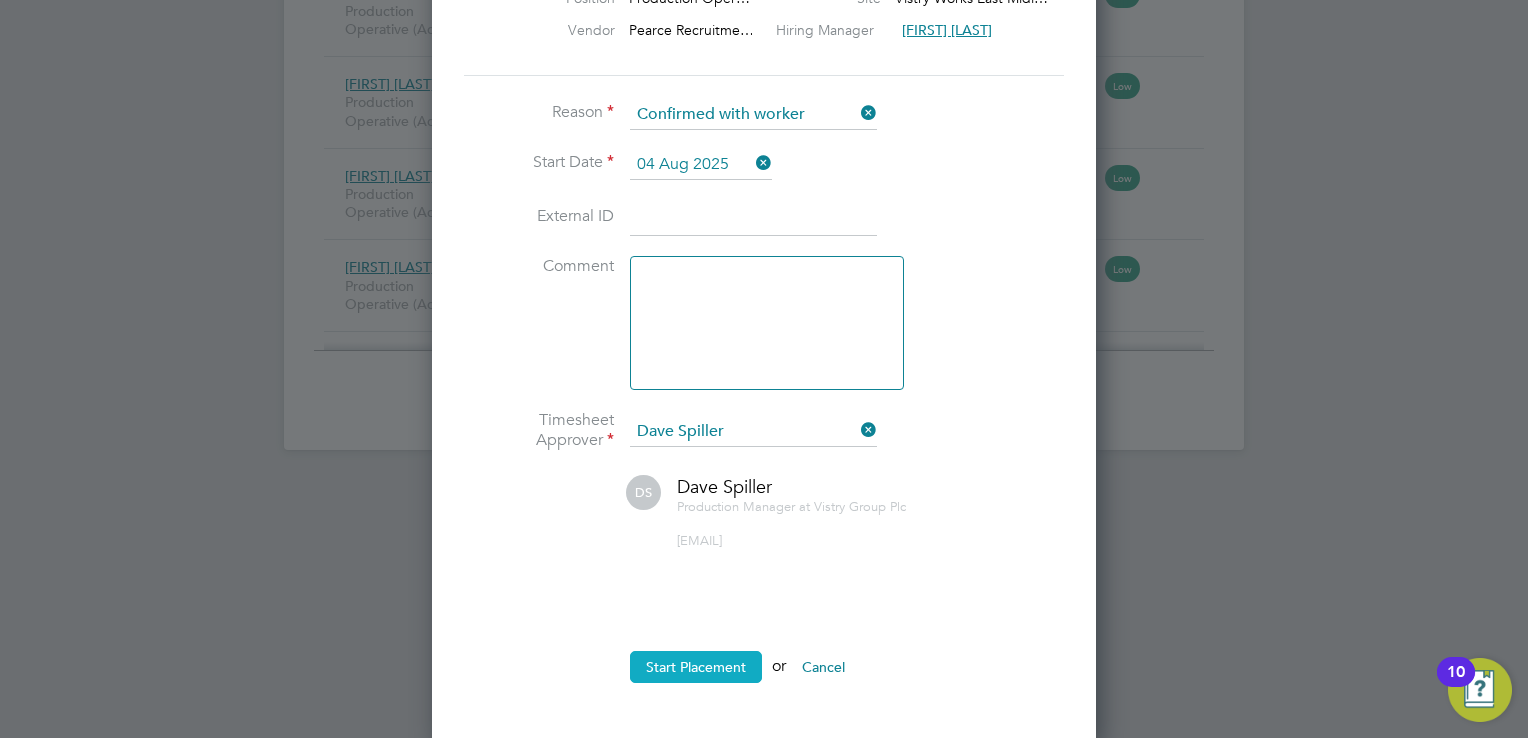 click on "Start Placement" 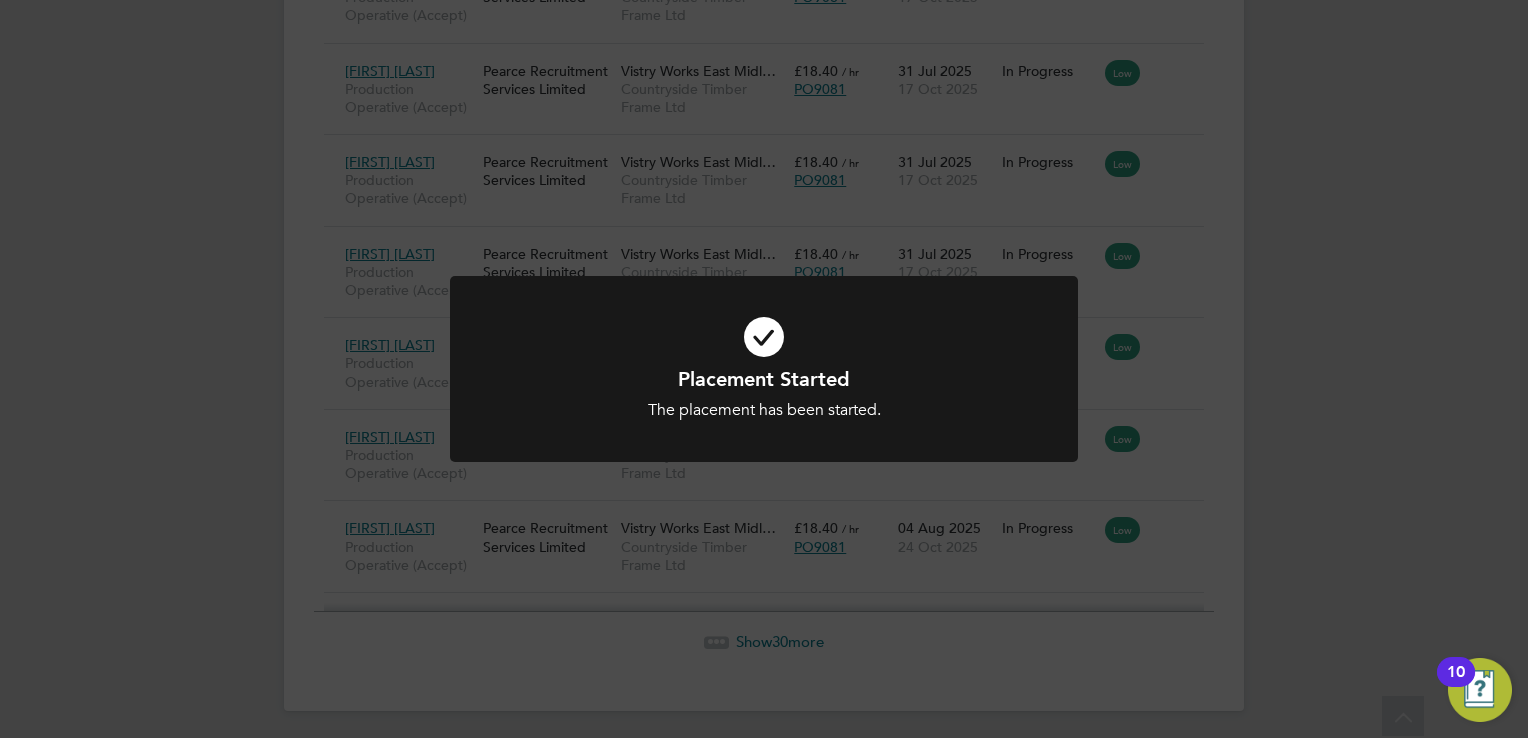 click on "Placement Started The placement has been started. Cancel Okay" 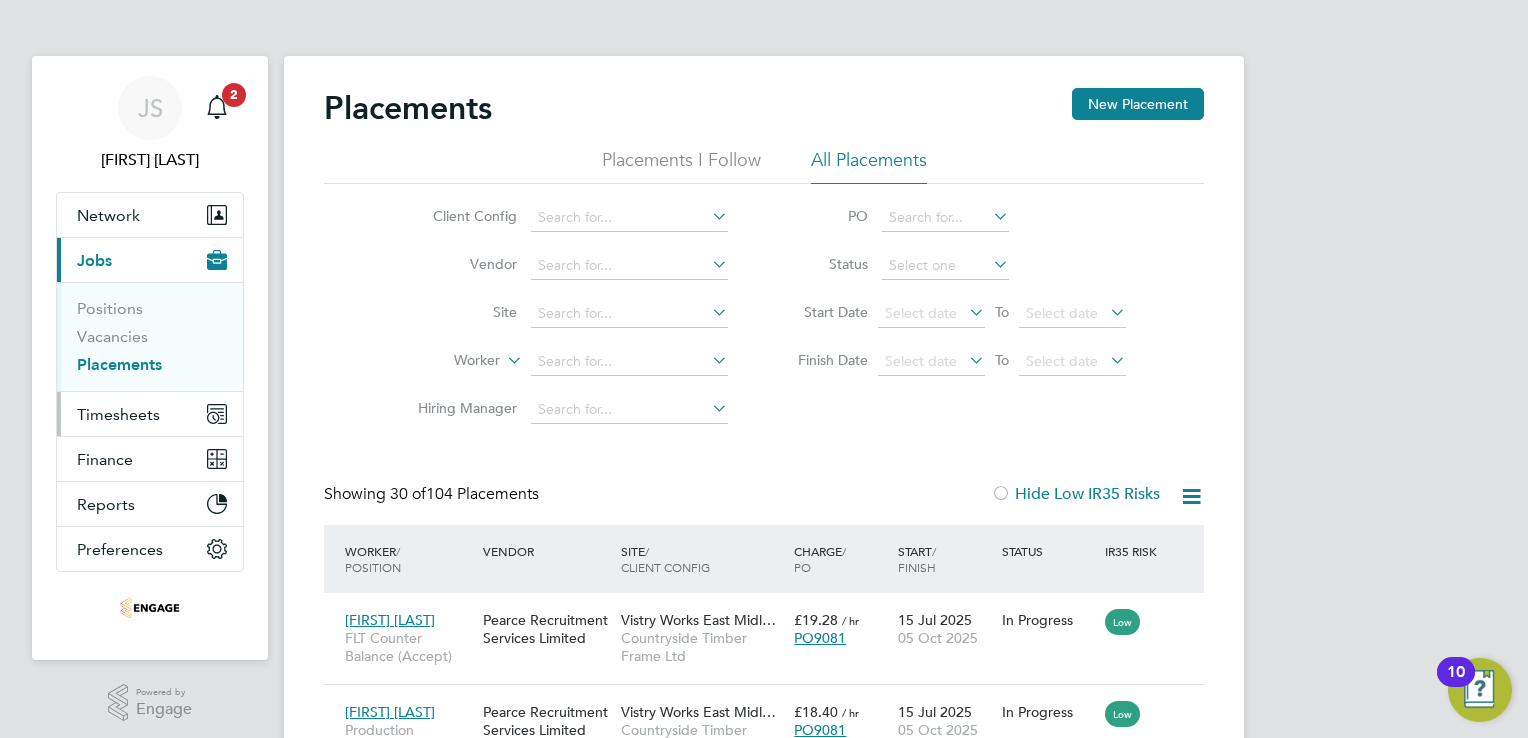 click on "Timesheets" at bounding box center (118, 414) 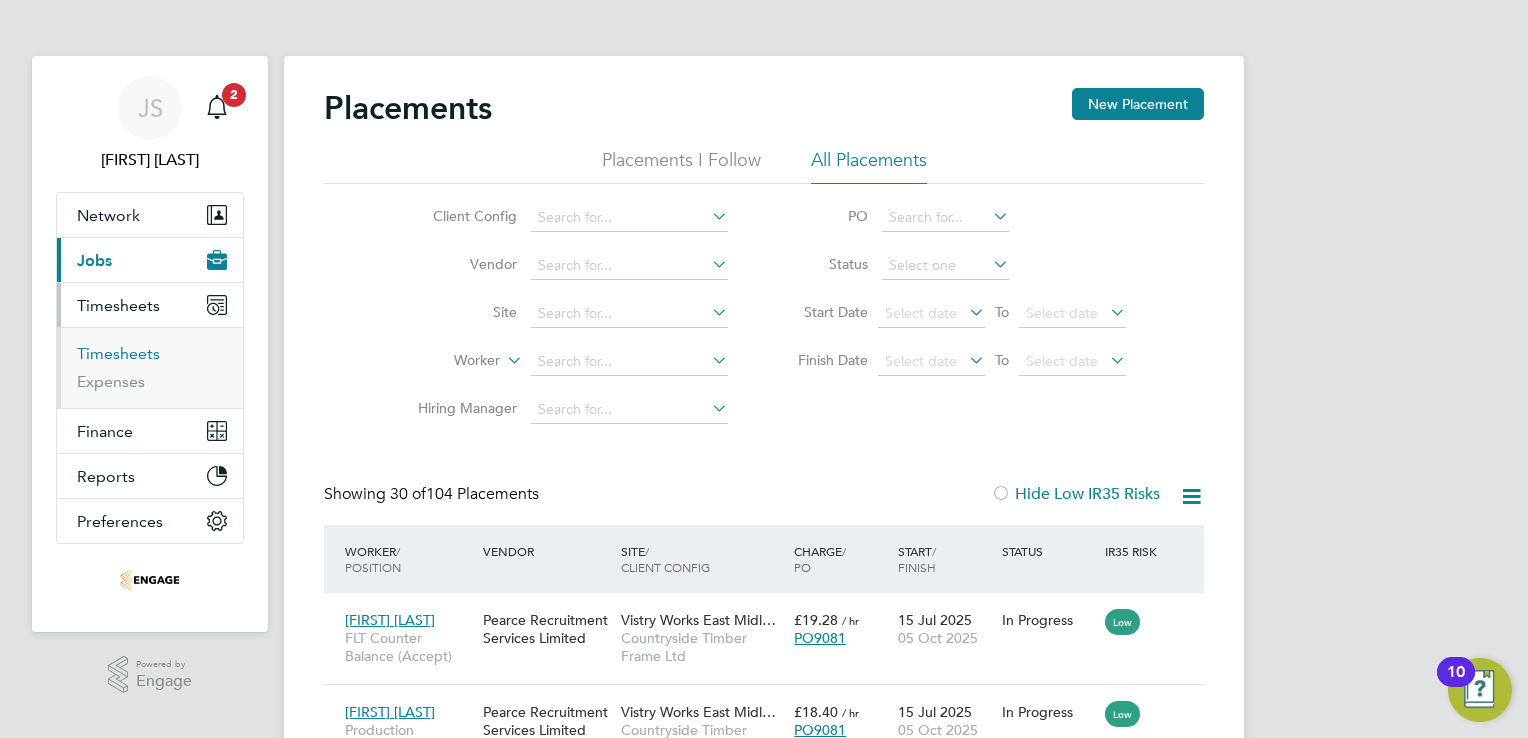 click on "Timesheets" at bounding box center [118, 353] 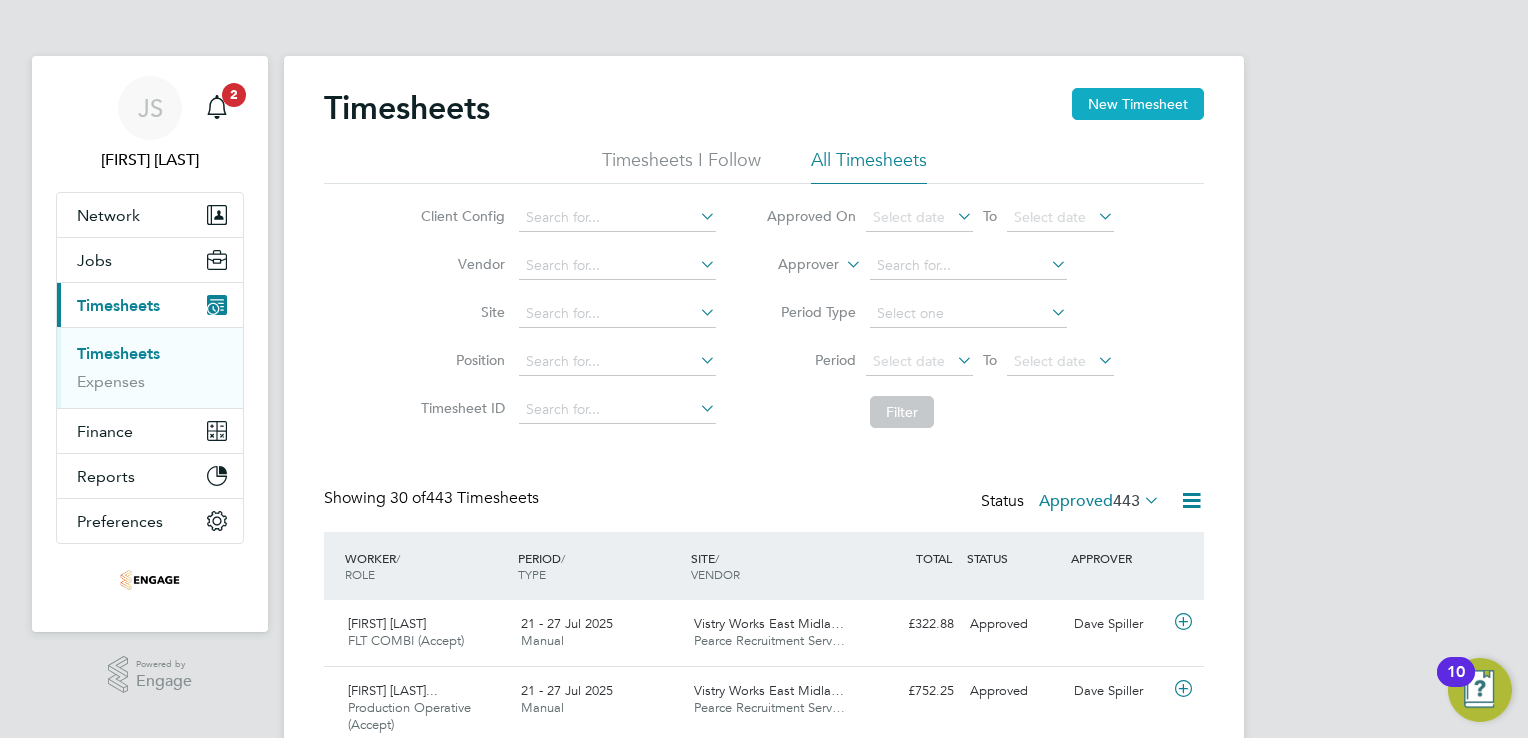 click on "New Timesheet" 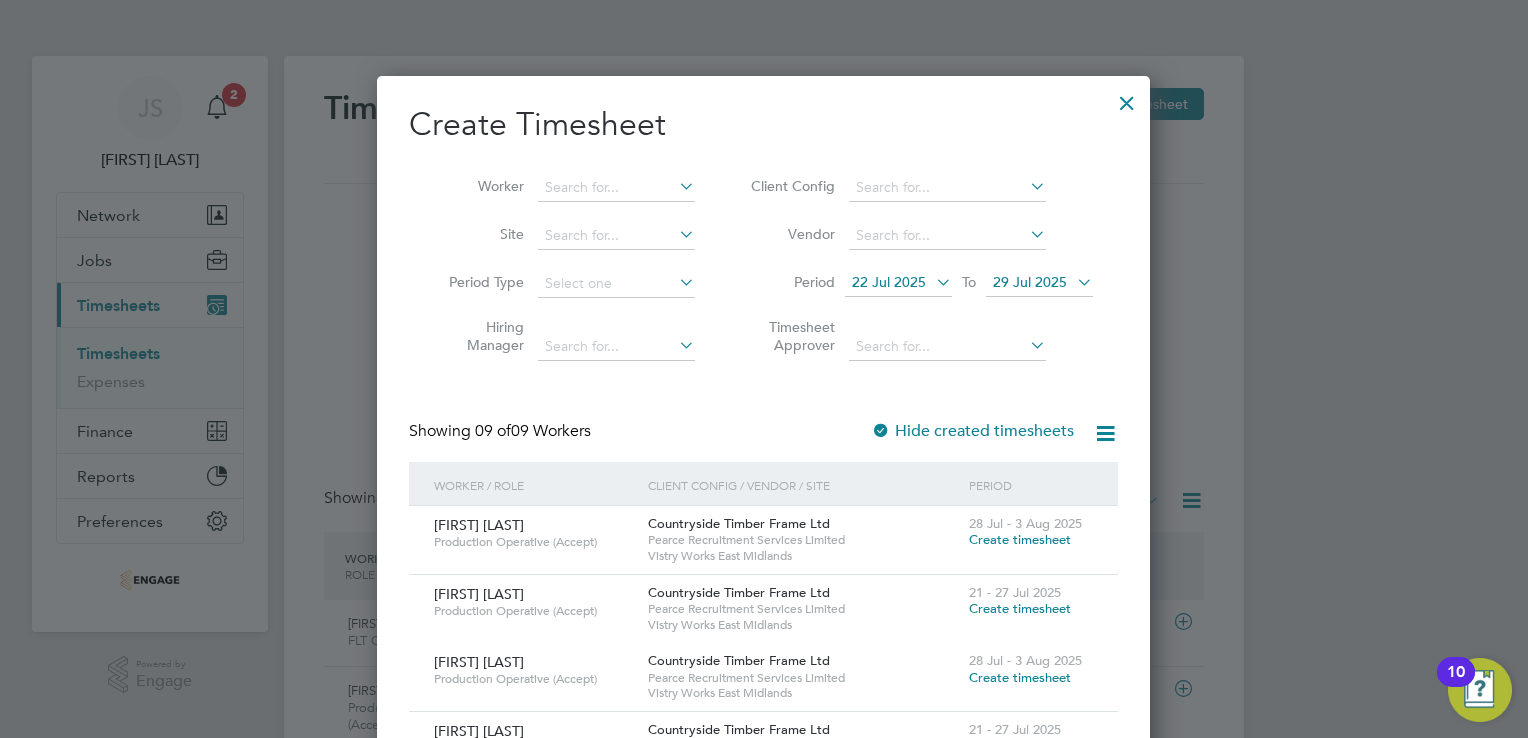 click on "22 Jul 2025" at bounding box center (898, 283) 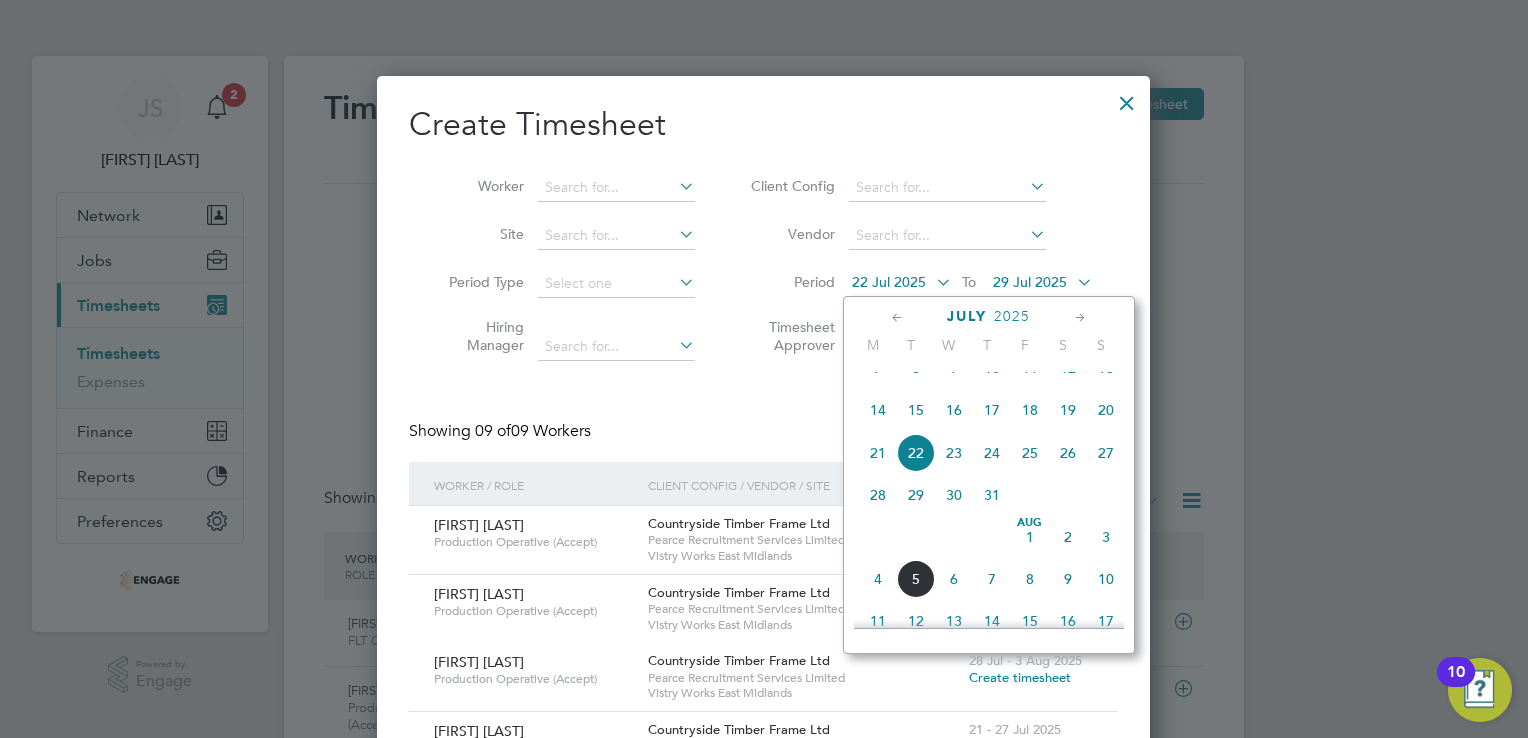 click on "28" 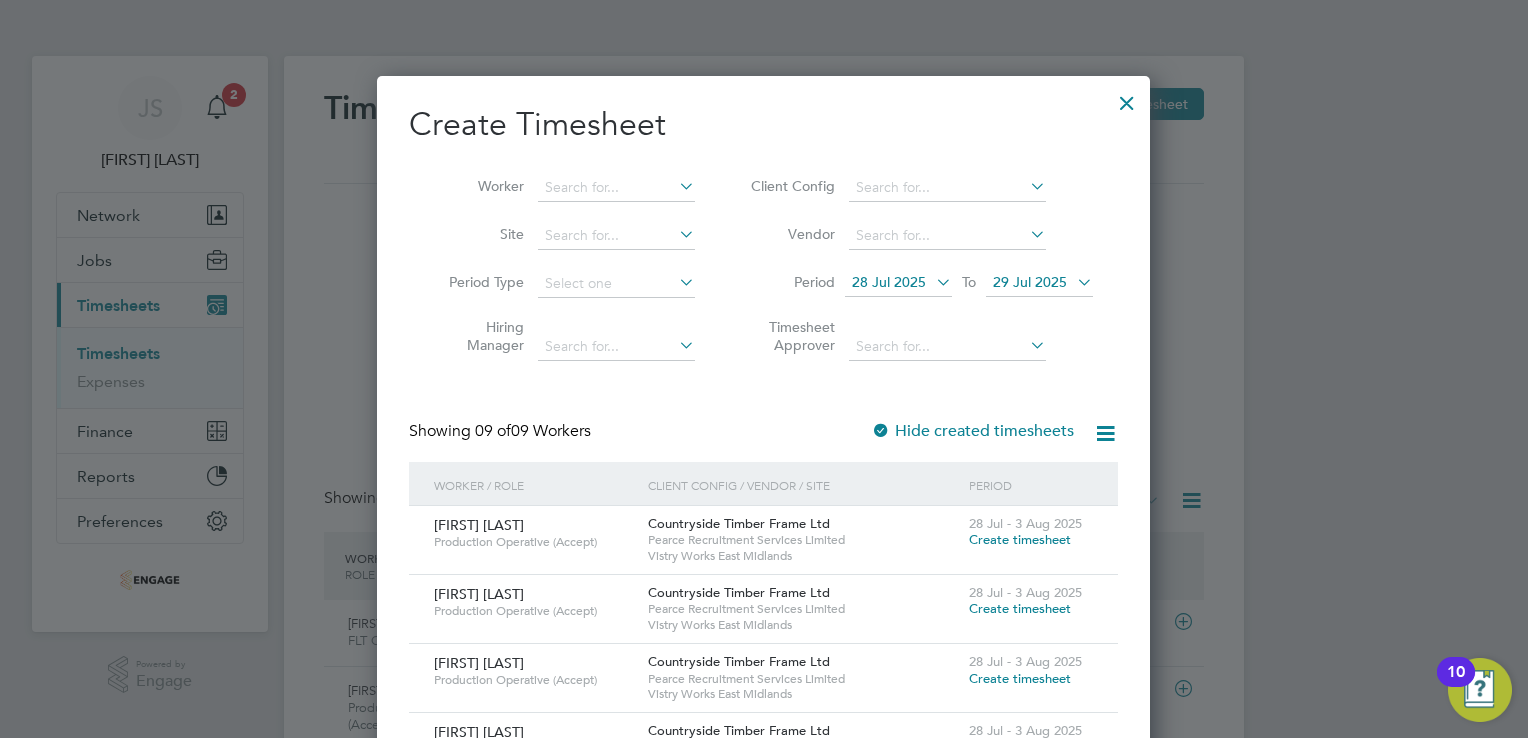 click on "29 Jul 2025" at bounding box center (1030, 282) 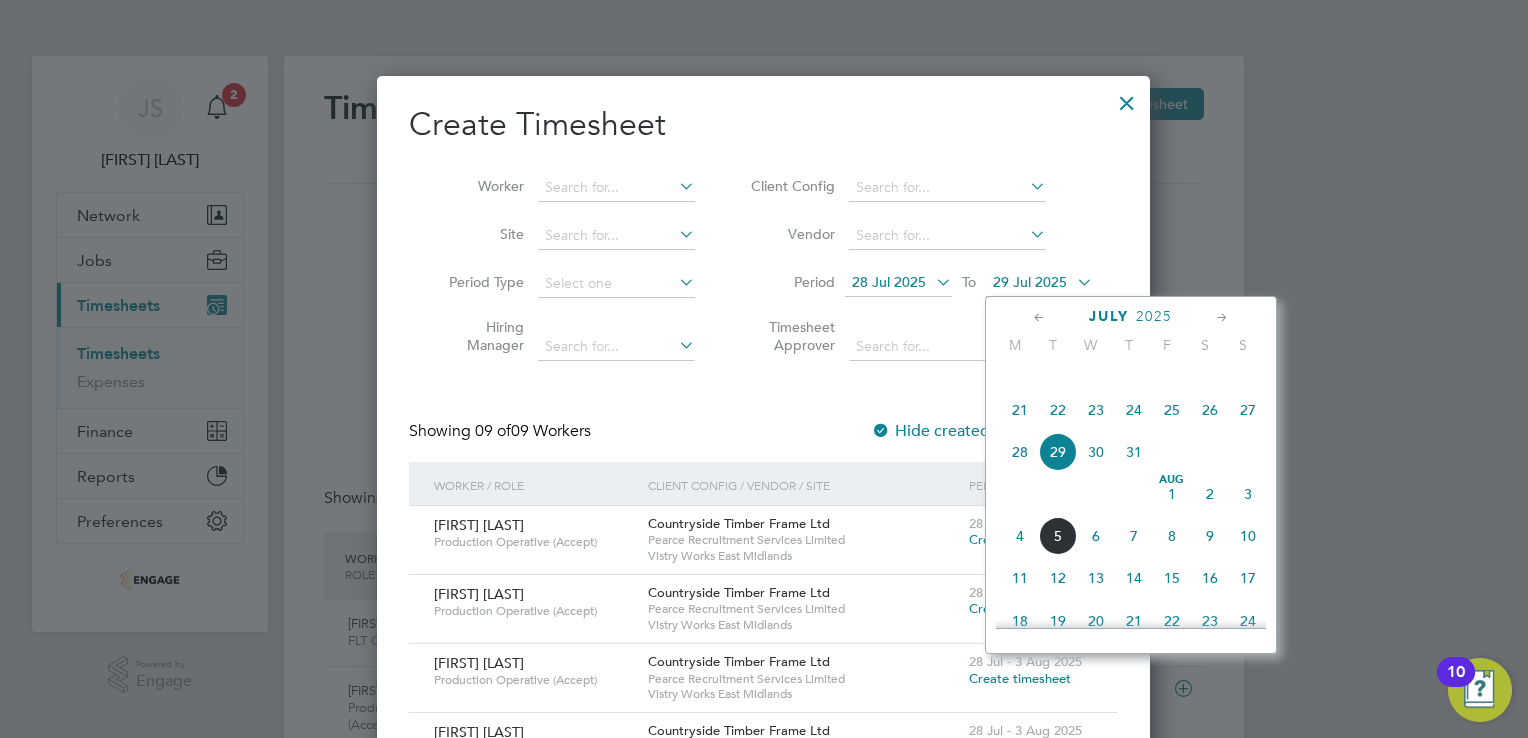 click on "3" 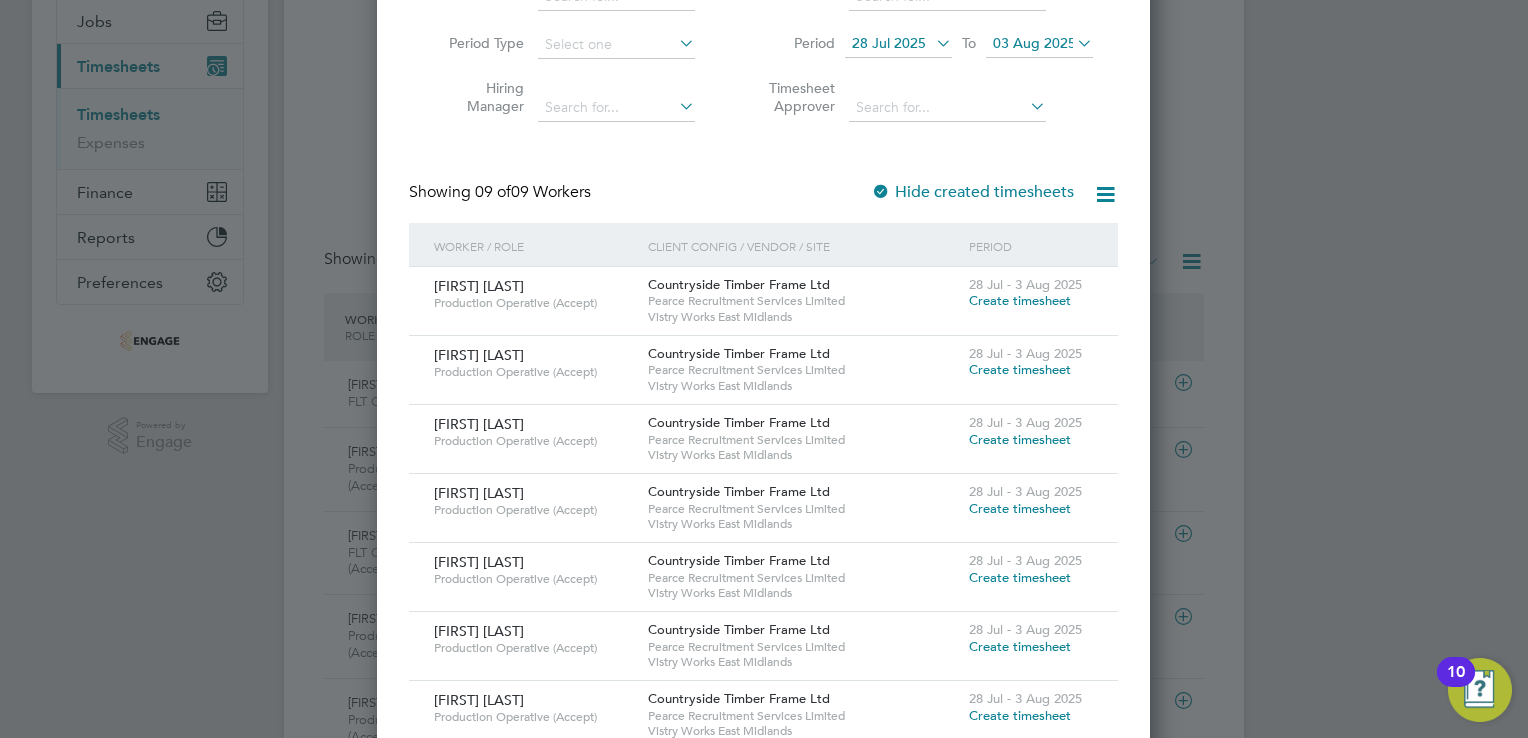click on "Create timesheet" at bounding box center (1020, 300) 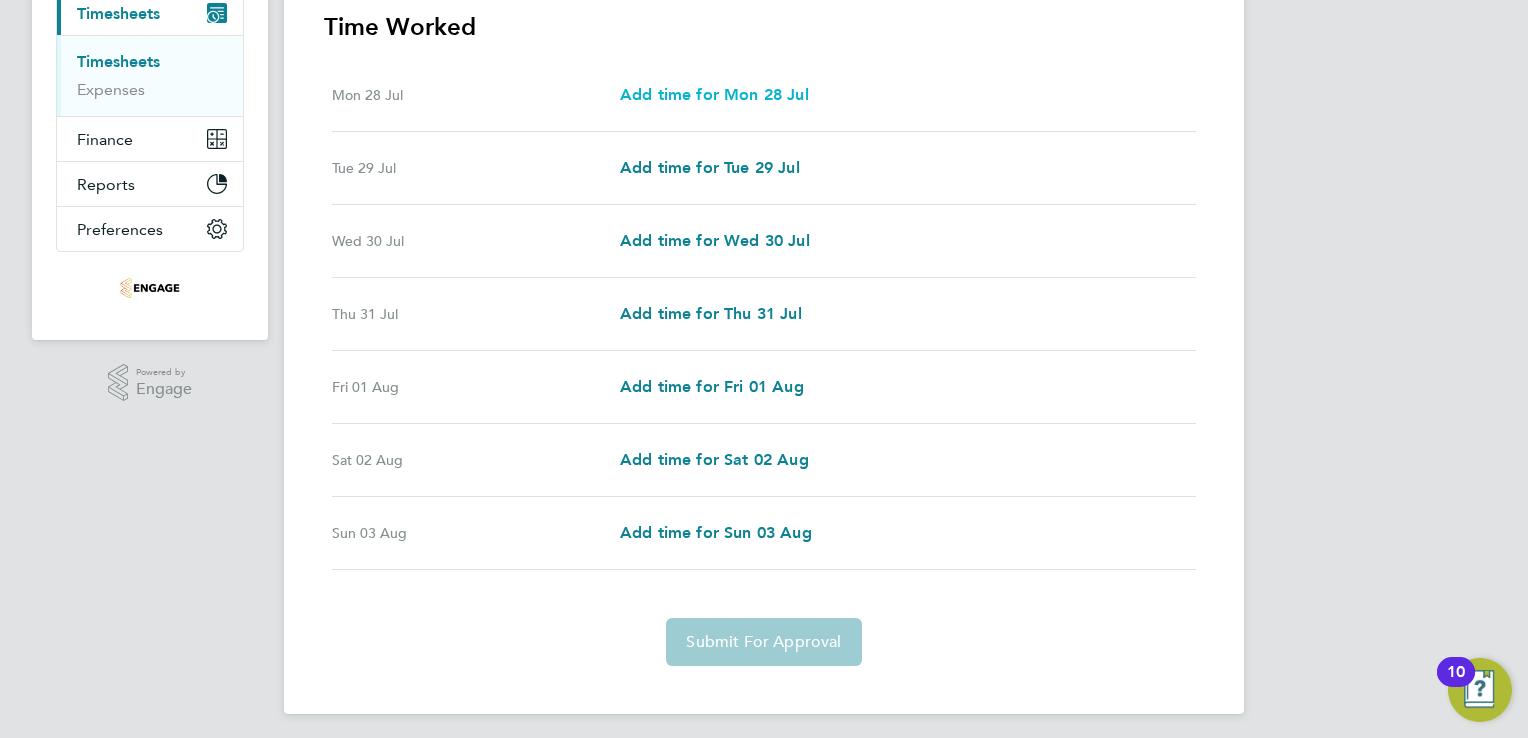 click on "Add time for Mon 28 Jul" at bounding box center [714, 94] 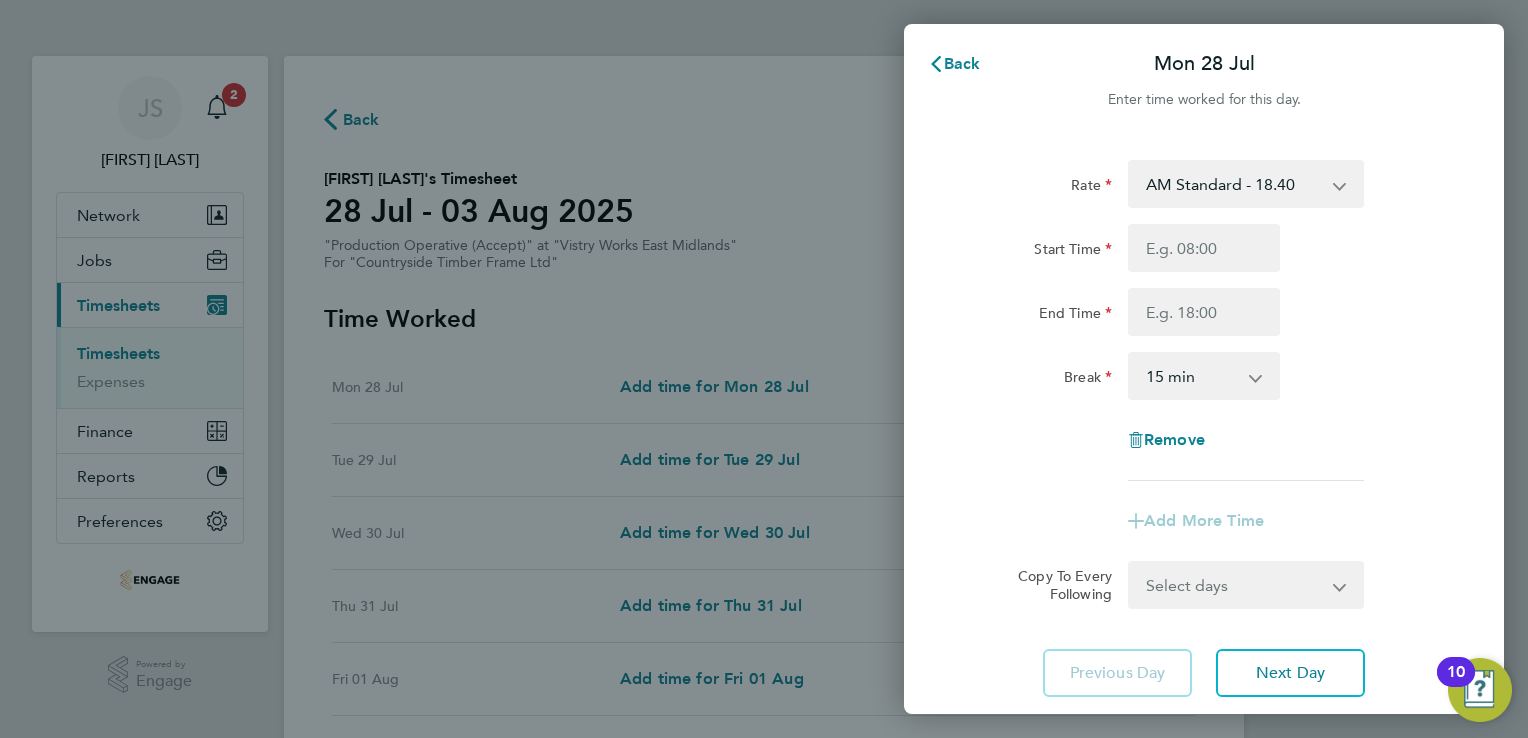click on "AM Standard - 18.40   OT2 - 36.80   PM Standard - 20.06   PM OT2 - 40.11   PM OT 1 - 30.08   OT 1 - 27.60" at bounding box center [1234, 184] 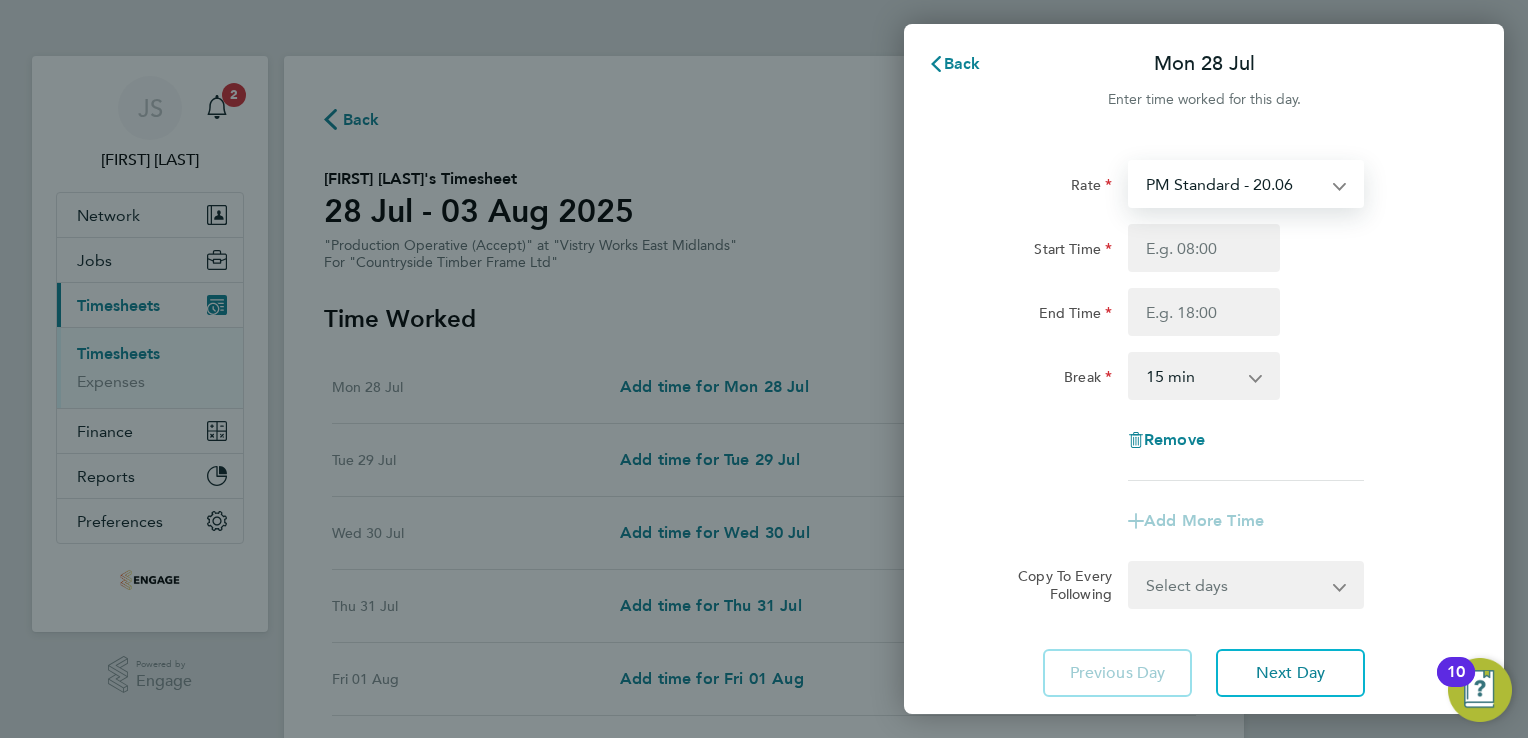 select on "15" 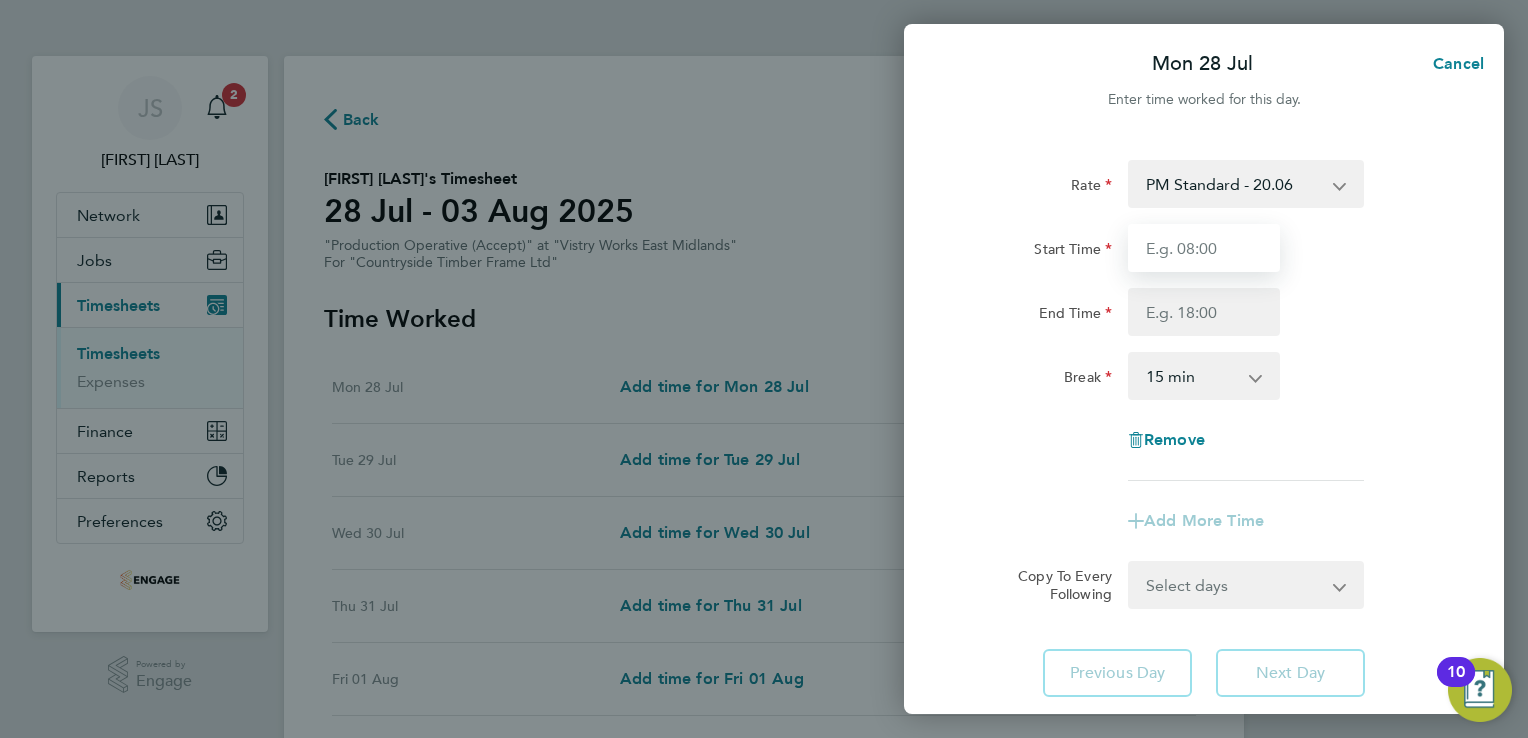 click on "Start Time" at bounding box center (1204, 248) 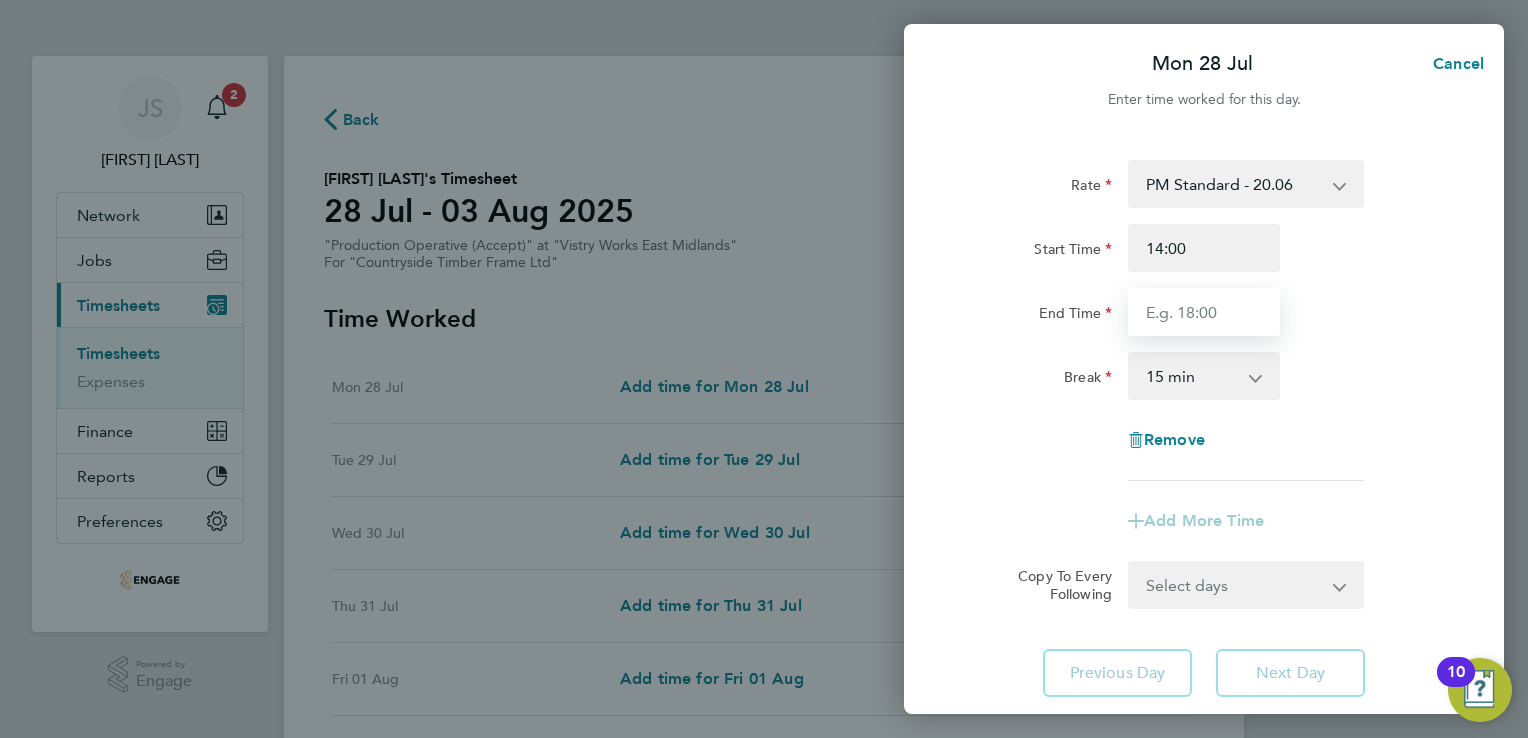 click on "End Time" at bounding box center [1204, 312] 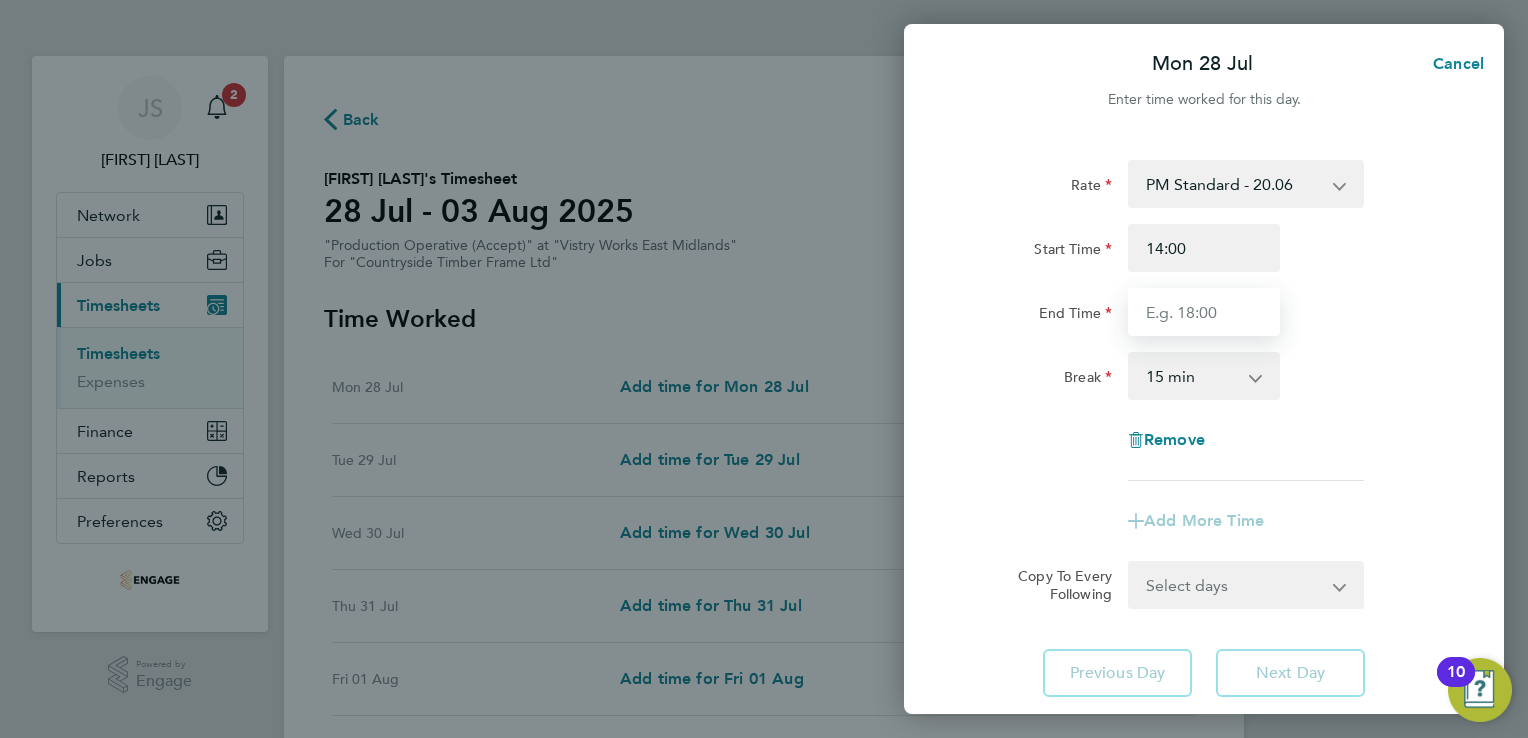 type on "22:30" 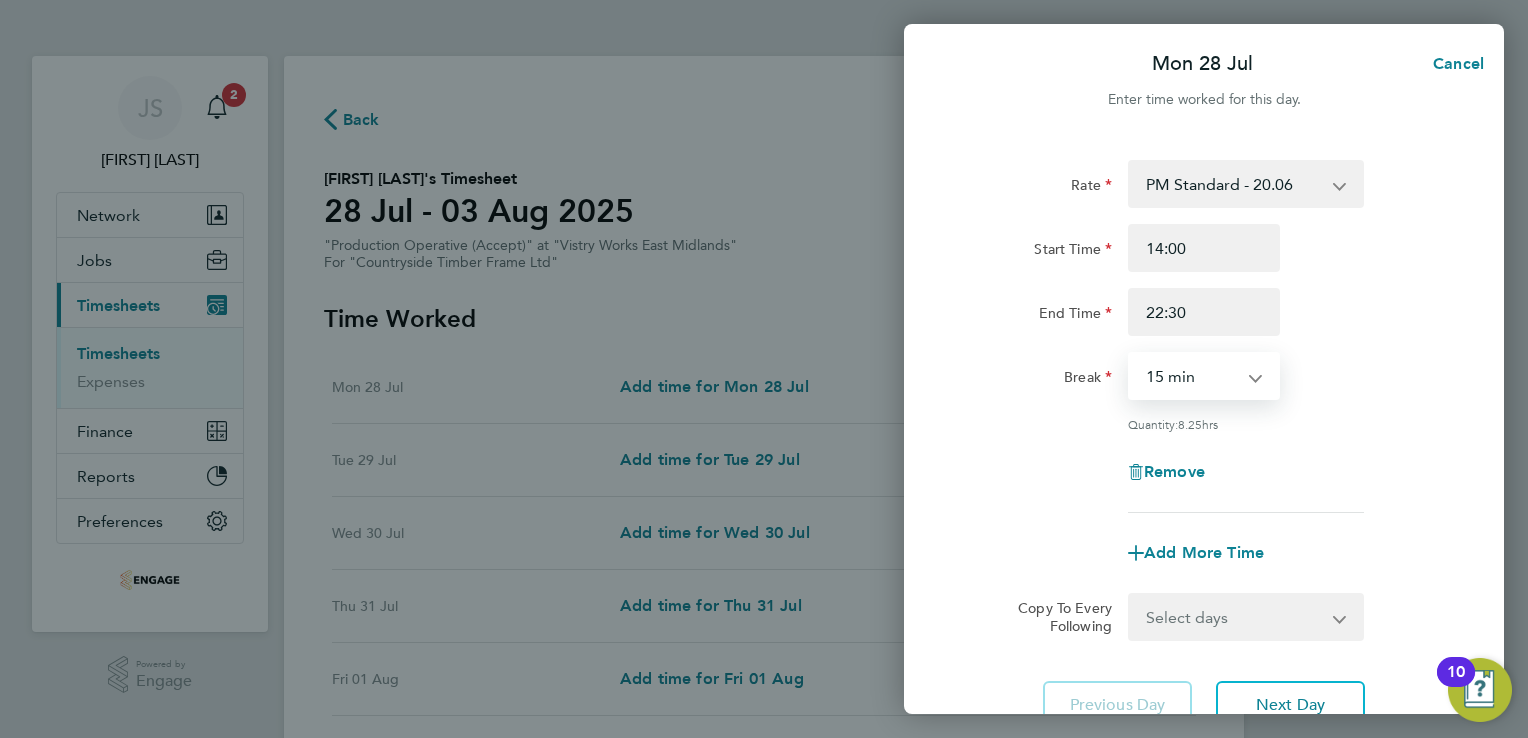 click on "0 min   15 min   30 min   45 min   60 min   75 min   90 min" at bounding box center [1192, 376] 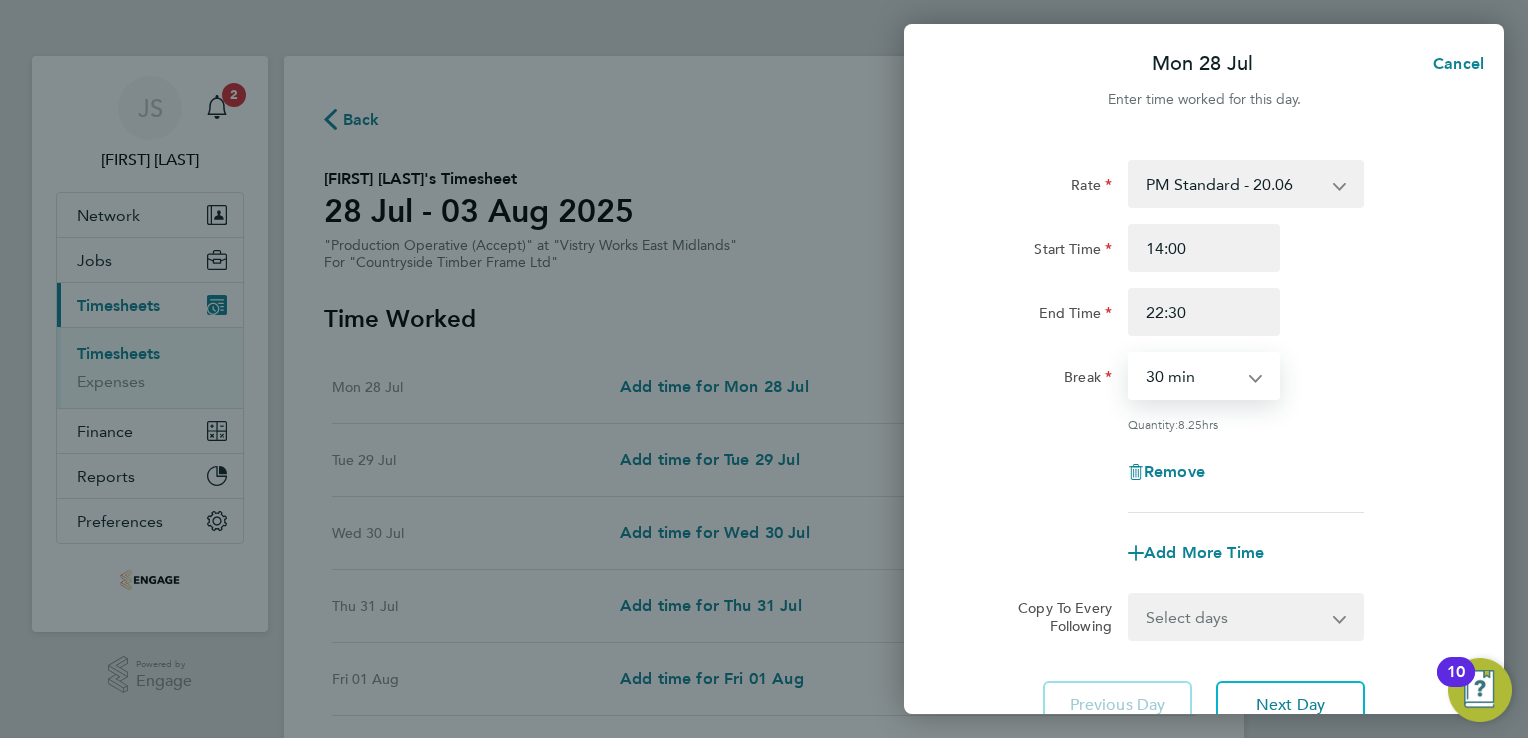 click on "0 min   15 min   30 min   45 min   60 min   75 min   90 min" at bounding box center (1192, 376) 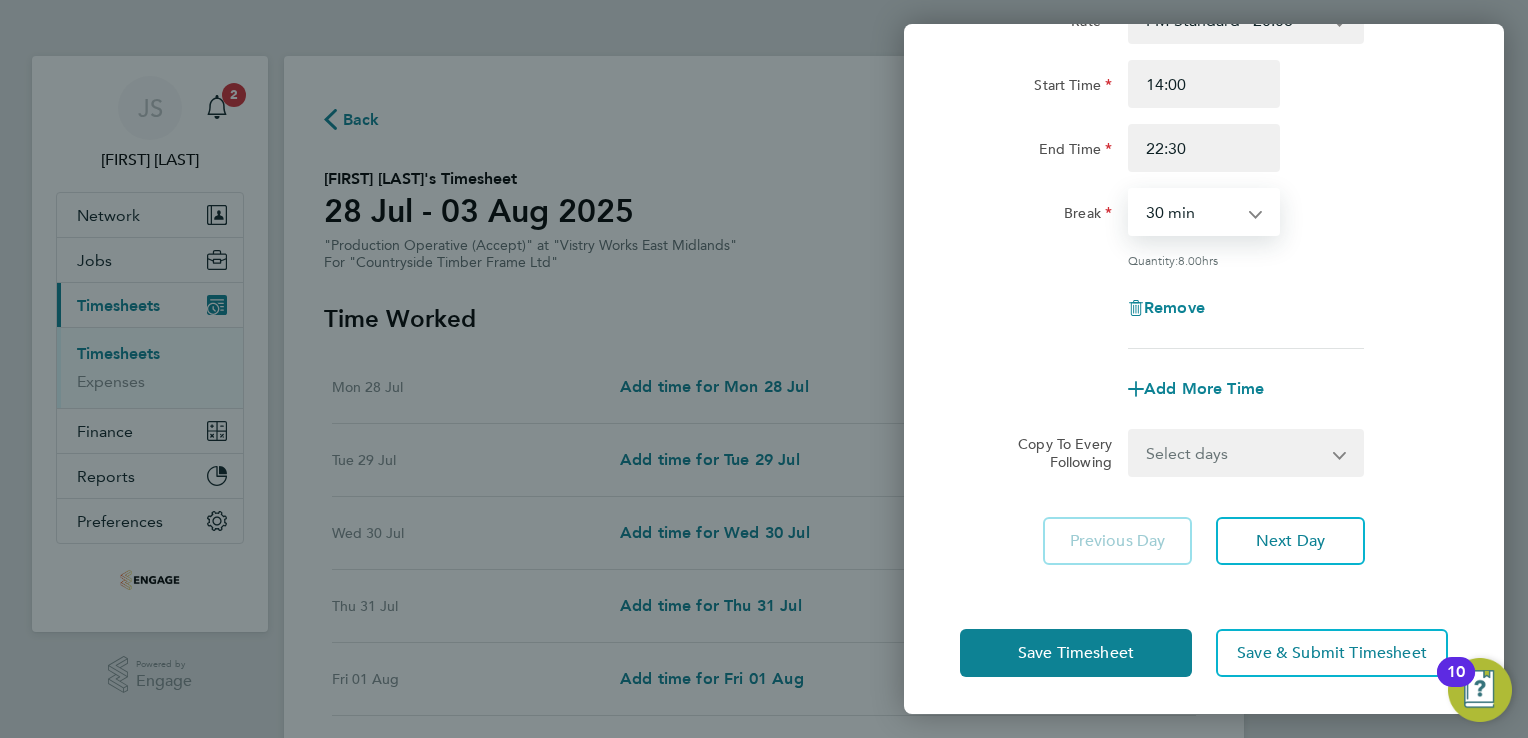 click on "Select days   Day   Weekday (Mon-Fri)   Weekend (Sat-Sun)   Tuesday   Wednesday   Thursday   Friday   Saturday   Sunday" at bounding box center [1235, 453] 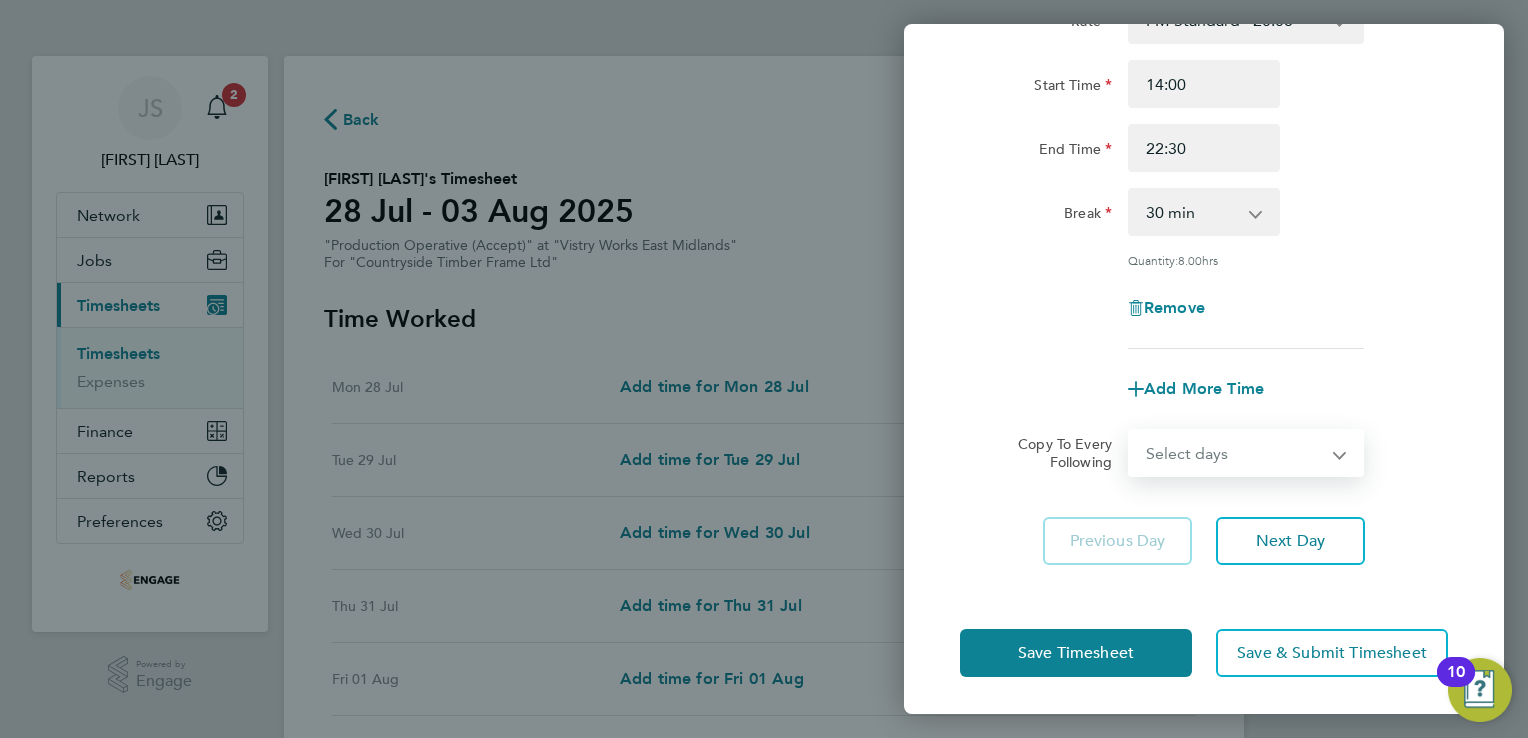 select on "WEEKDAY" 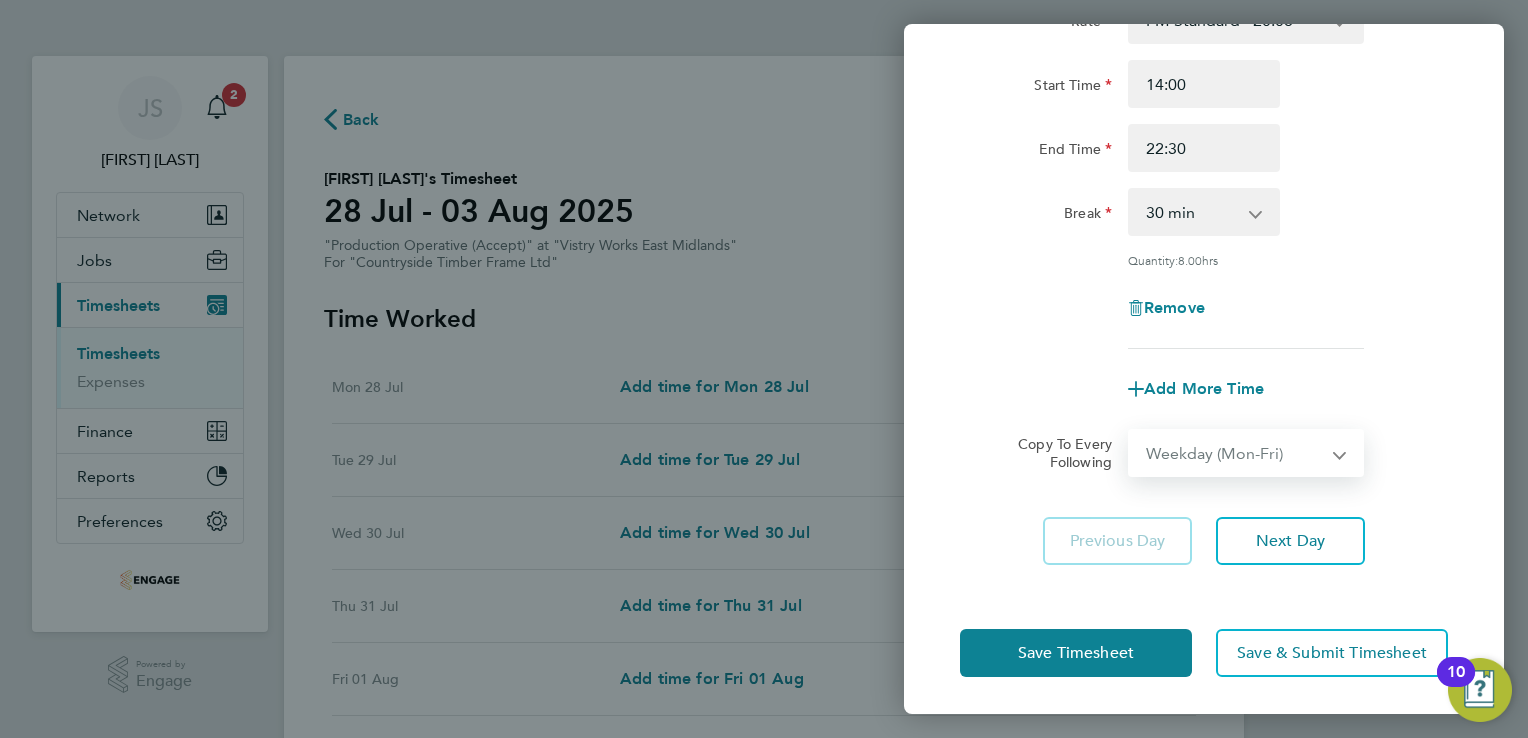 click on "Select days   Day   Weekday (Mon-Fri)   Weekend (Sat-Sun)   Tuesday   Wednesday   Thursday   Friday   Saturday   Sunday" at bounding box center [1235, 453] 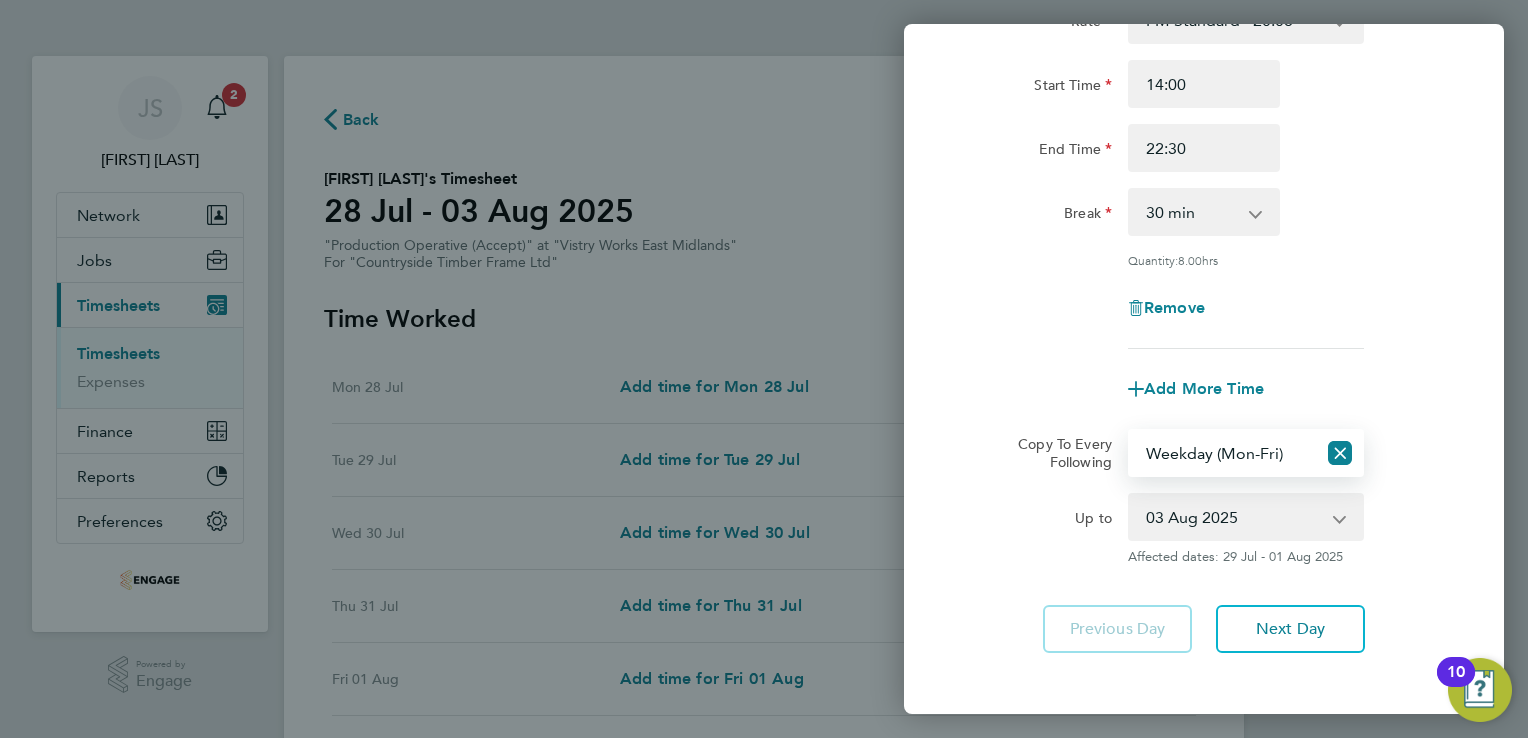 scroll, scrollTop: 252, scrollLeft: 0, axis: vertical 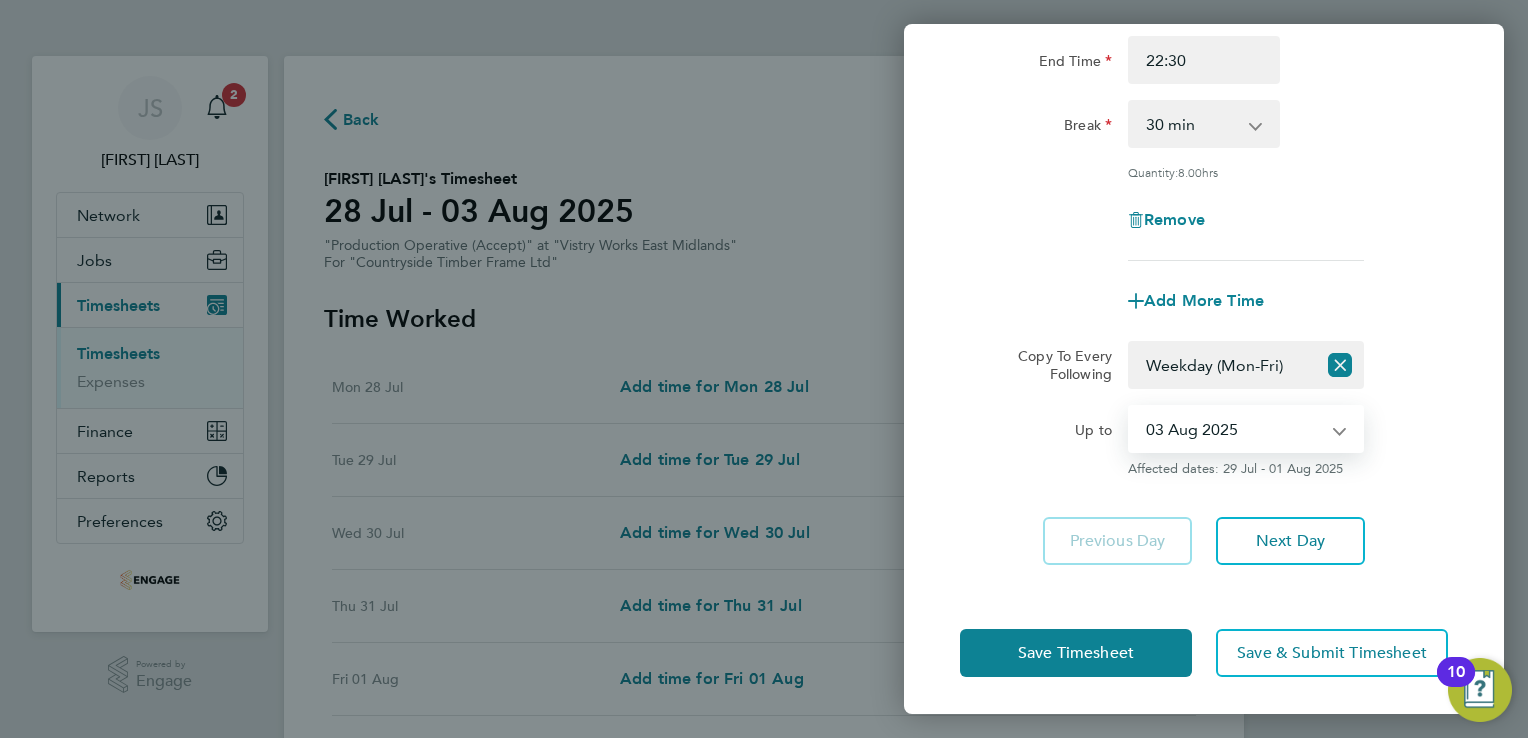 click on "29 Jul 2025   30 Jul 2025   31 Jul 2025   01 Aug 2025   02 Aug 2025   03 Aug 2025" at bounding box center (1234, 429) 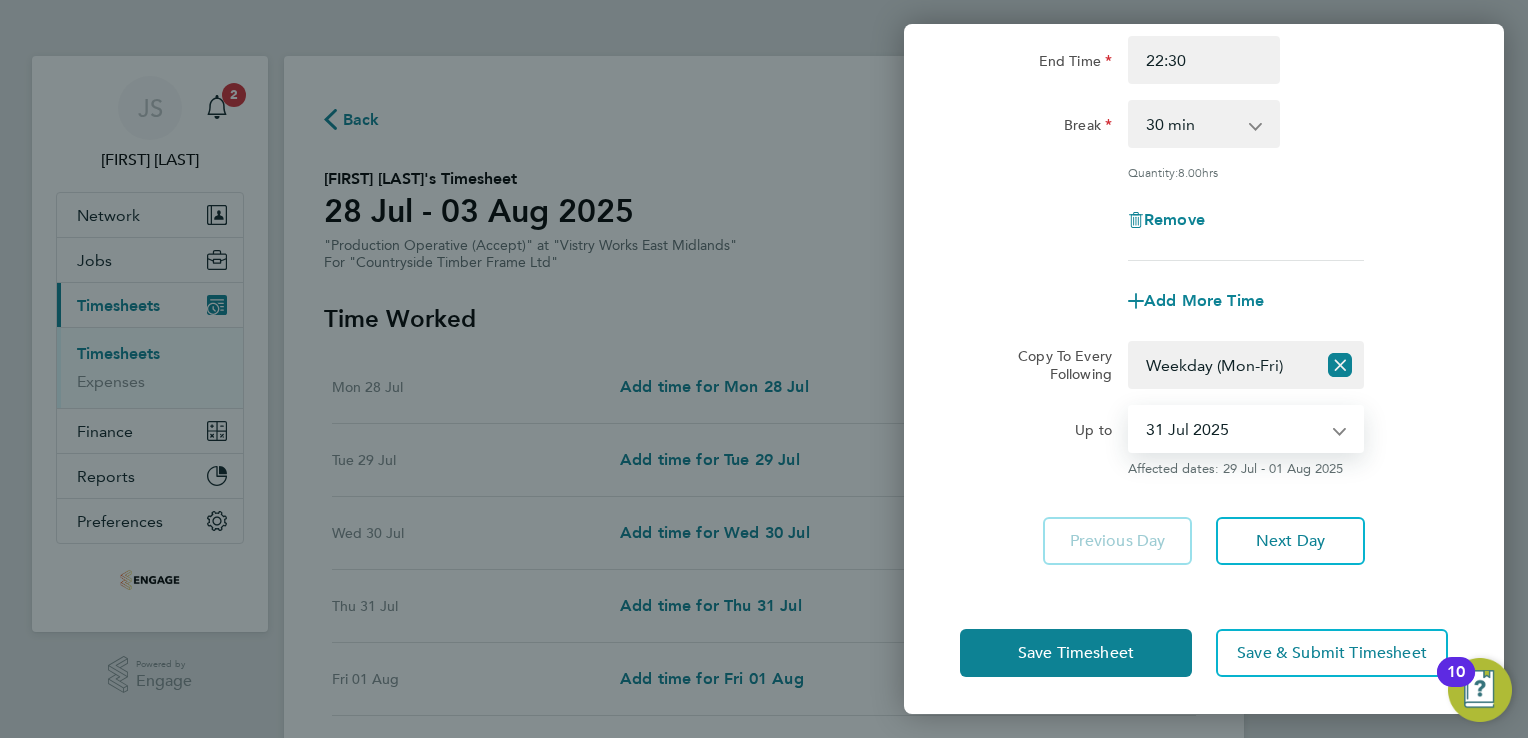 click on "29 Jul 2025   30 Jul 2025   31 Jul 2025   01 Aug 2025   02 Aug 2025   03 Aug 2025" at bounding box center (1234, 429) 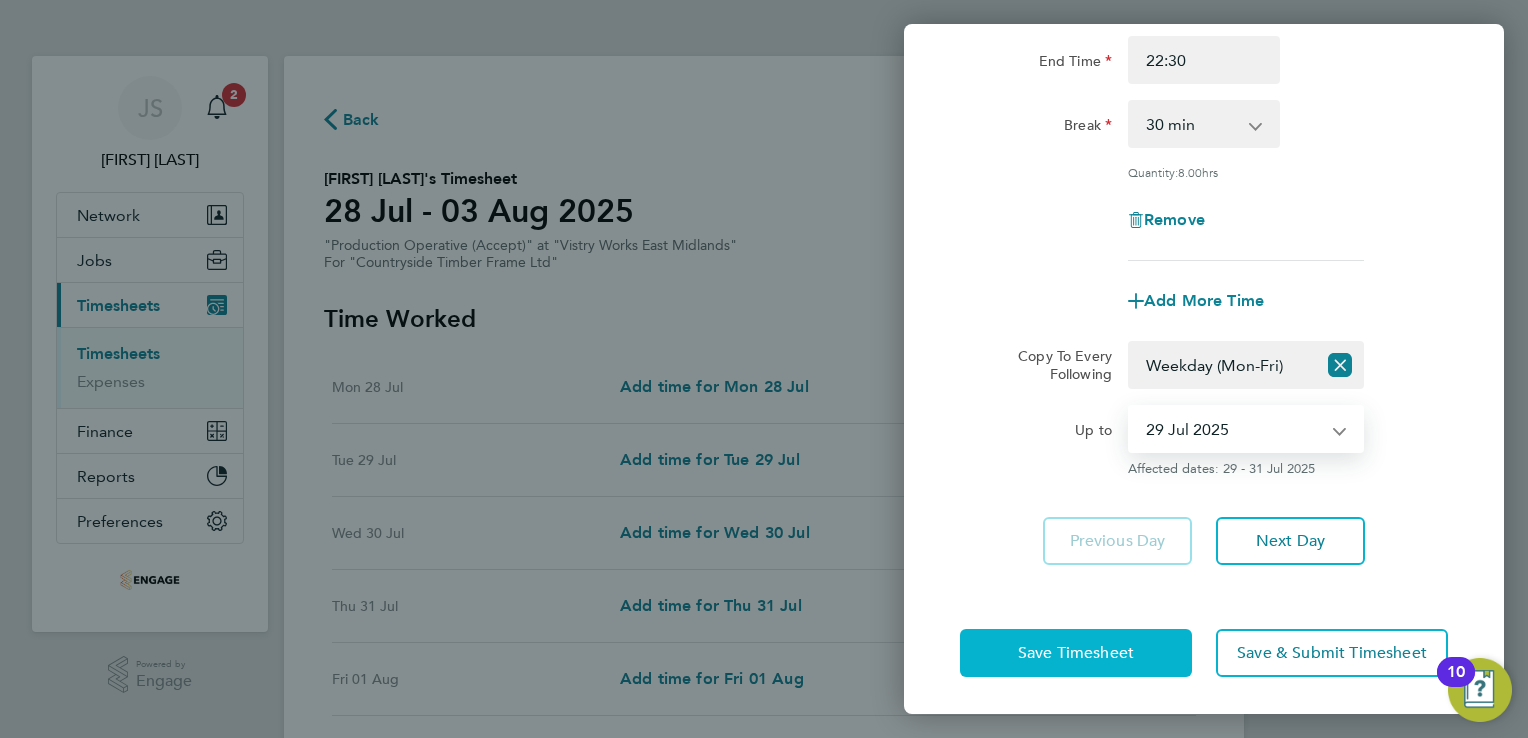 click on "Save Timesheet" 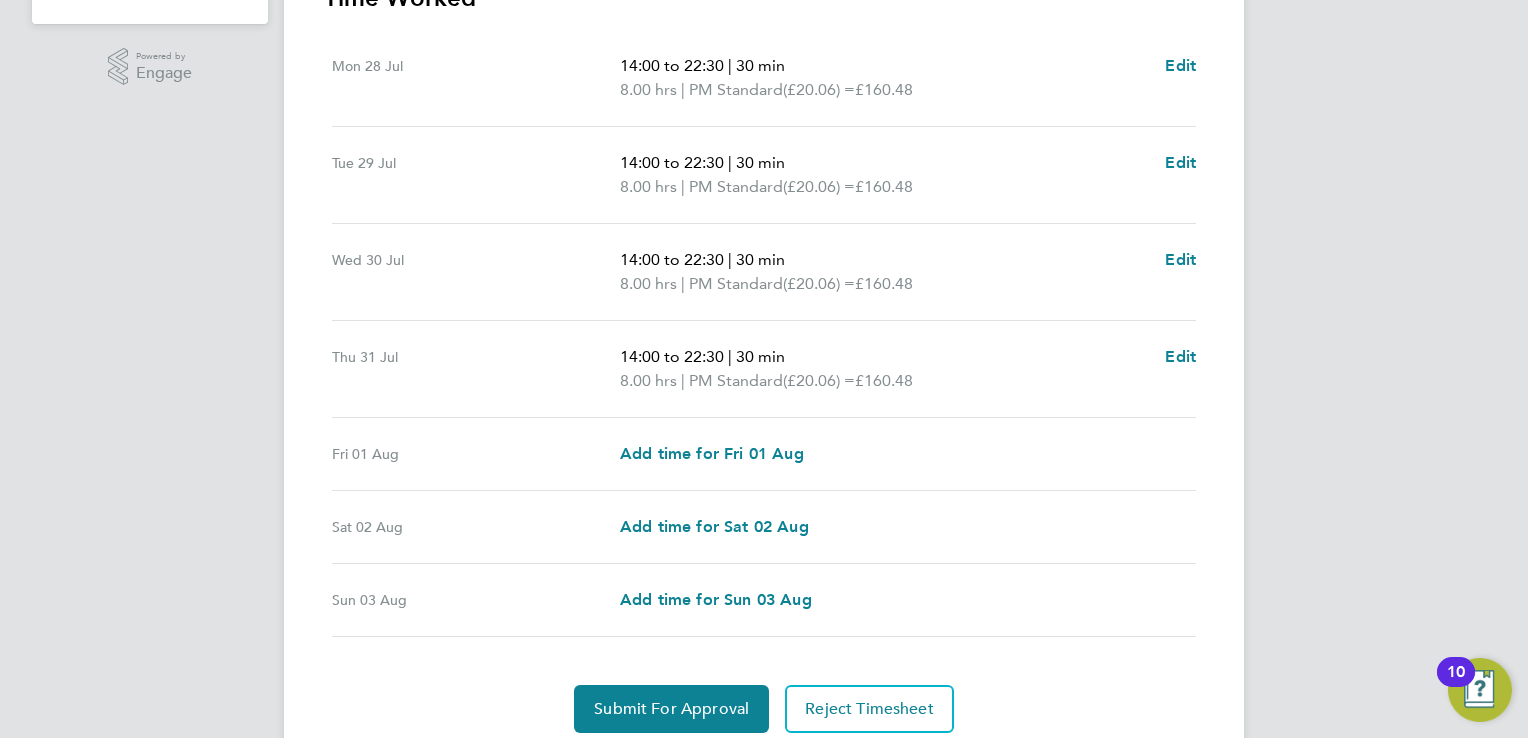 scroll, scrollTop: 627, scrollLeft: 0, axis: vertical 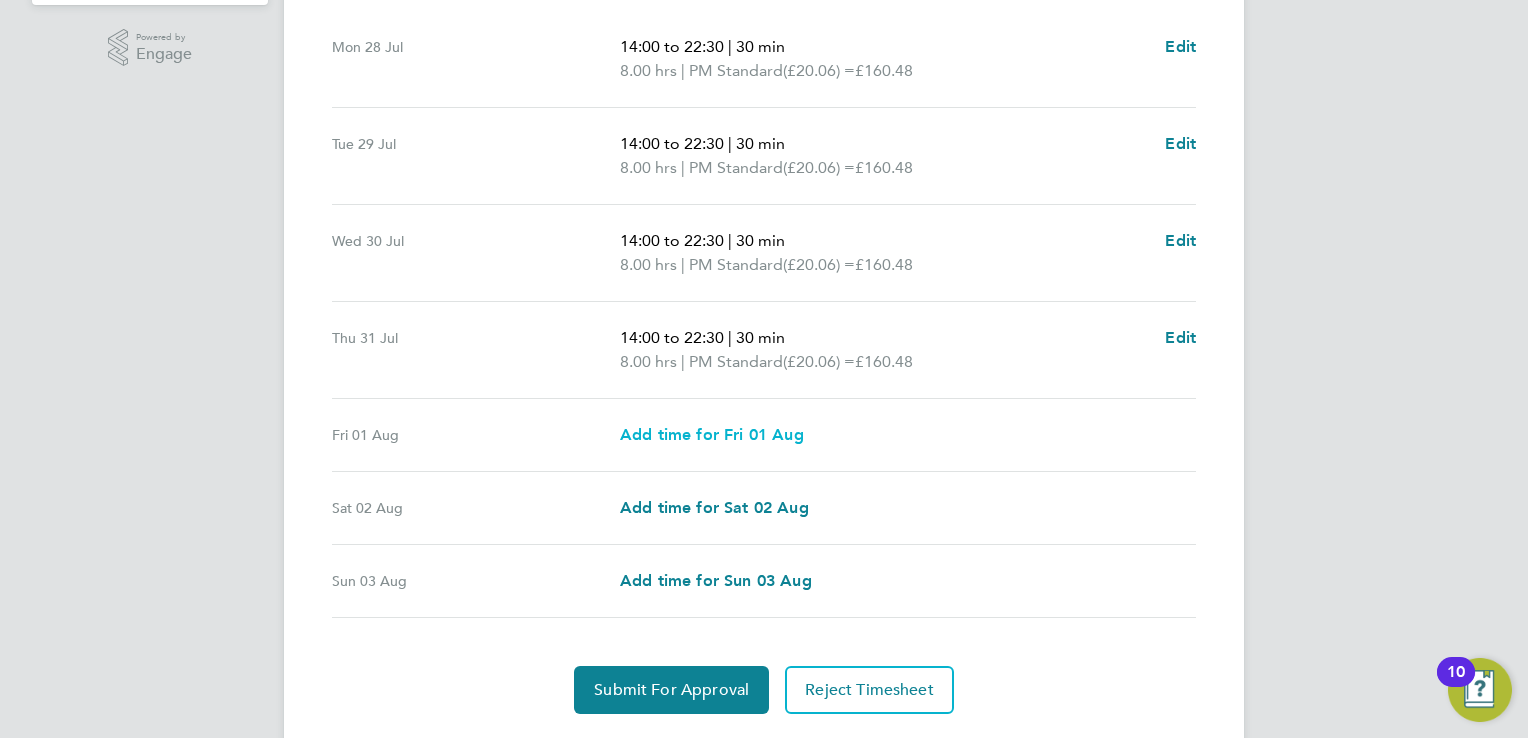 click on "Add time for Fri 01 Aug" at bounding box center (712, 434) 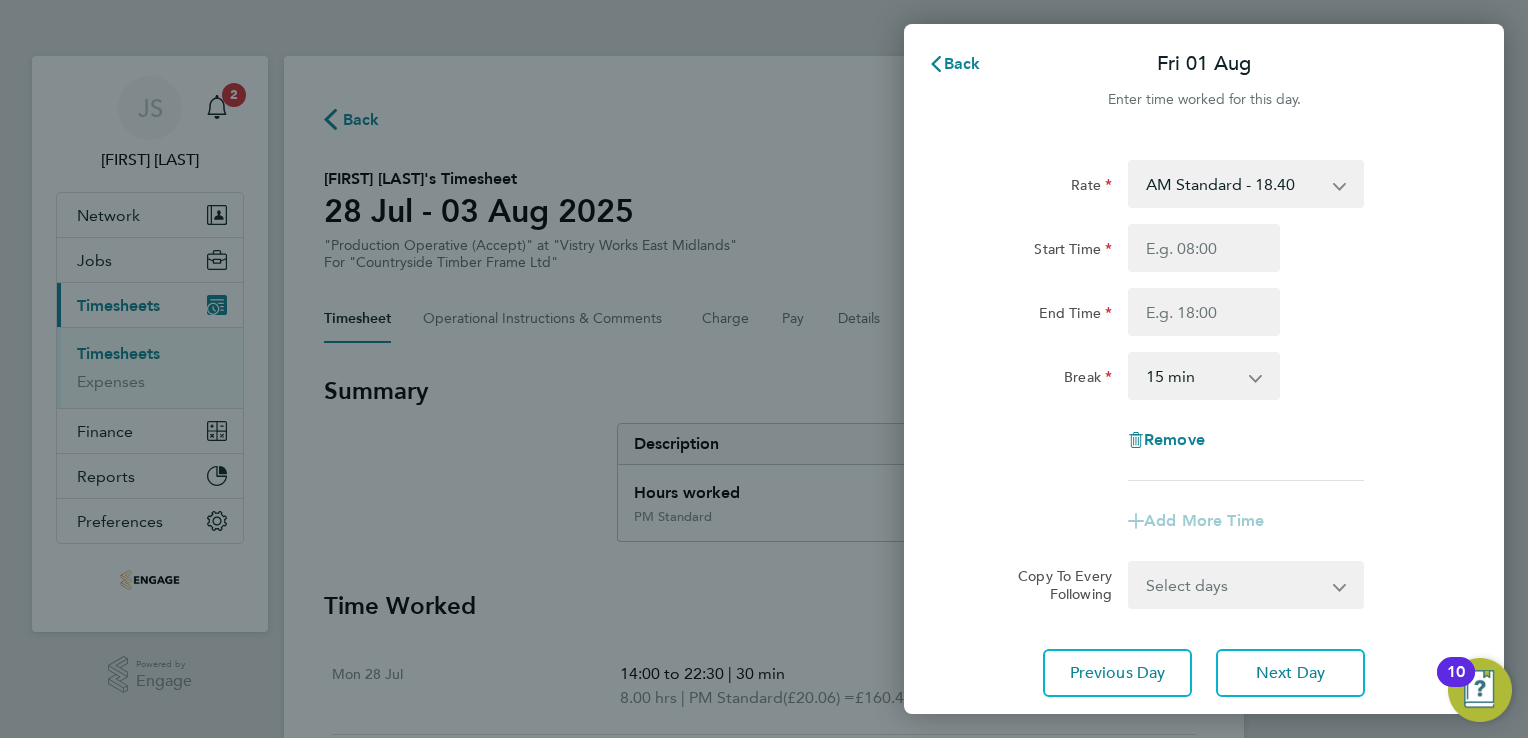 scroll, scrollTop: 0, scrollLeft: 0, axis: both 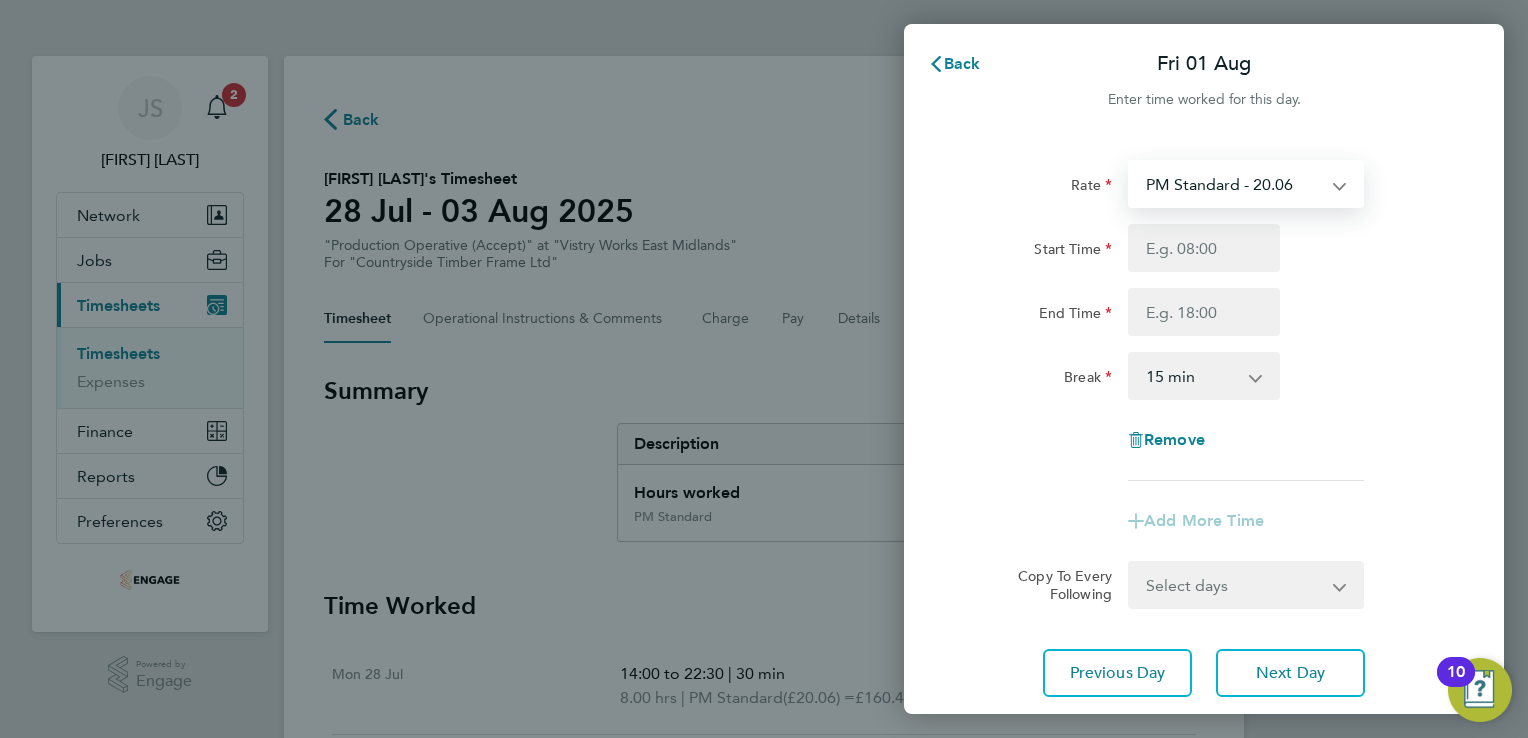 select on "15" 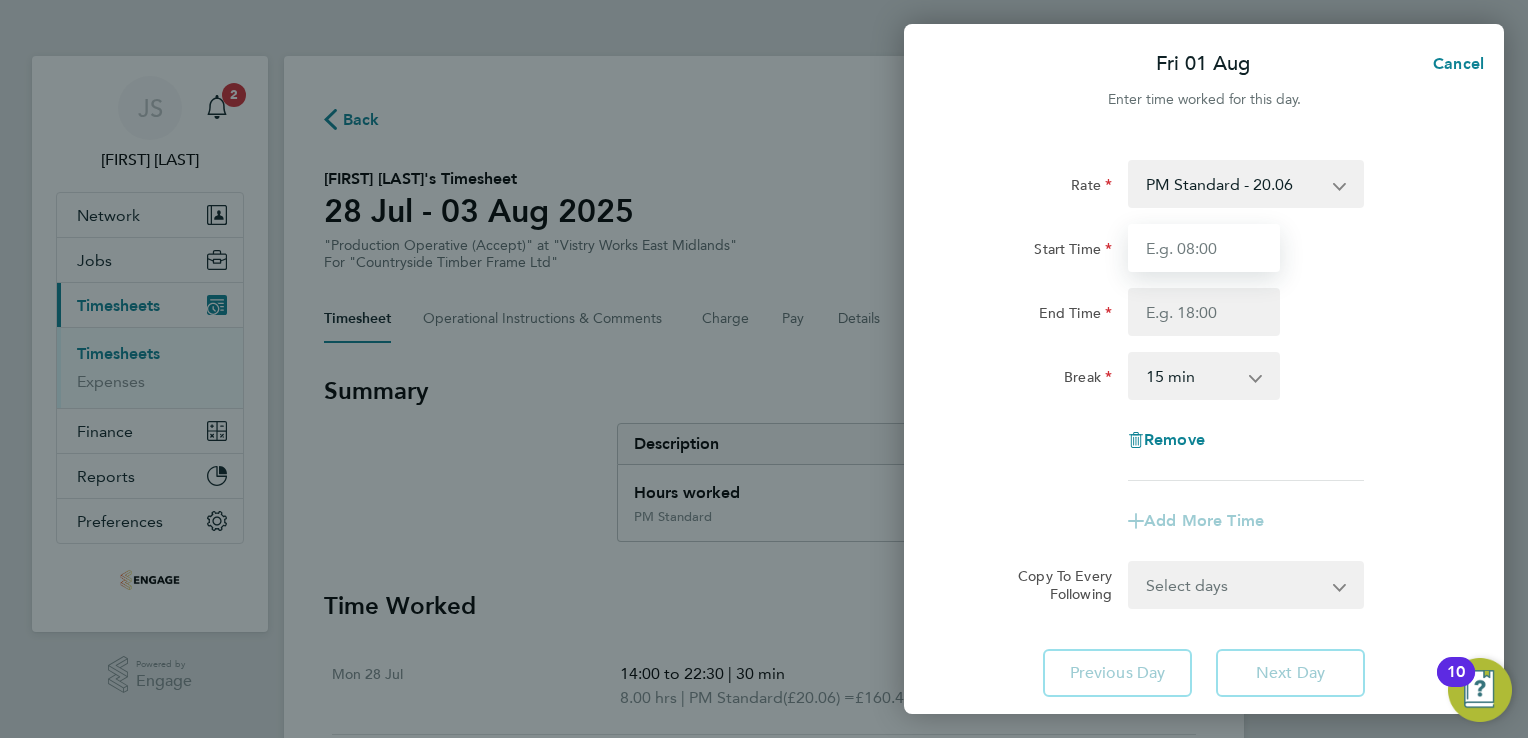click on "Start Time" at bounding box center (1204, 248) 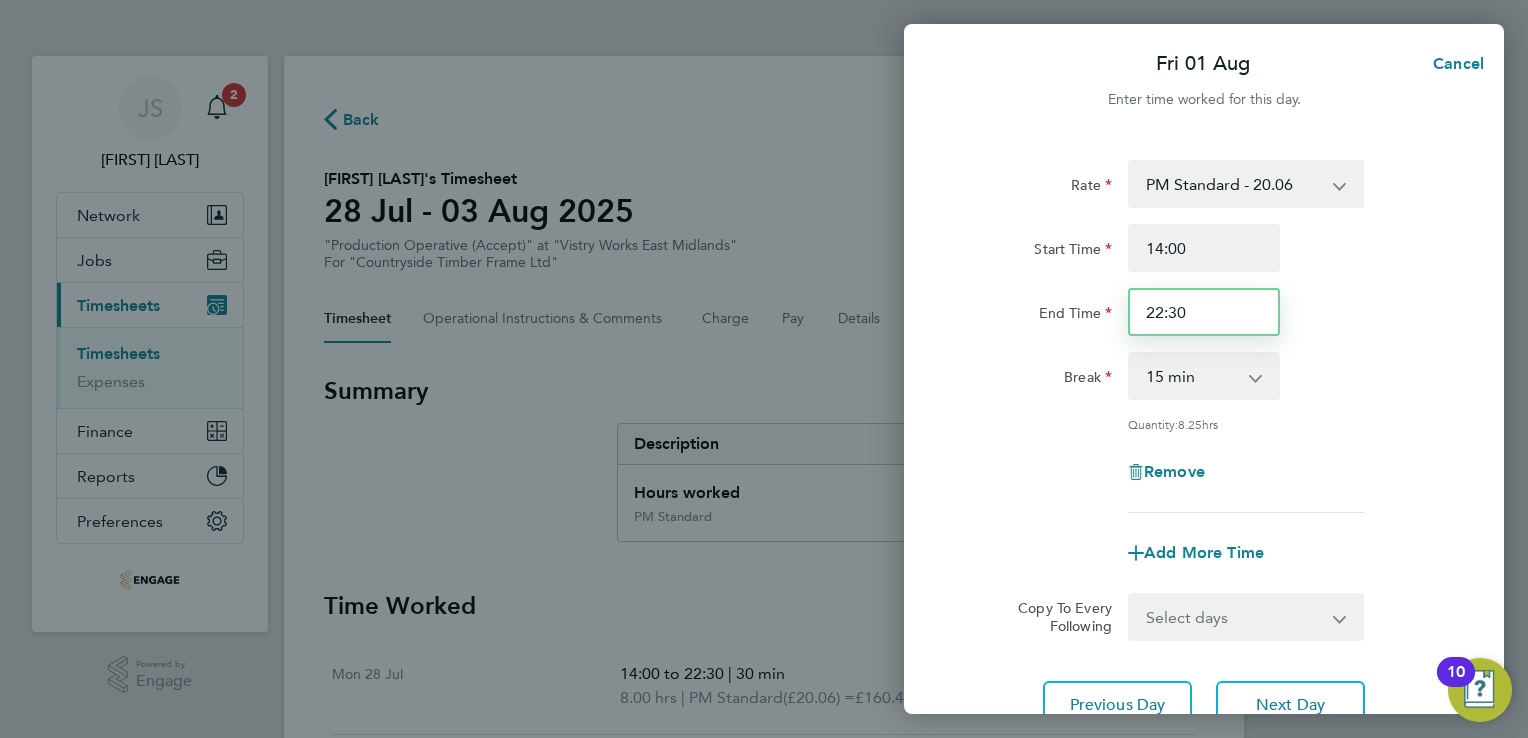 drag, startPoint x: 1203, startPoint y: 322, endPoint x: 999, endPoint y: 314, distance: 204.1568 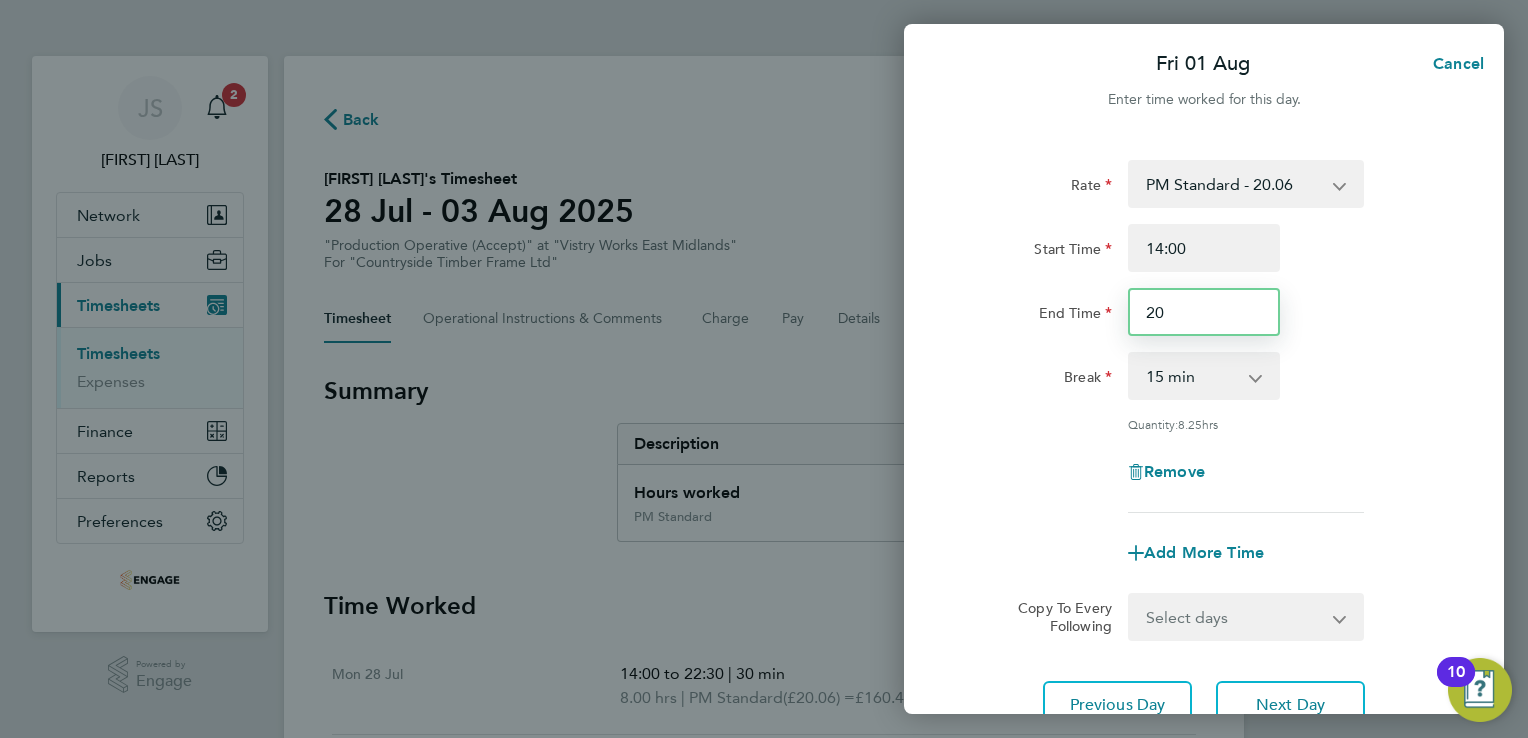 type on "20:00" 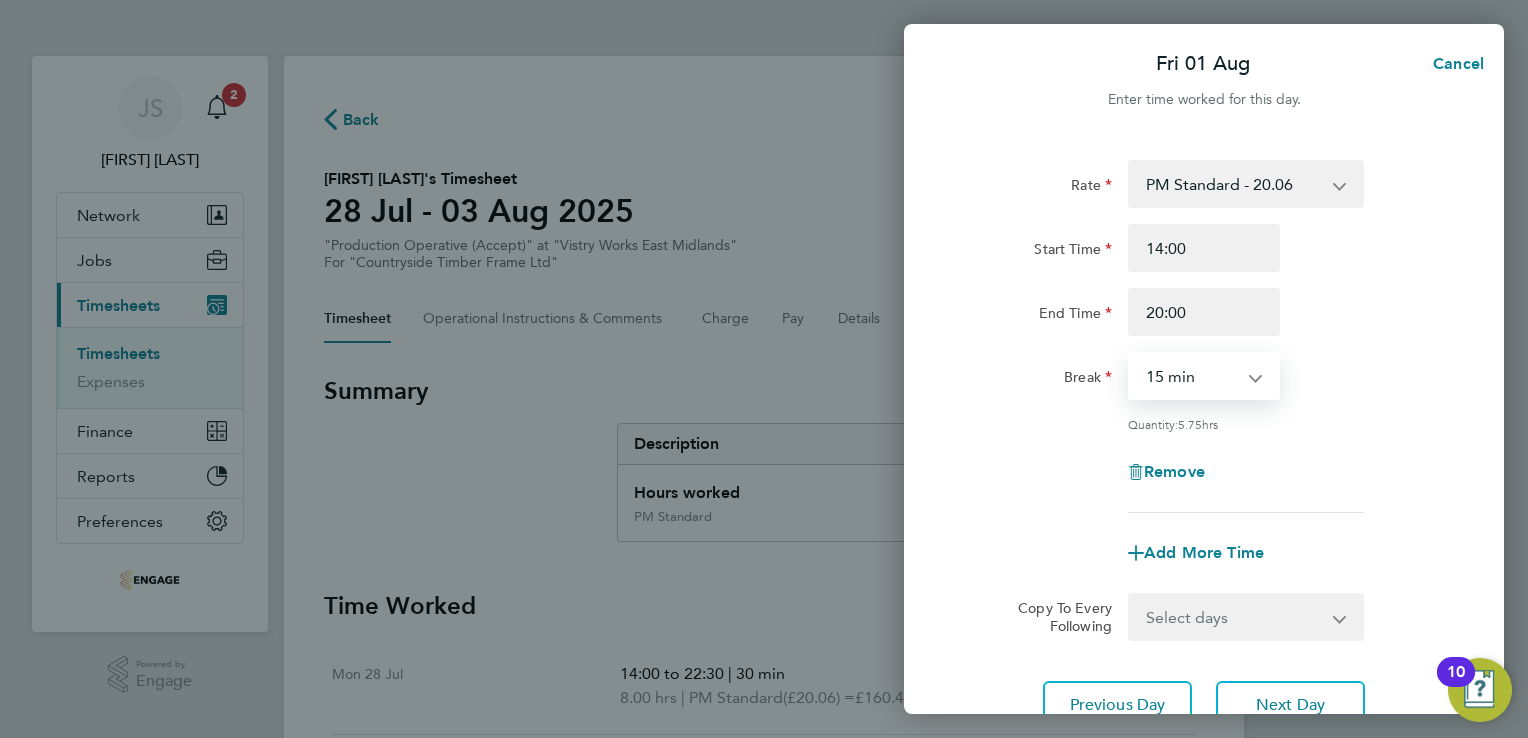 click on "0 min   15 min   30 min   45 min   60 min   75 min   90 min" at bounding box center [1192, 376] 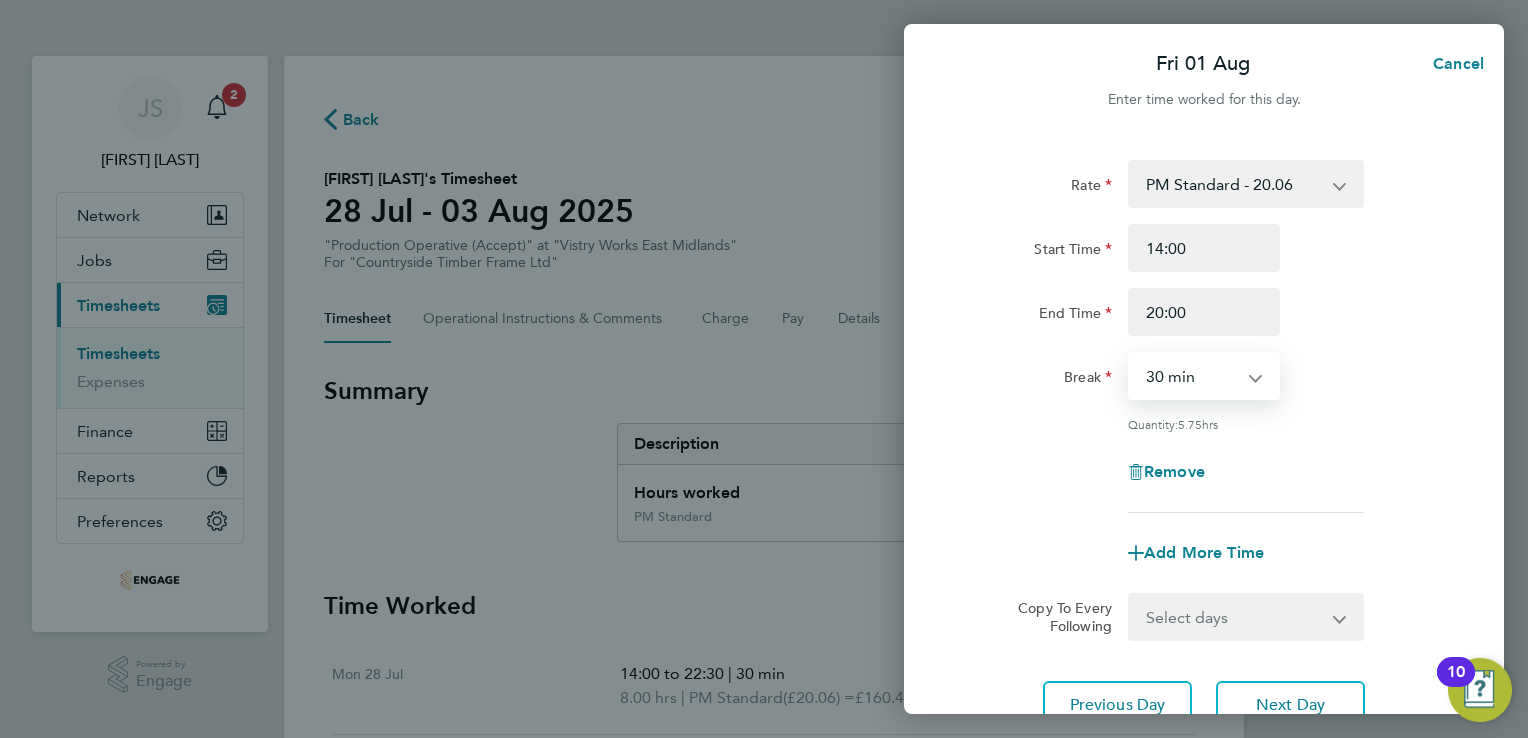 click on "0 min   15 min   30 min   45 min   60 min   75 min   90 min" at bounding box center (1192, 376) 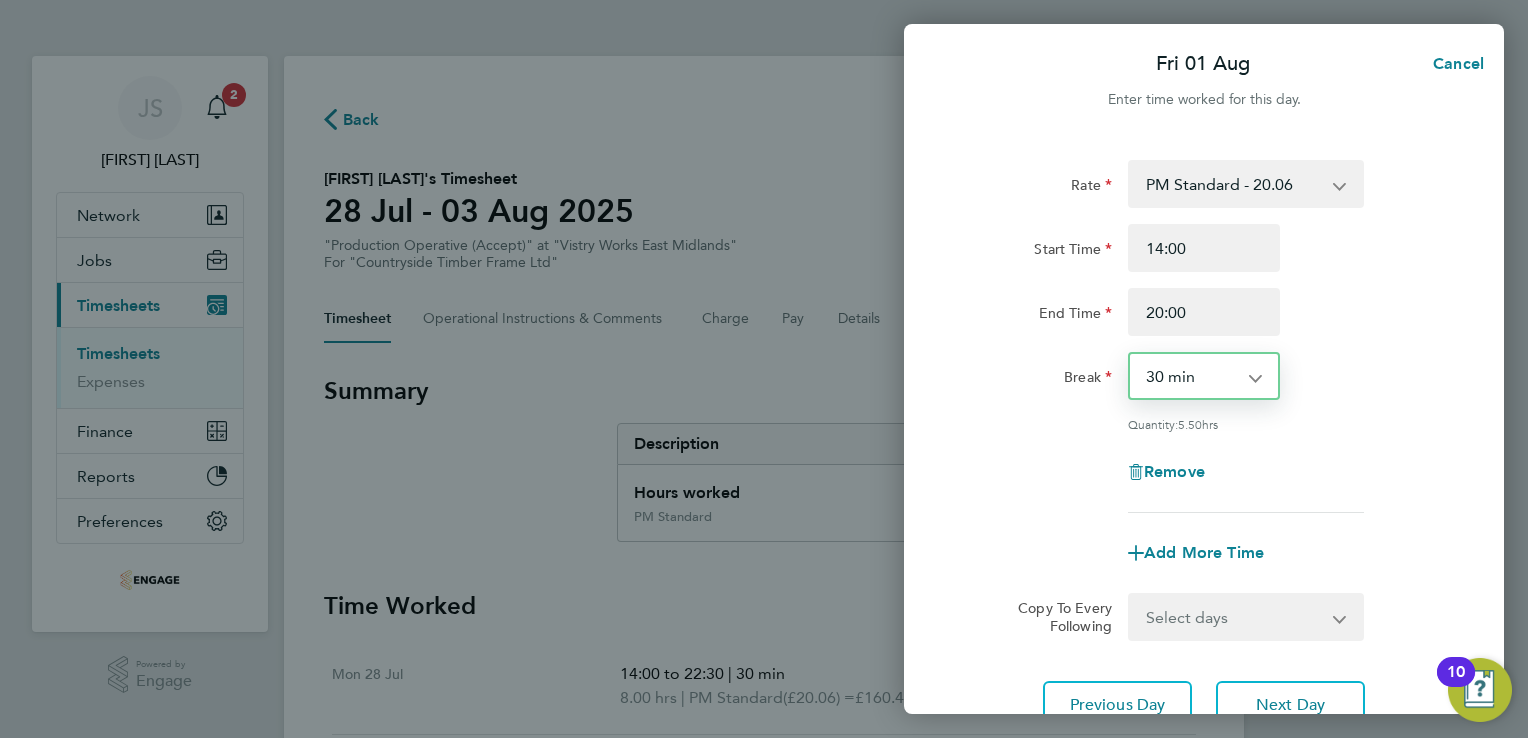 scroll, scrollTop: 164, scrollLeft: 0, axis: vertical 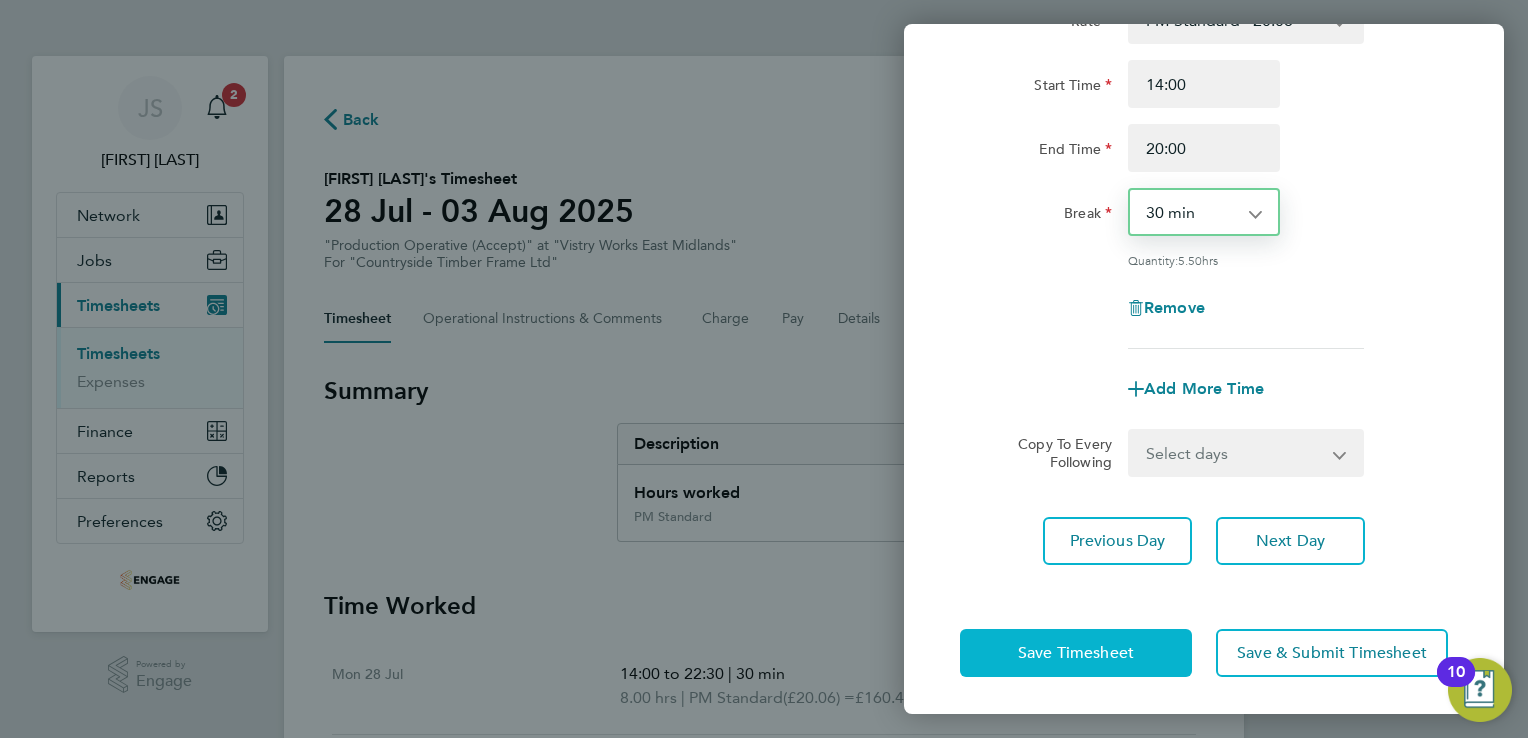click on "Save Timesheet" 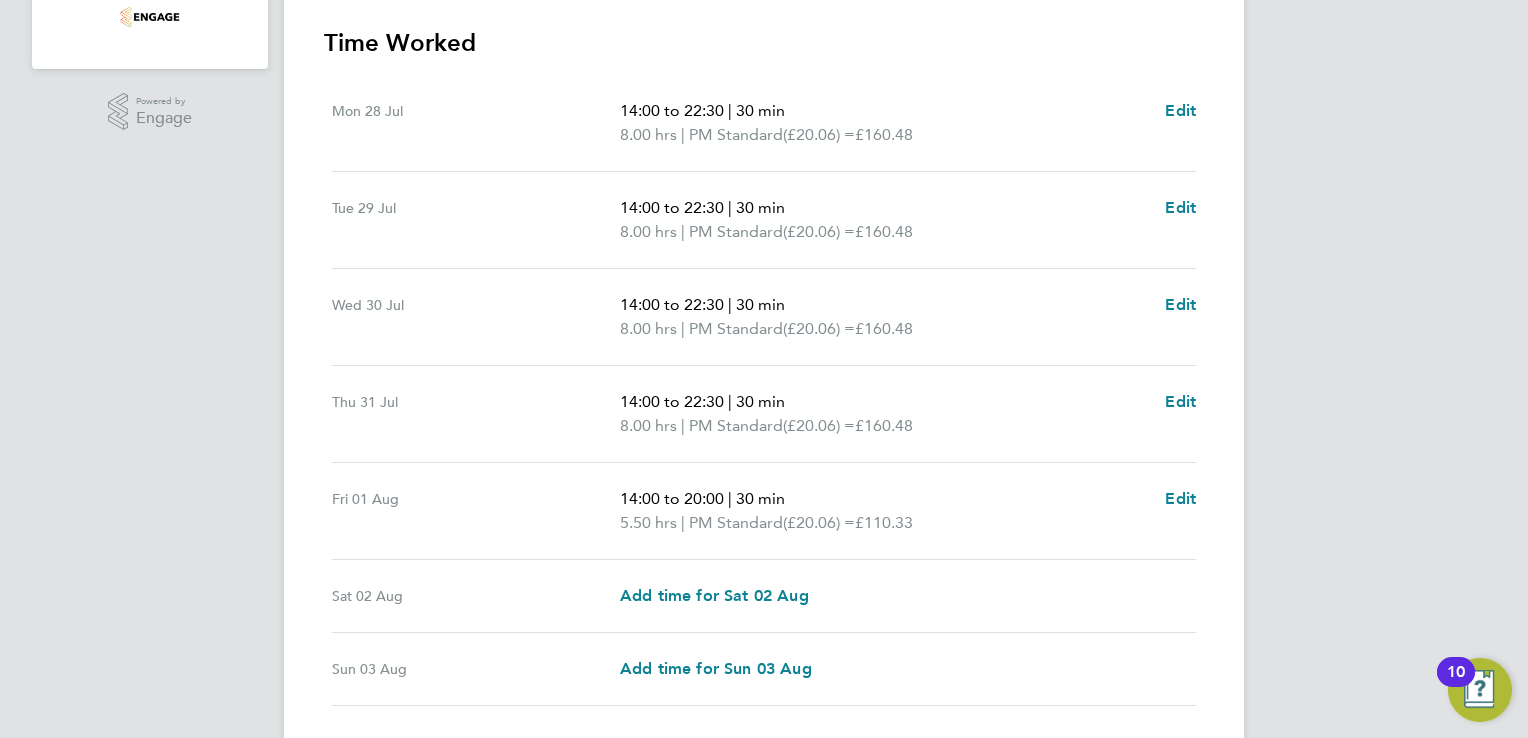 scroll, scrollTop: 564, scrollLeft: 0, axis: vertical 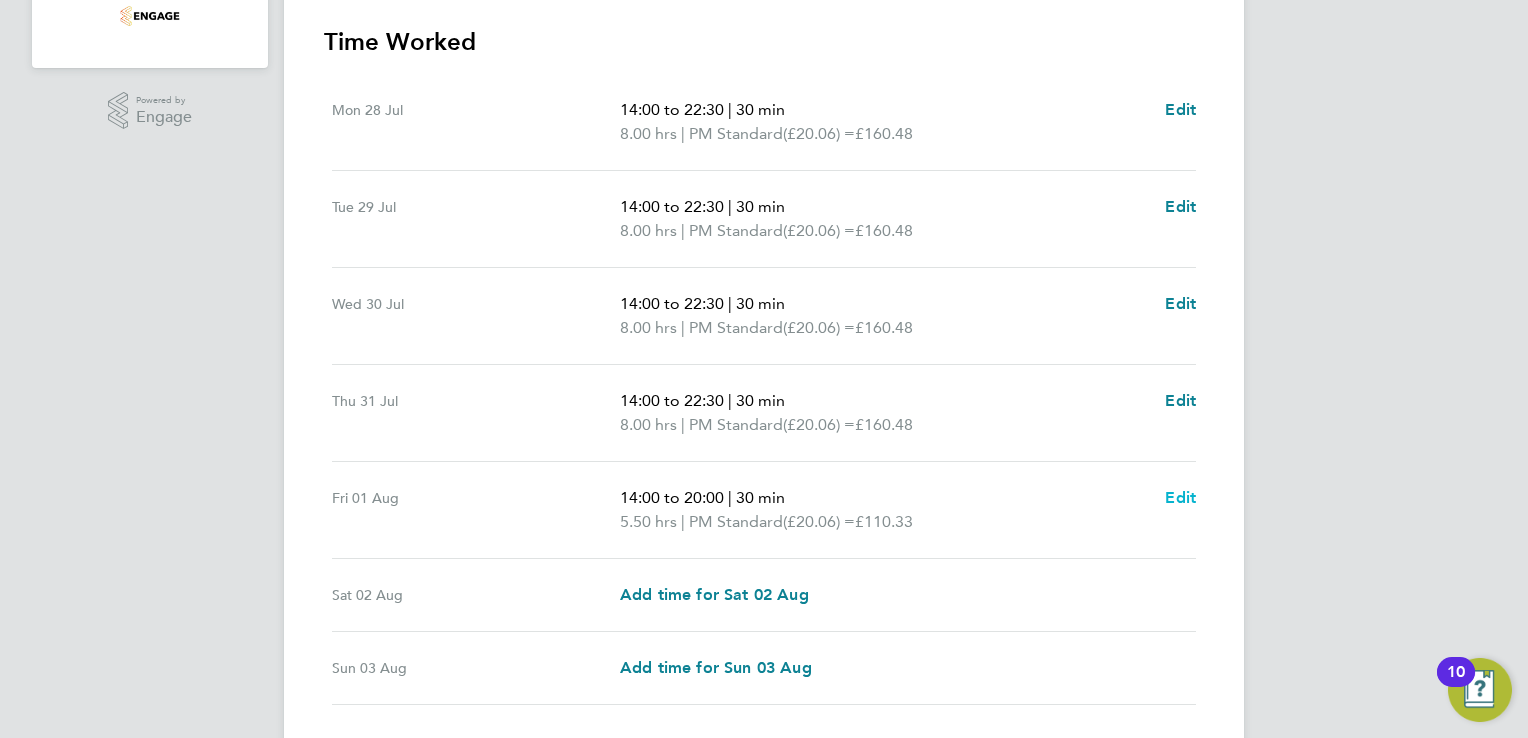 click on "Edit" at bounding box center (1180, 497) 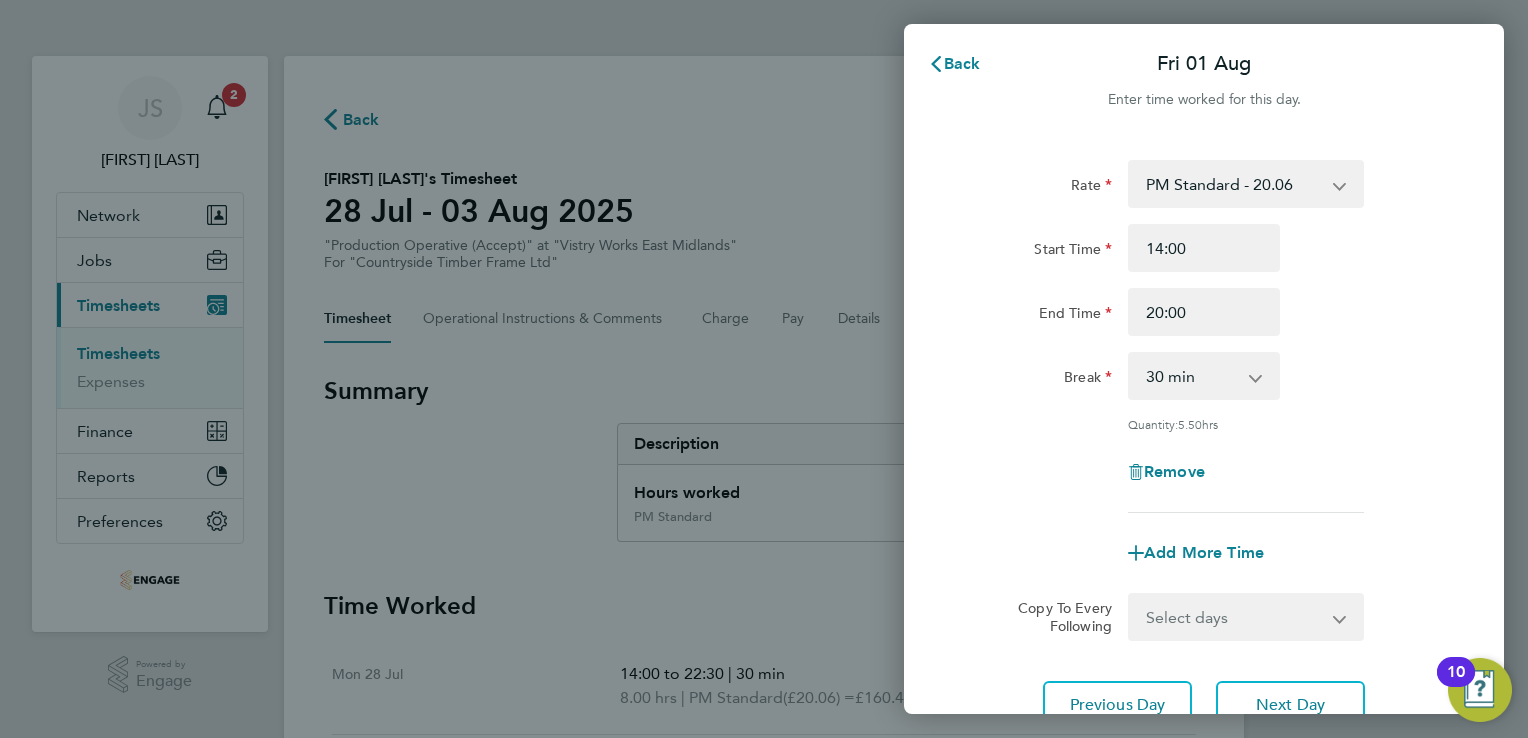 scroll, scrollTop: 0, scrollLeft: 0, axis: both 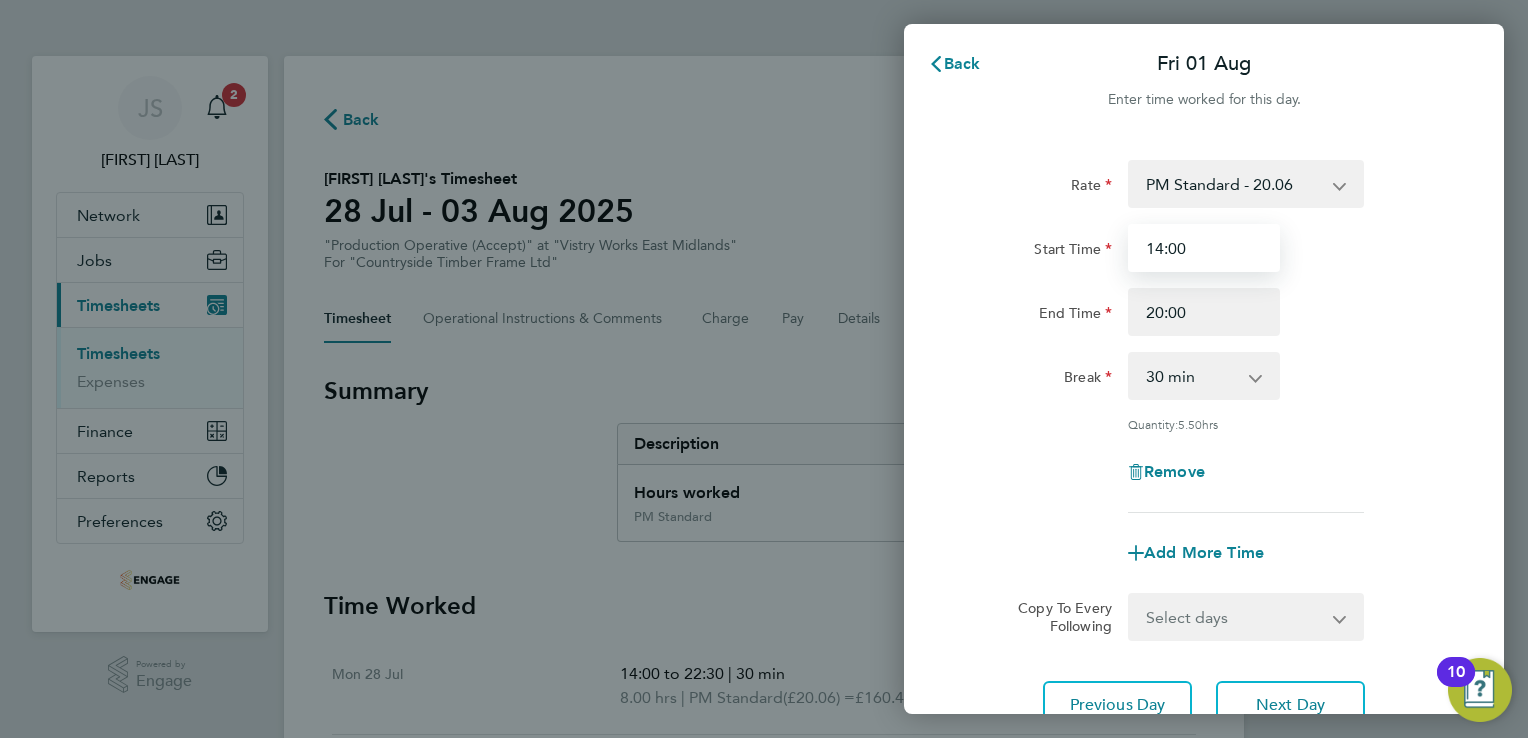 drag, startPoint x: 1188, startPoint y: 253, endPoint x: 1172, endPoint y: 258, distance: 16.763054 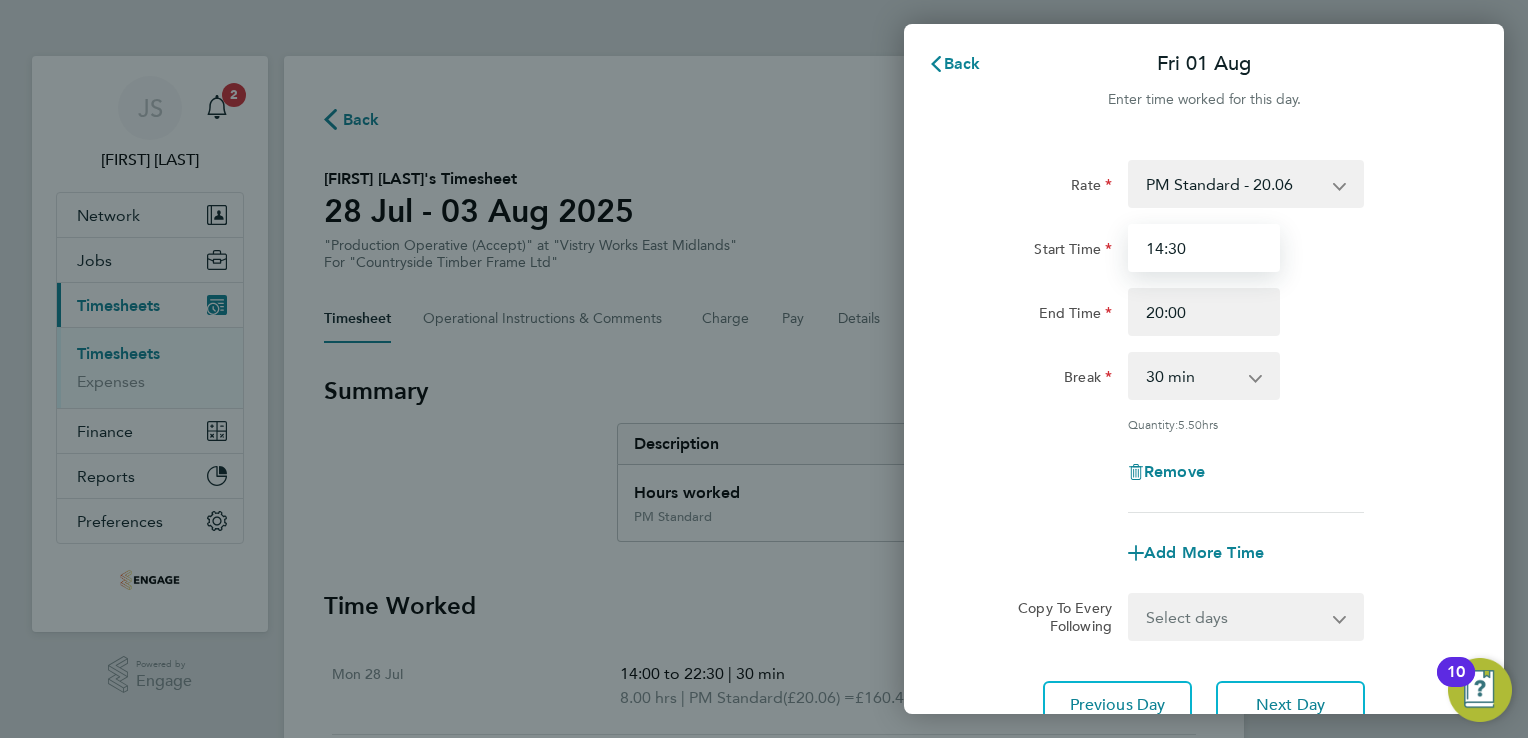 scroll, scrollTop: 164, scrollLeft: 0, axis: vertical 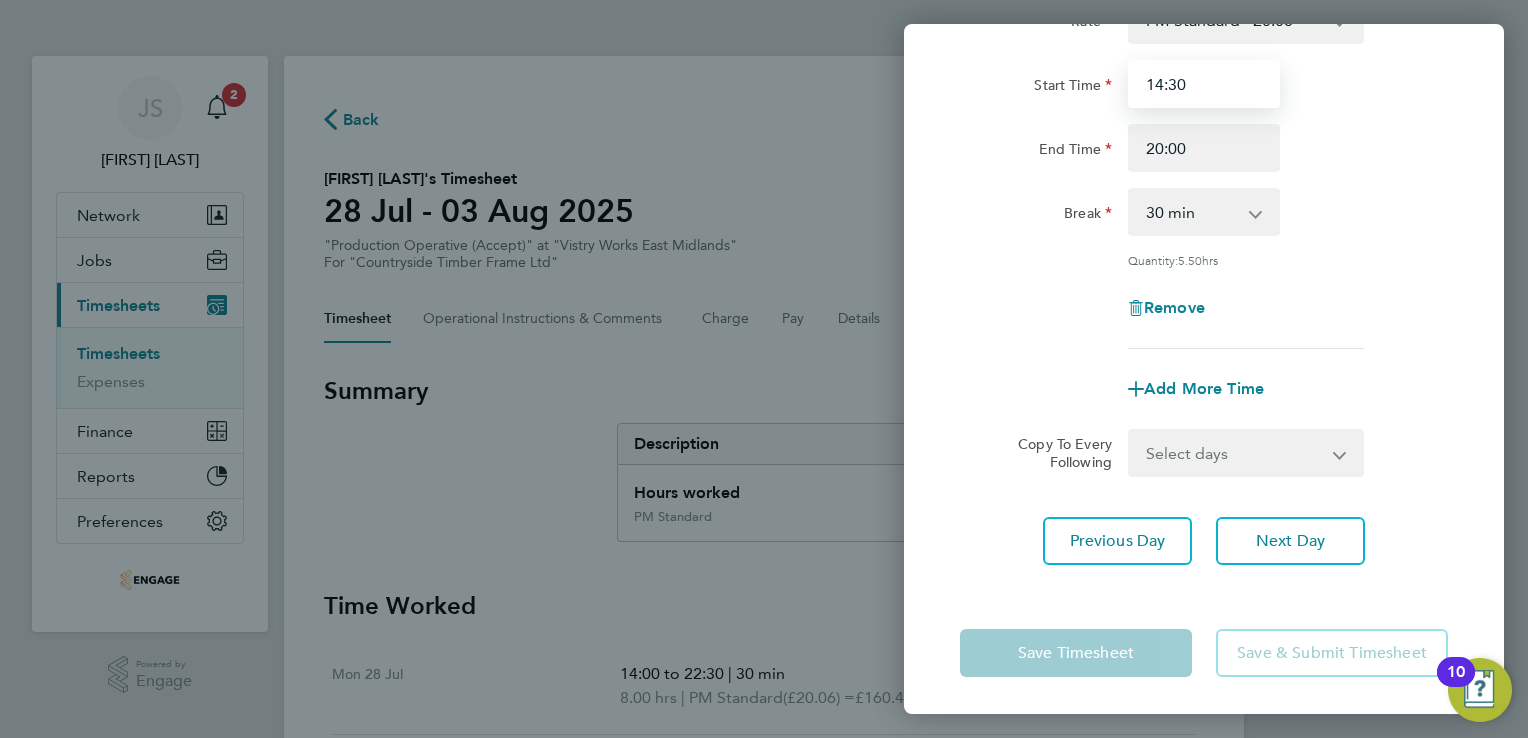 type on "14:30" 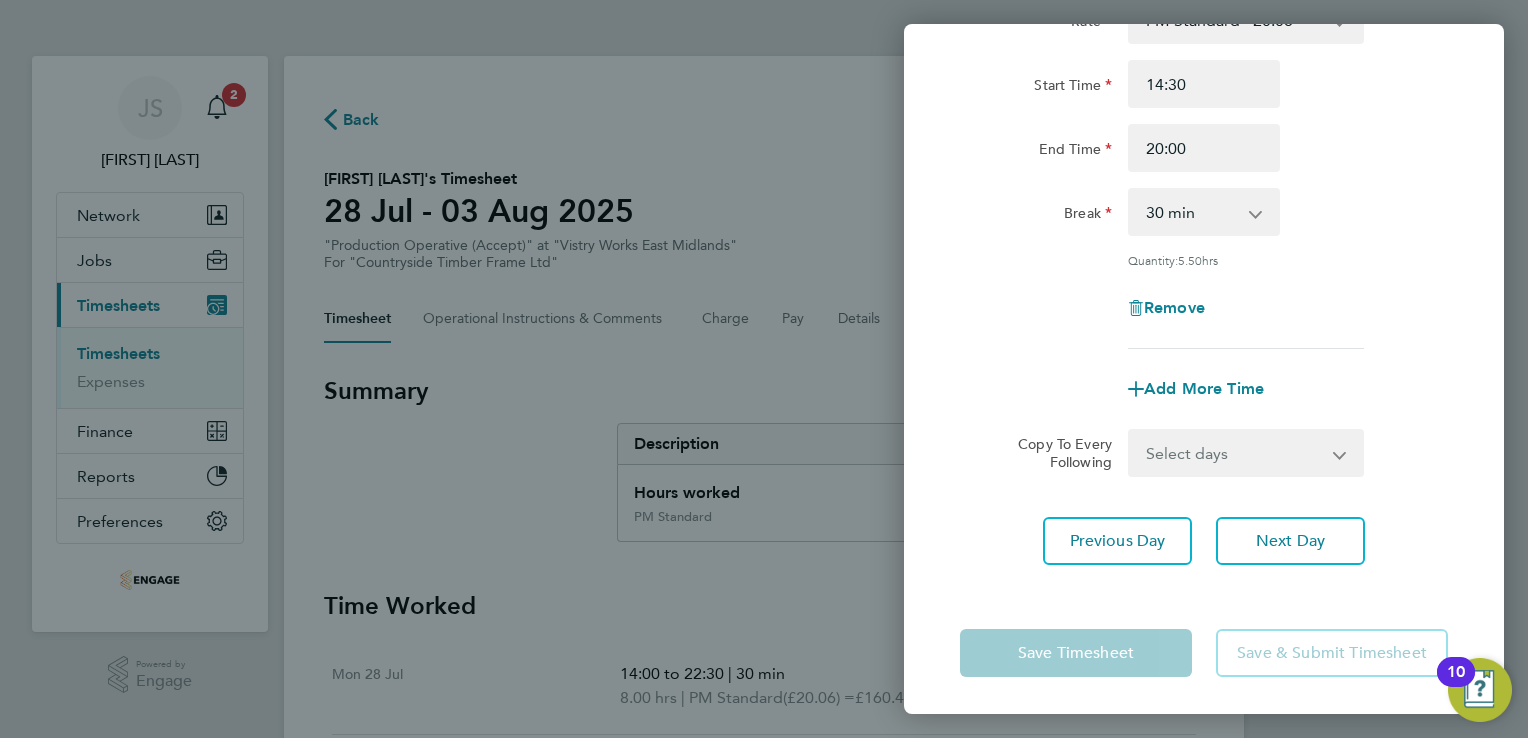 click on "Previous Day   Next Day" 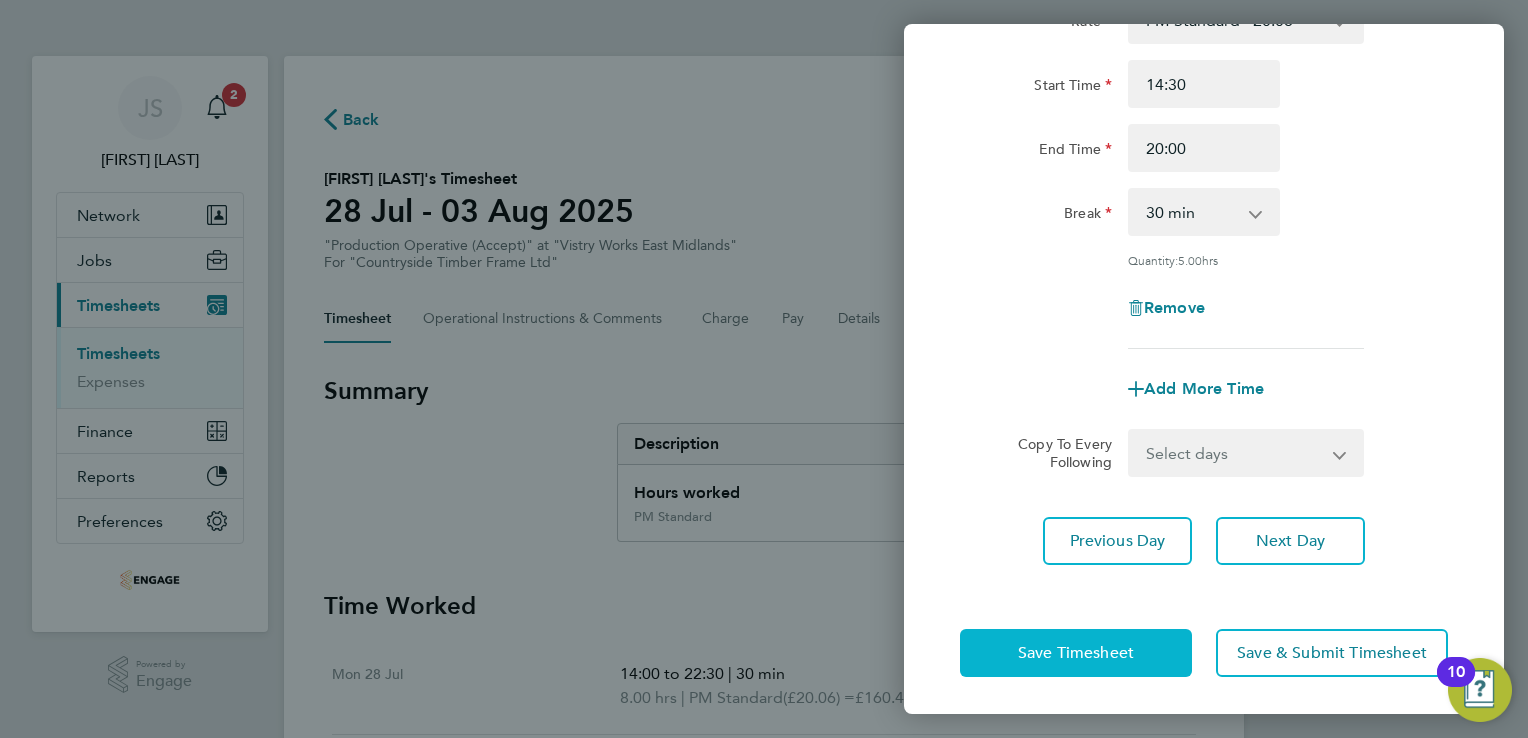 click on "Save Timesheet" 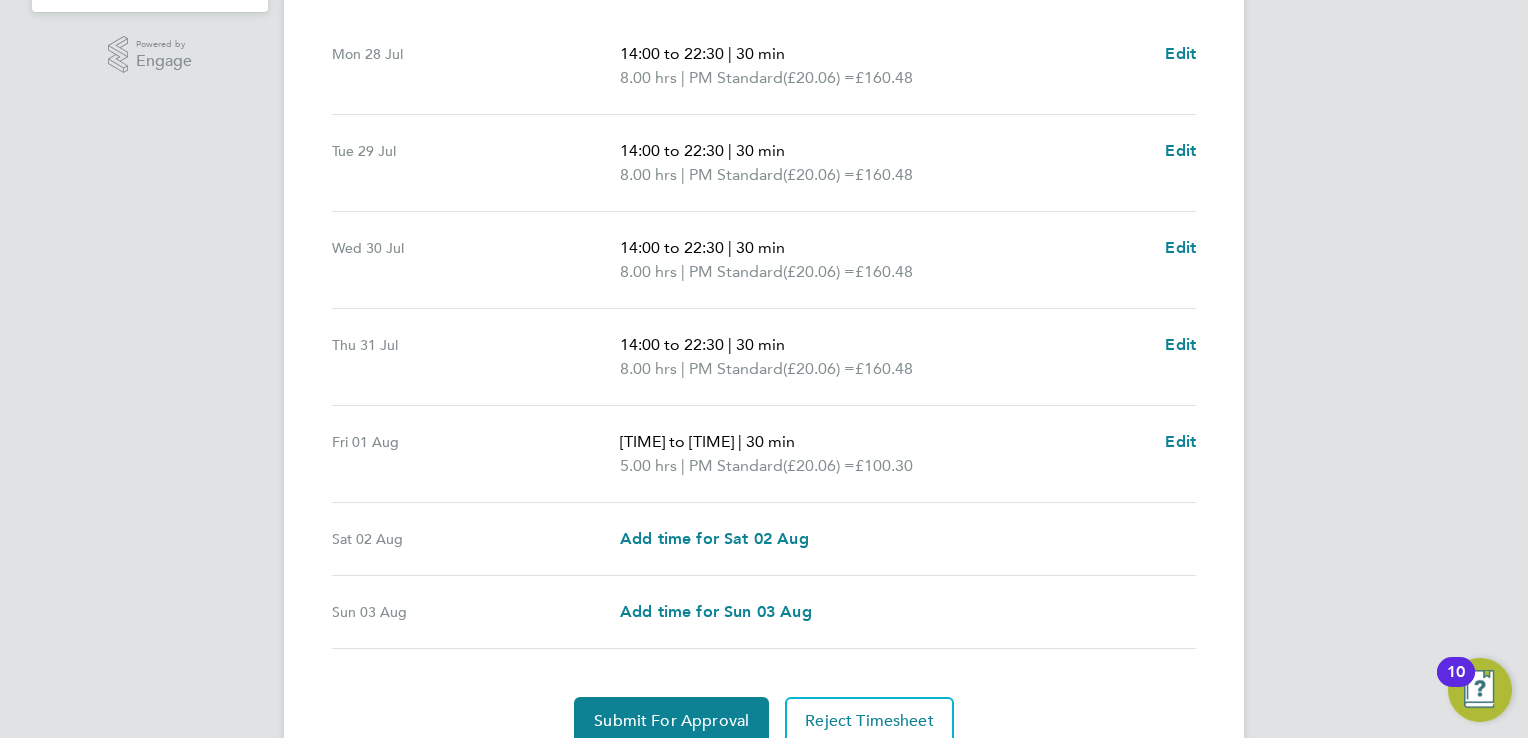 scroll, scrollTop: 622, scrollLeft: 0, axis: vertical 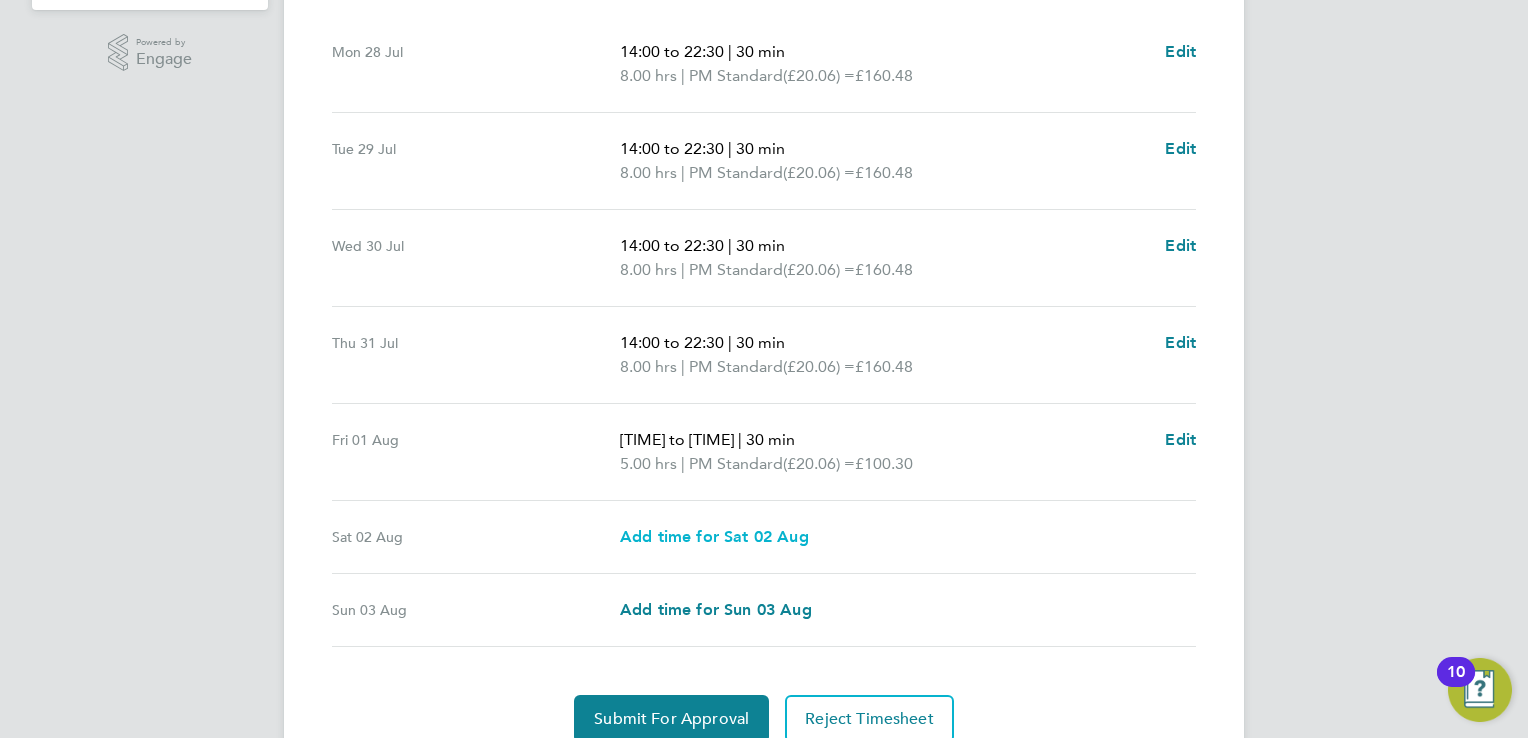 click on "Add time for Sat 02 Aug" at bounding box center [714, 536] 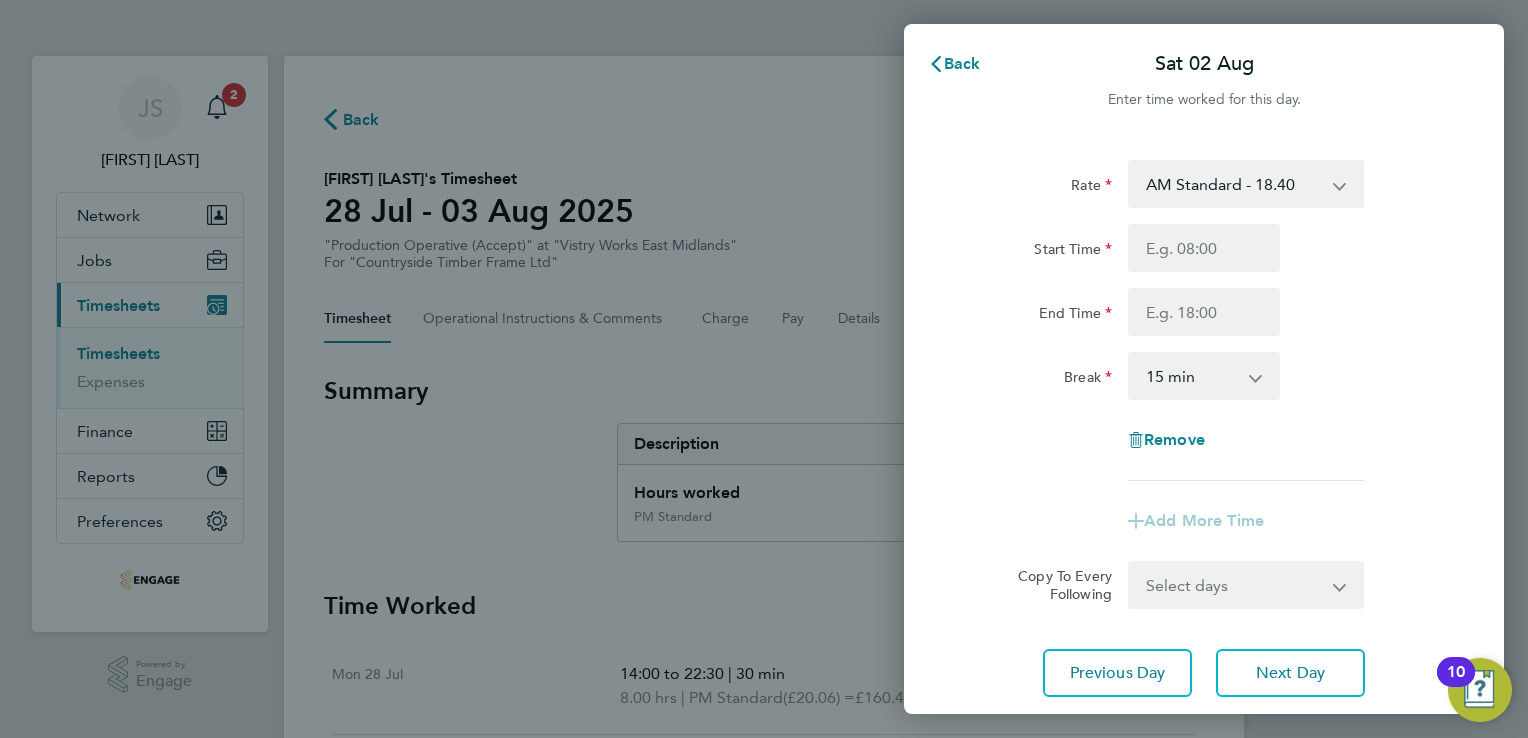 scroll, scrollTop: 0, scrollLeft: 0, axis: both 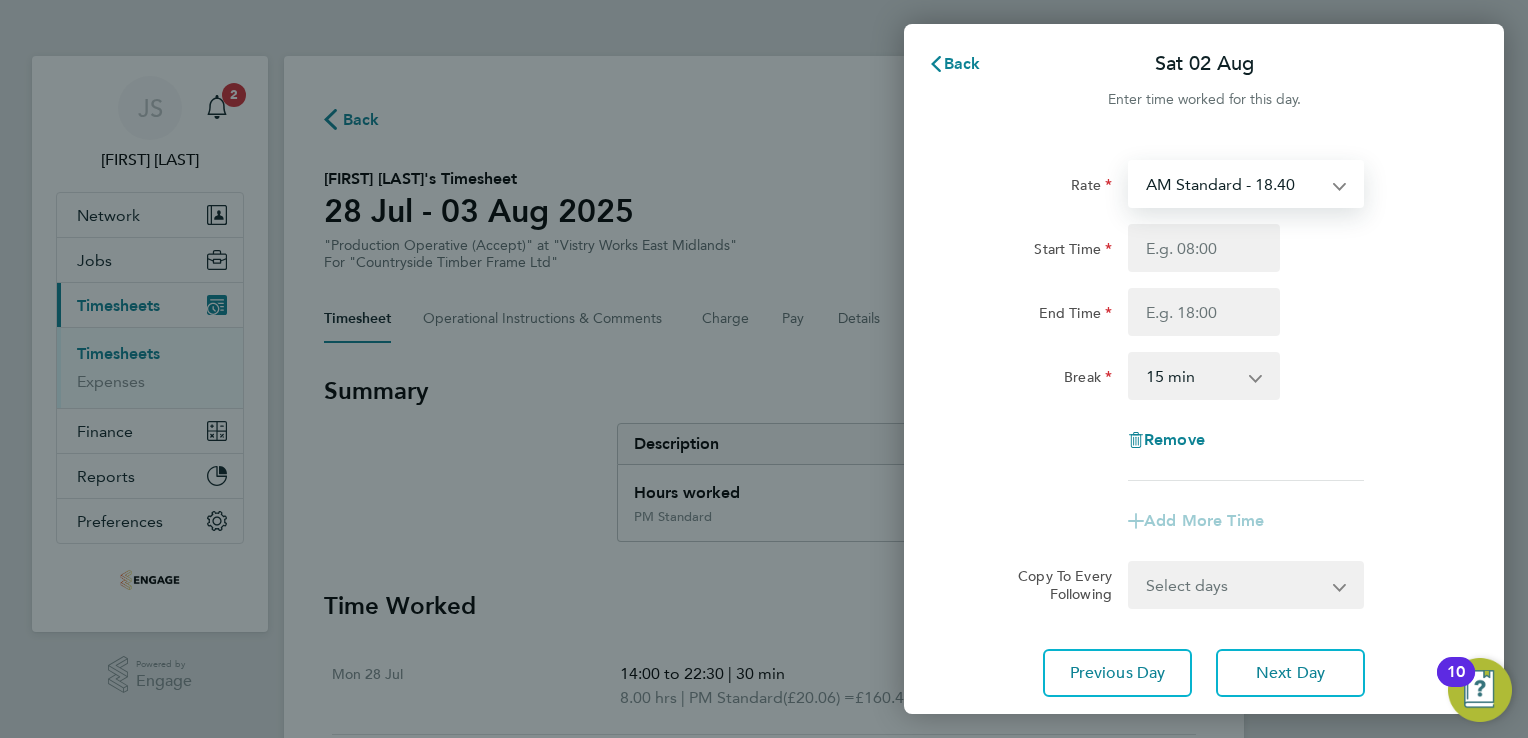 click on "AM Standard - 18.40   OT2 - 36.80   PM Standard - 20.06   PM OT2 - 40.11   PM OT 1 - 30.08   OT 1 - 27.60" at bounding box center [1234, 184] 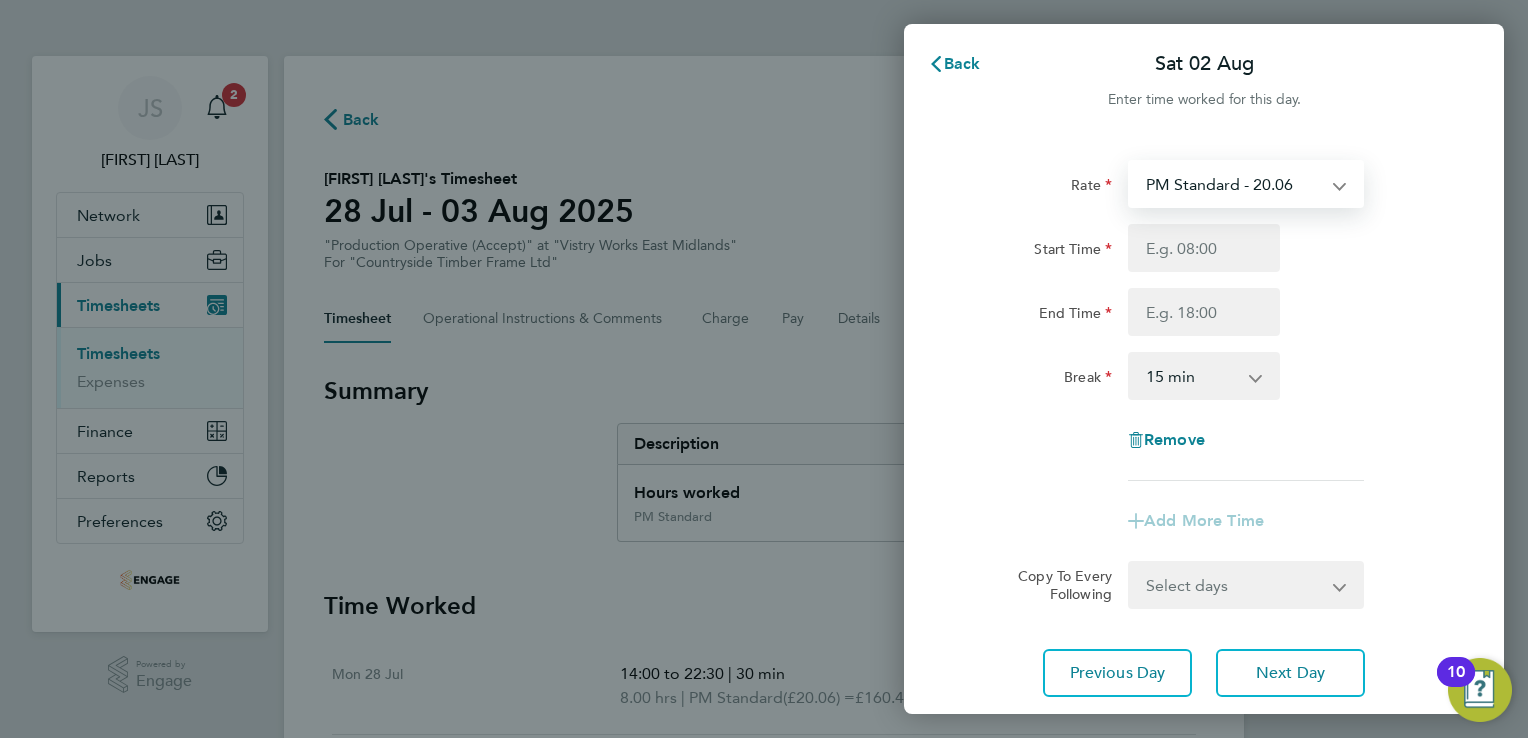 select on "15" 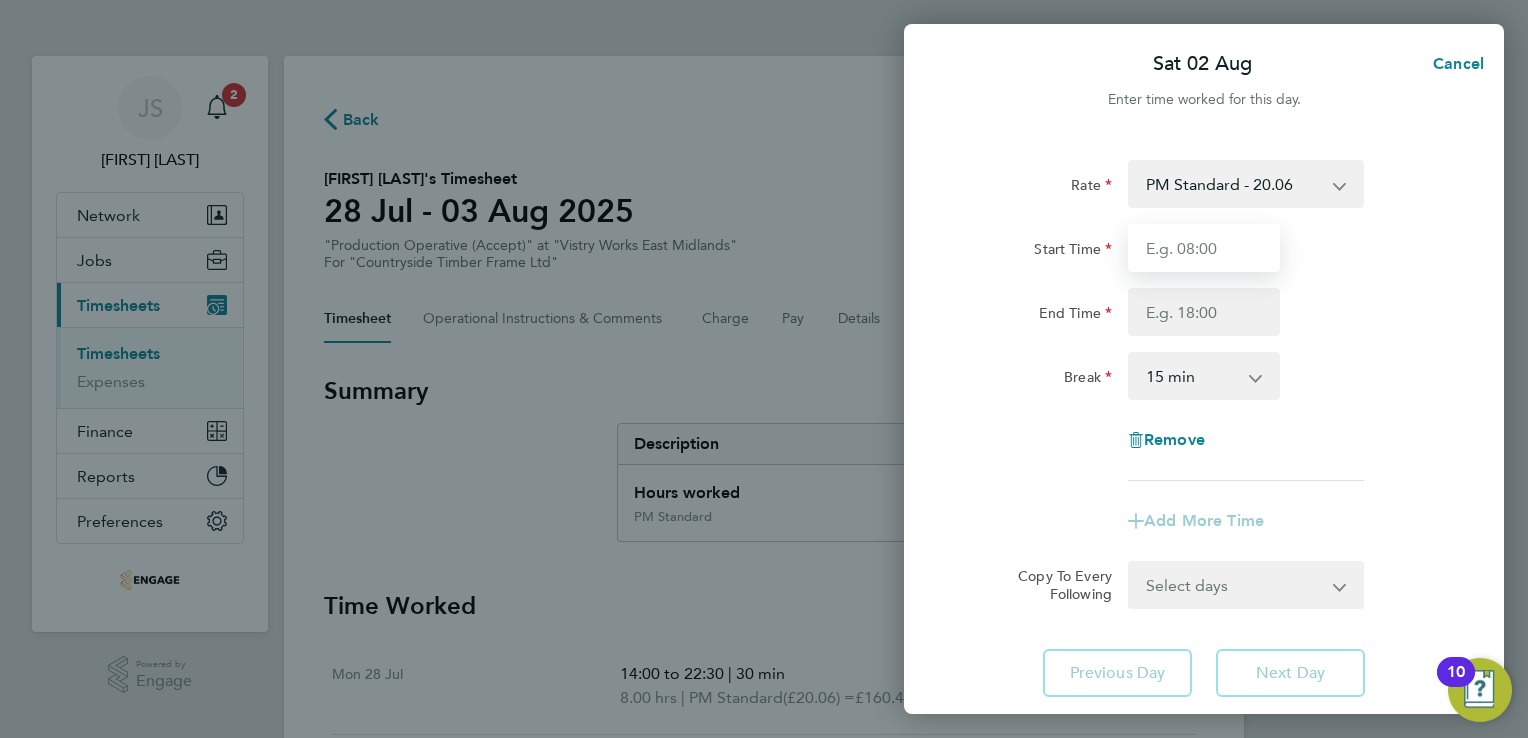 click on "Start Time" at bounding box center (1204, 248) 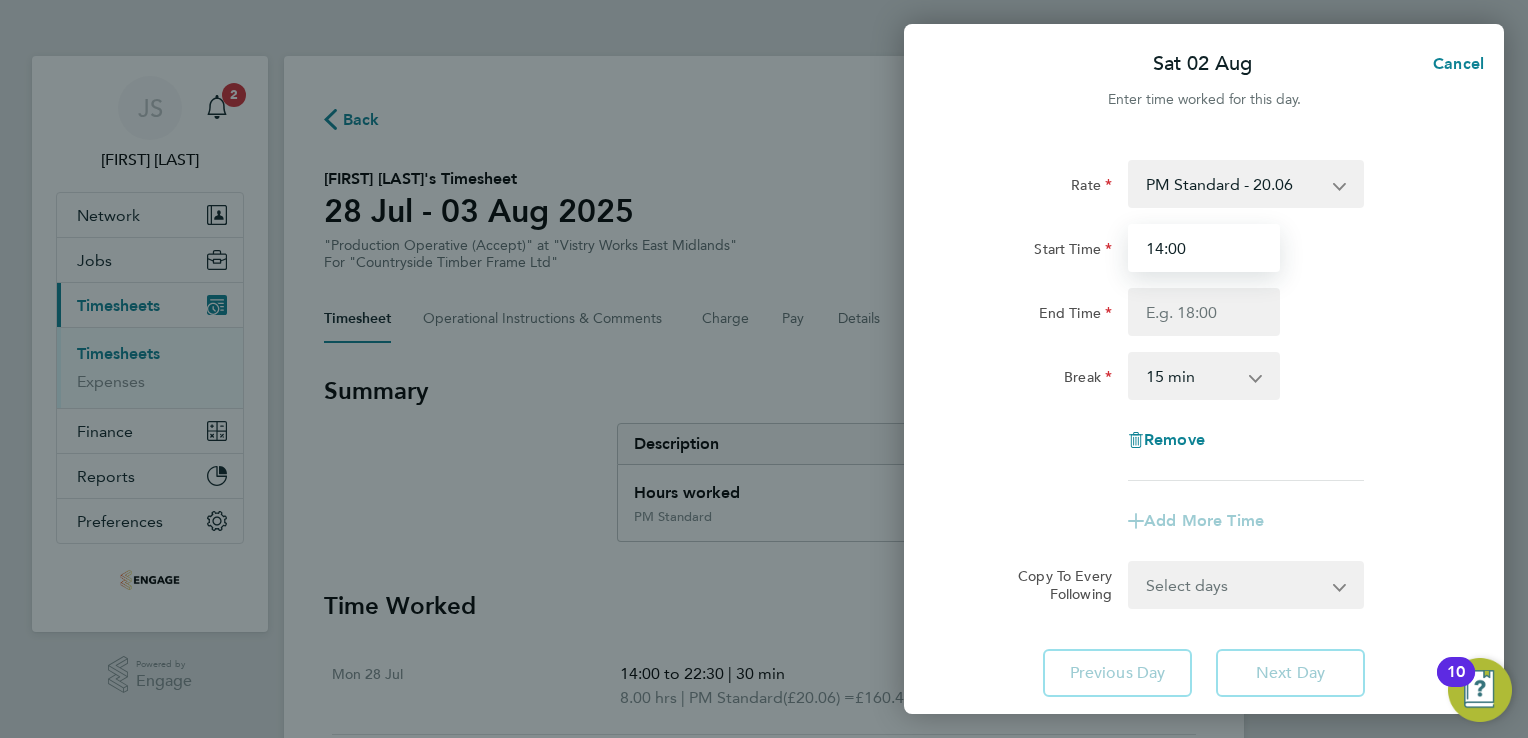 type on "14:00" 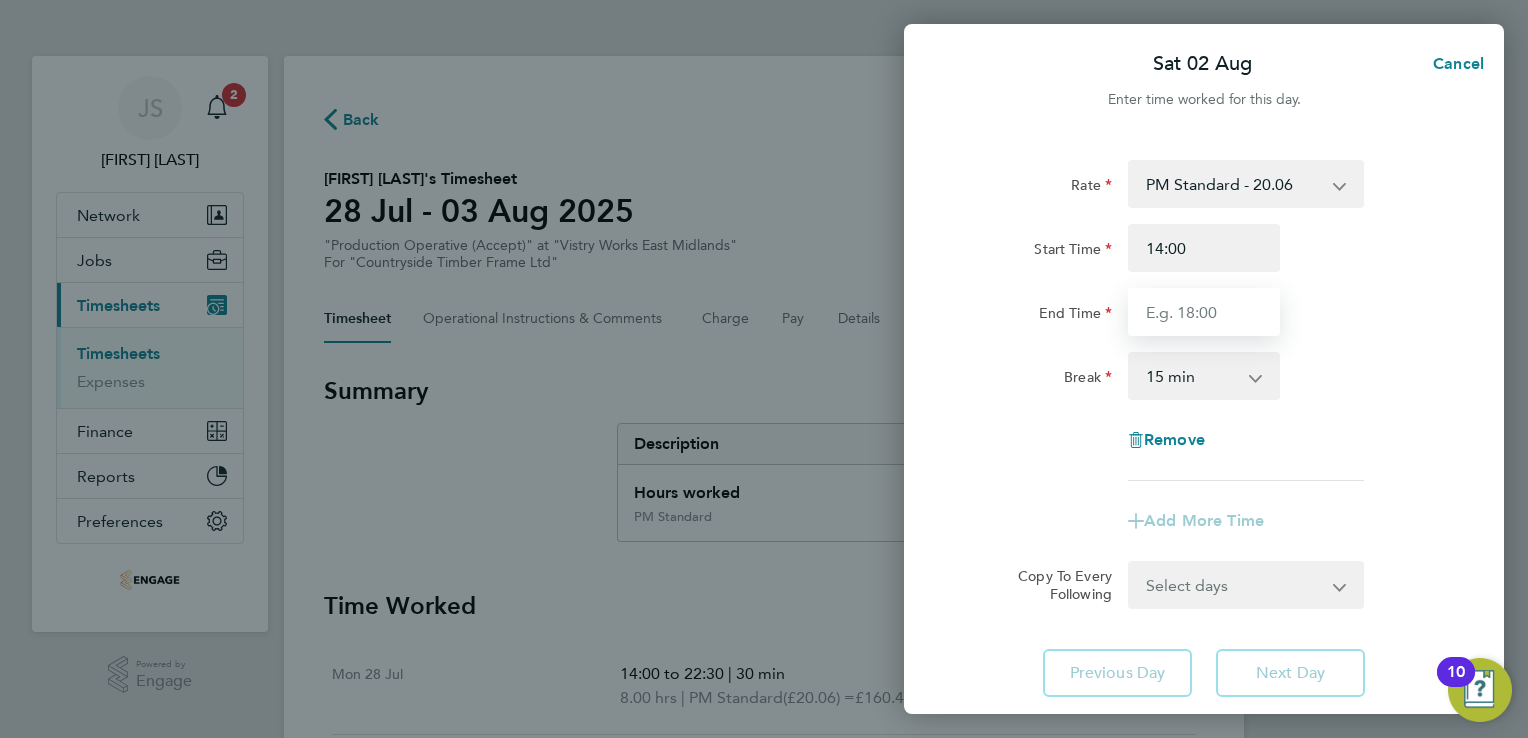 click on "End Time" at bounding box center [1204, 312] 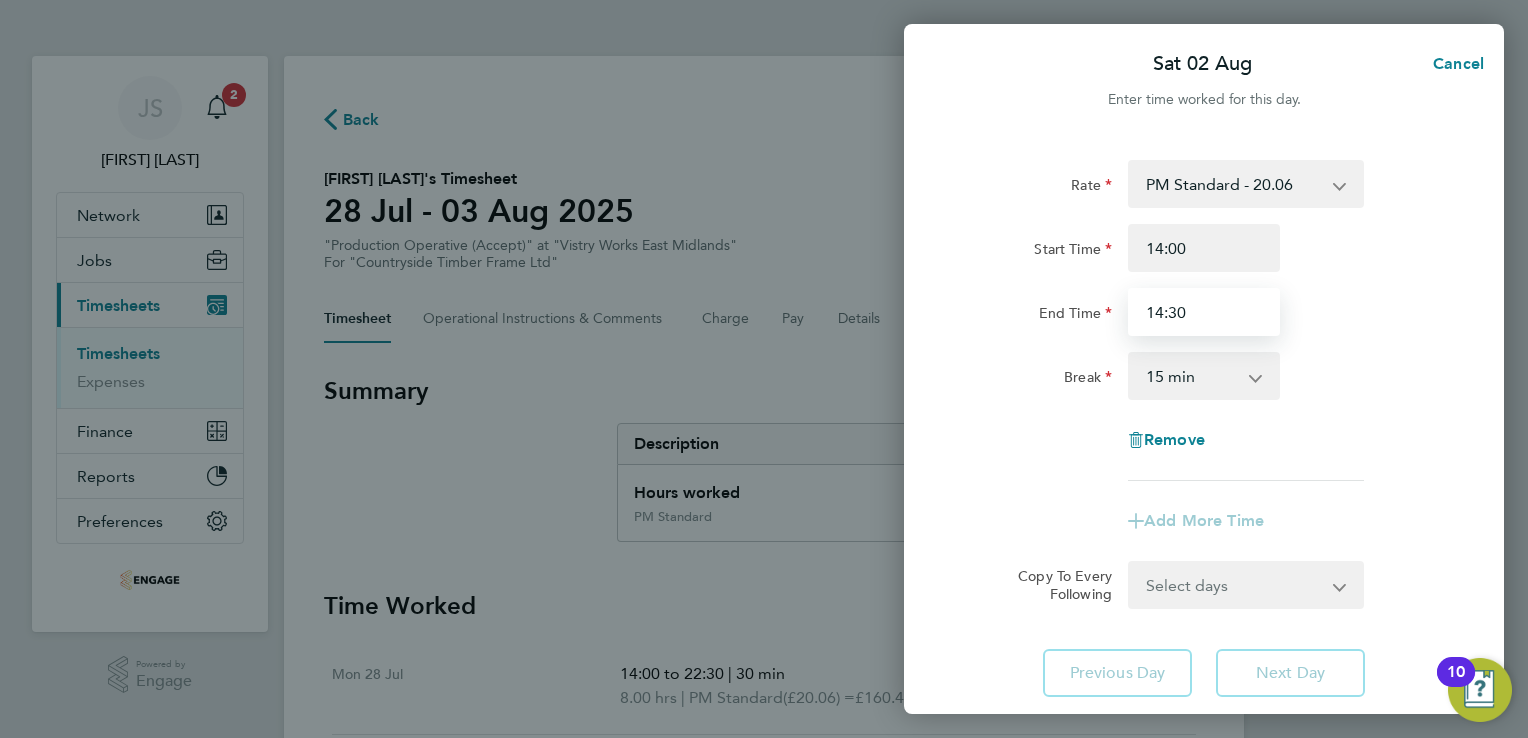 type on "14:30" 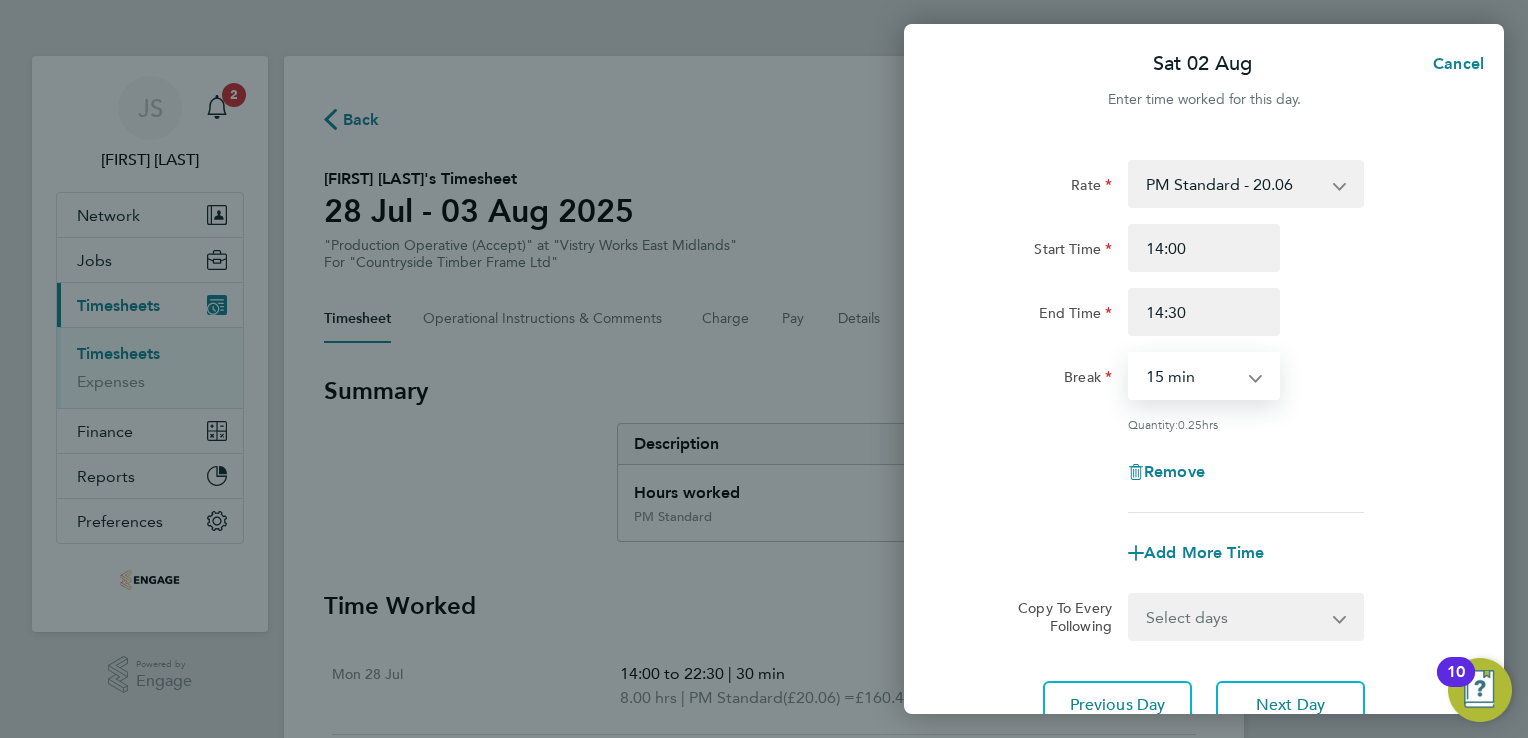 click on "0 min   15 min" at bounding box center [1192, 376] 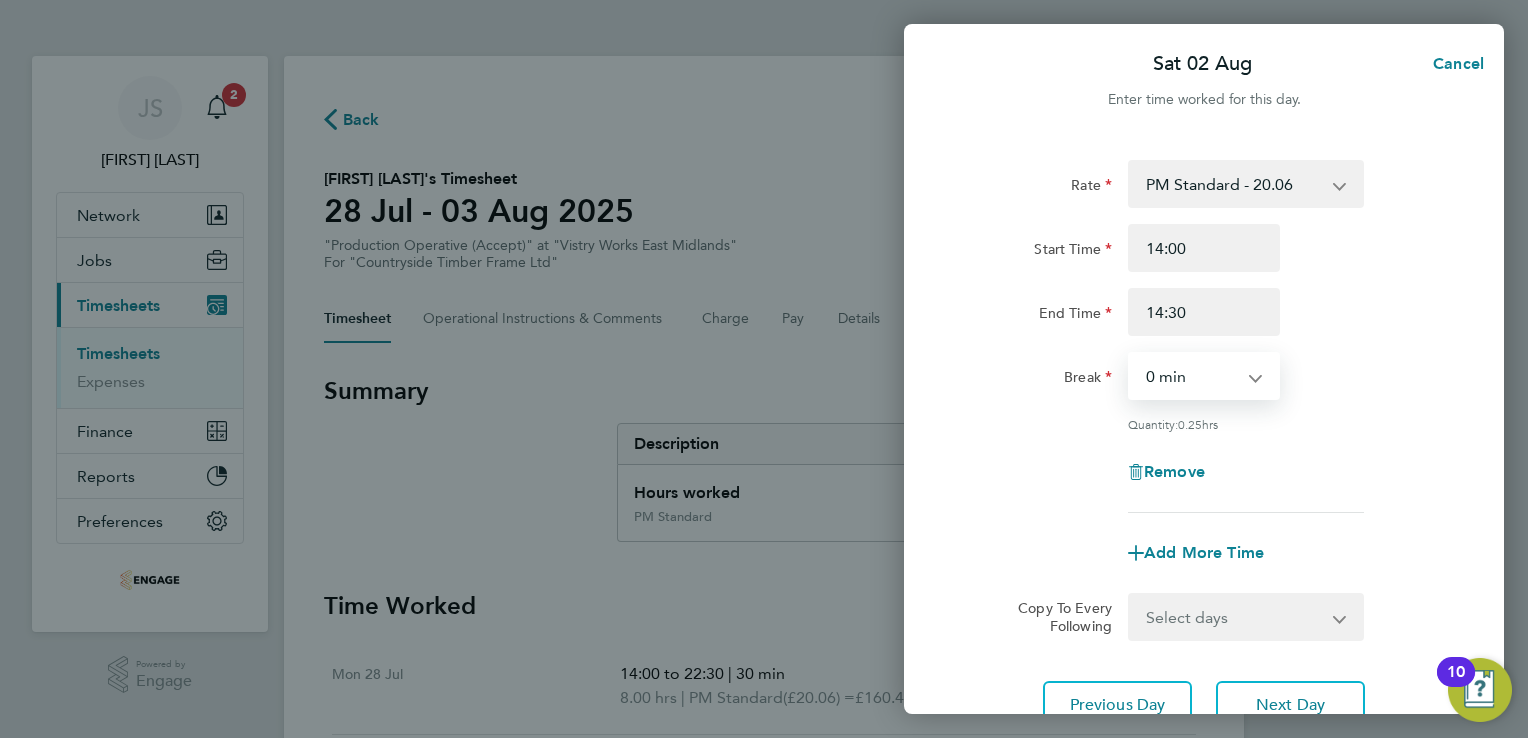 click on "0 min   15 min" at bounding box center (1192, 376) 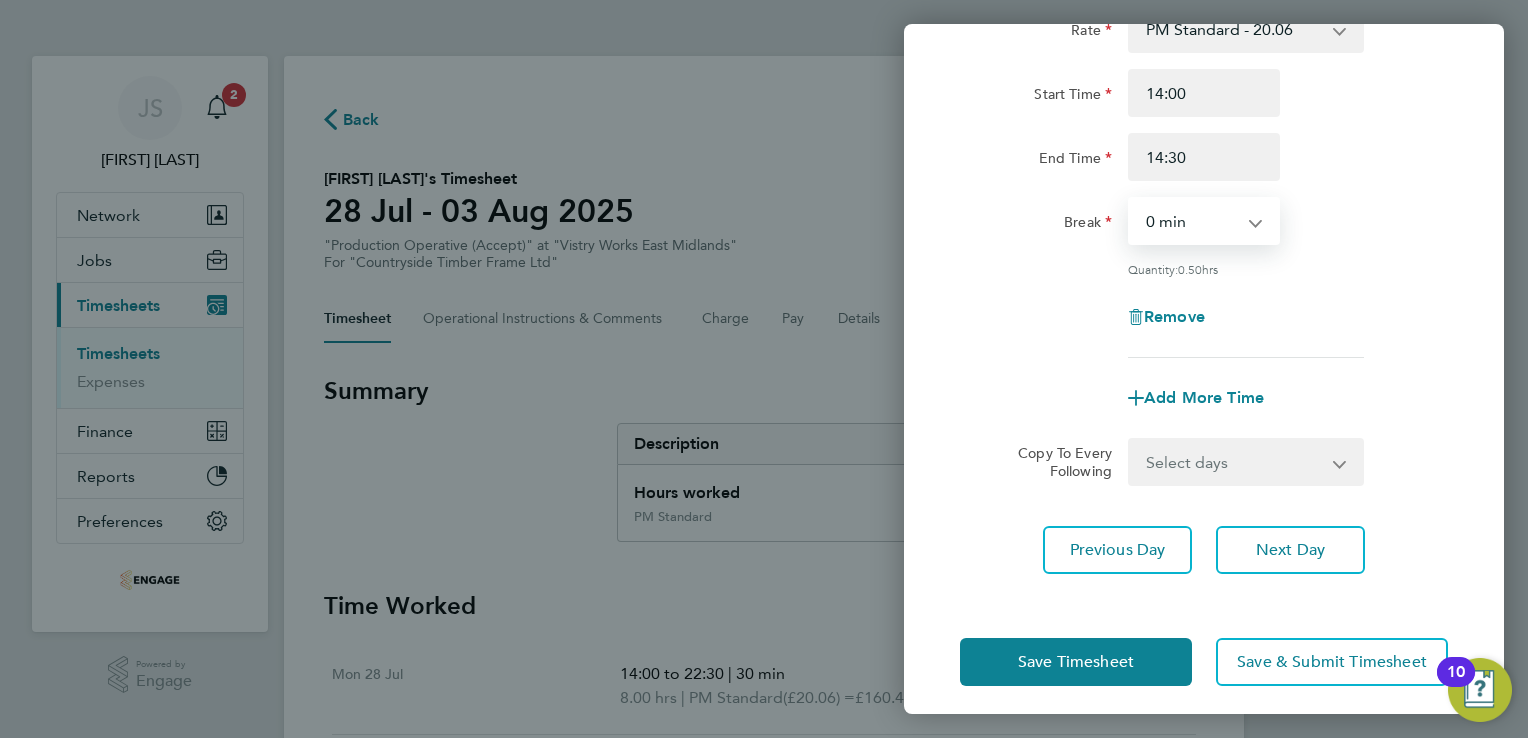 scroll, scrollTop: 156, scrollLeft: 0, axis: vertical 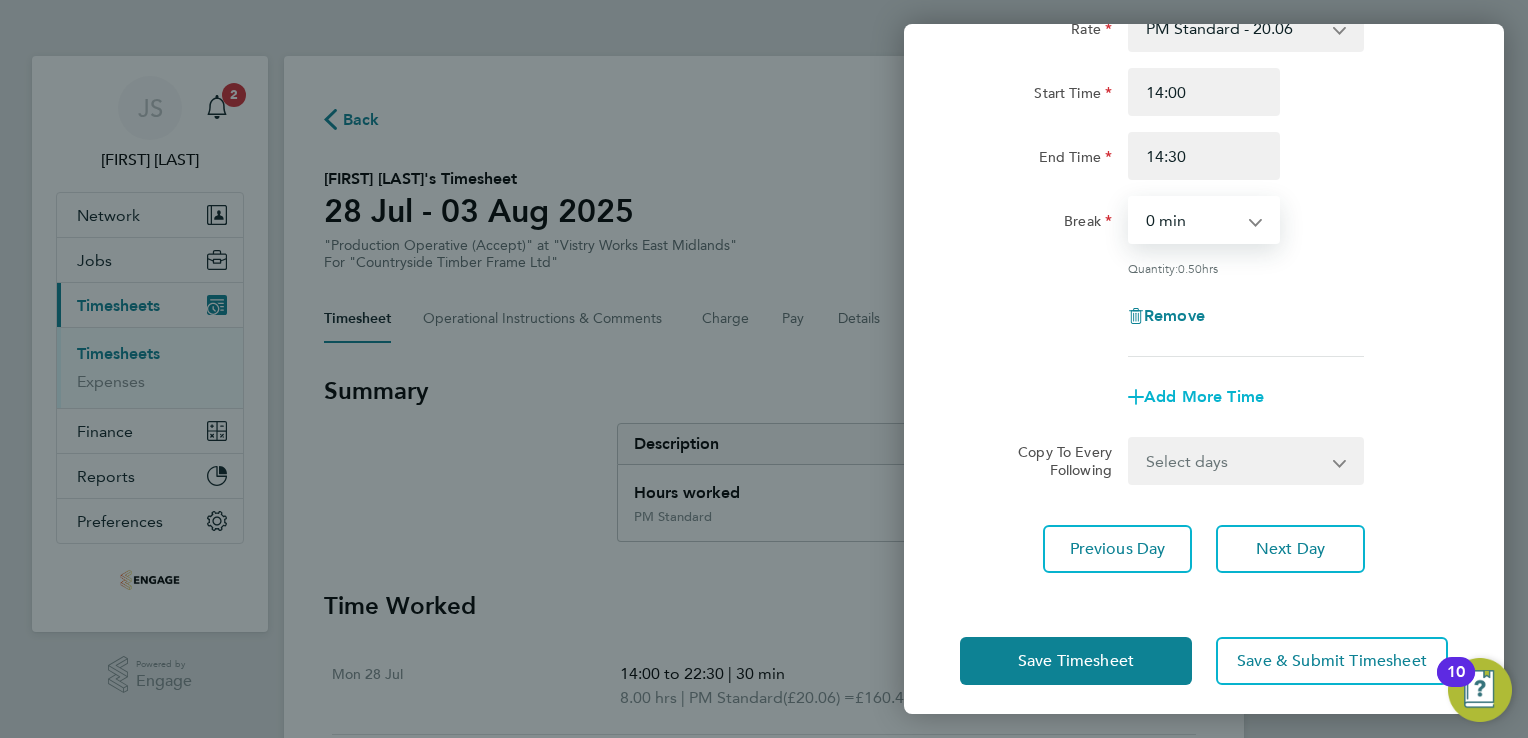 click on "Add More Time" 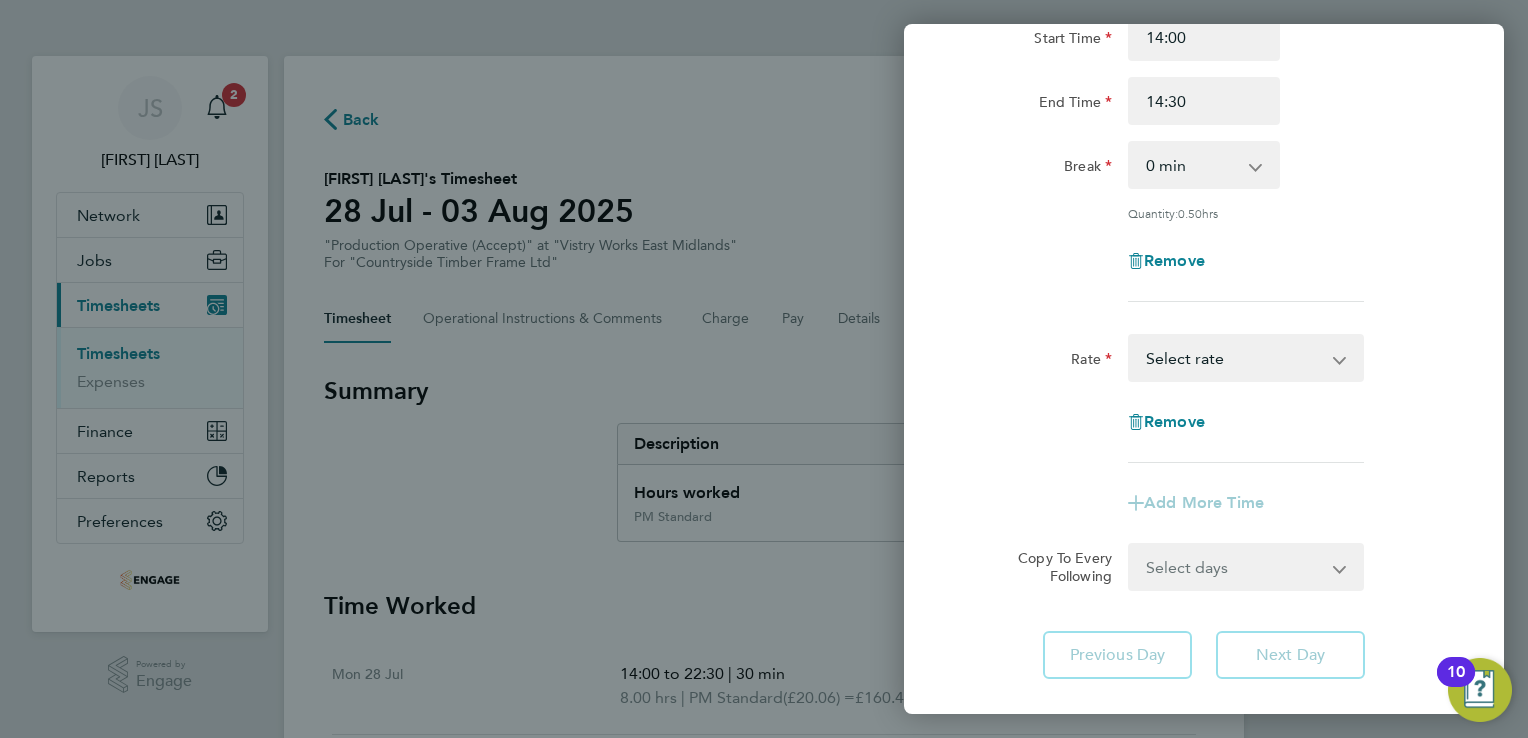scroll, scrollTop: 212, scrollLeft: 0, axis: vertical 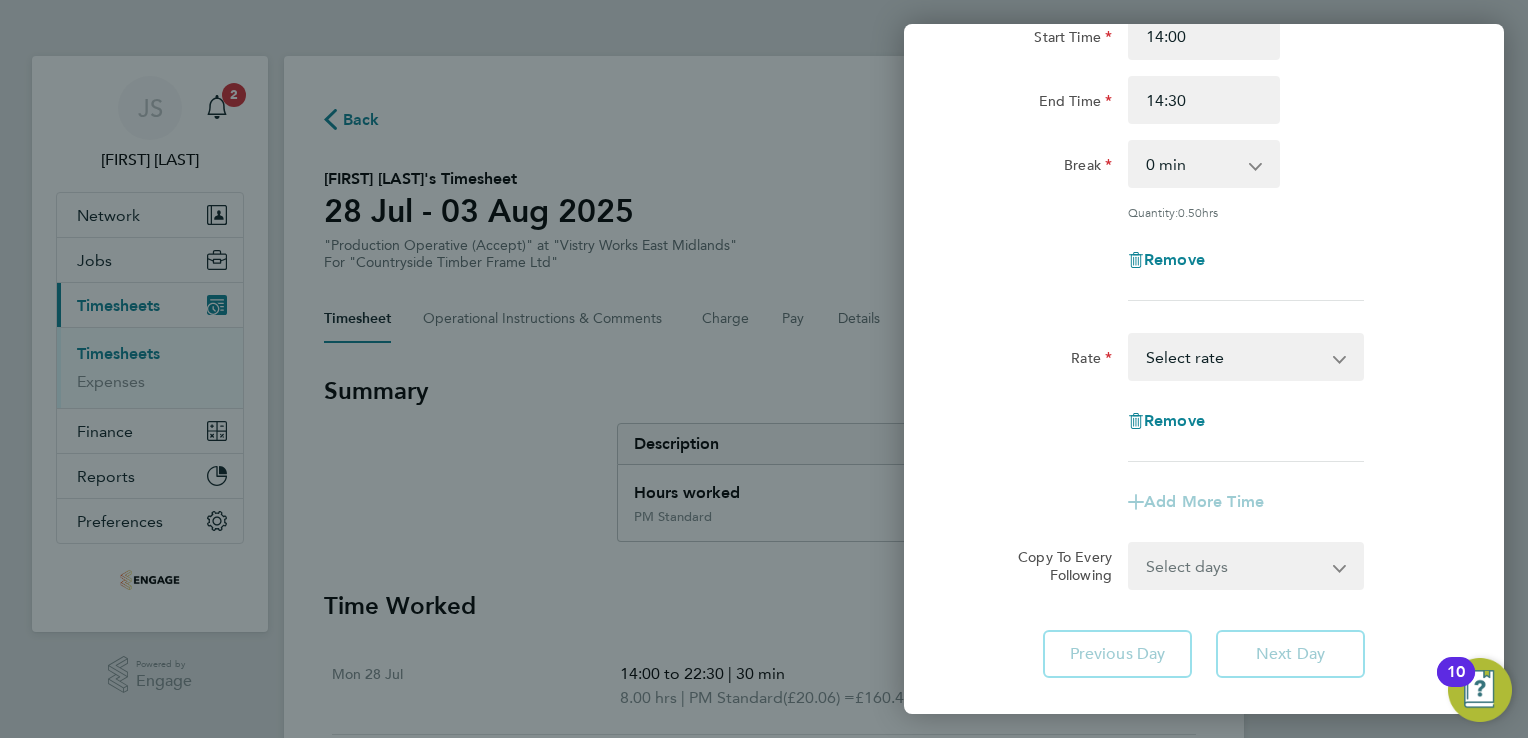 click on "AM Standard - 18.40   OT2 - 36.80   PM Standard - 20.06   PM OT2 - 40.11   PM OT 1 - 30.08   OT 1 - 27.60   Select rate" at bounding box center [1234, 357] 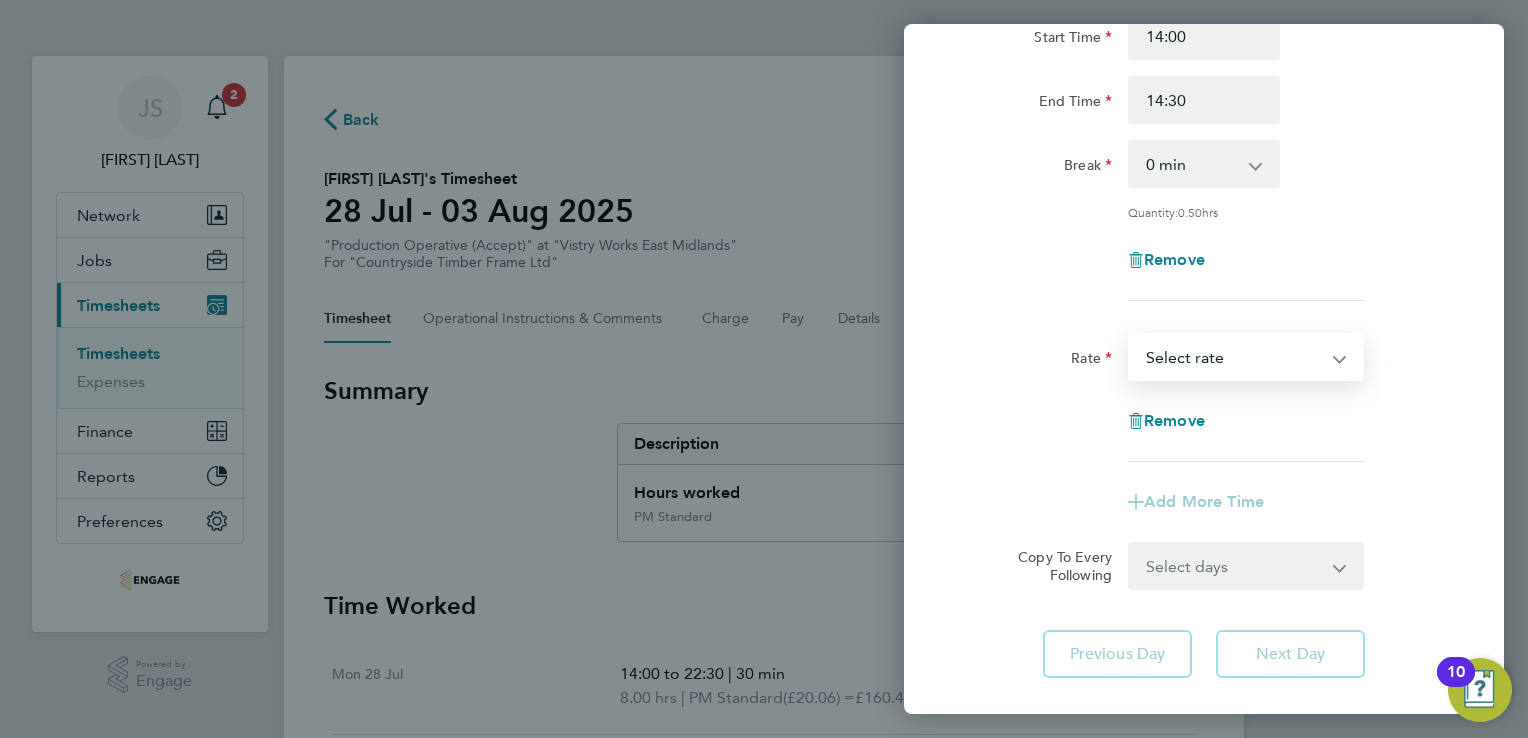 click on "AM Standard - 18.40   OT2 - 36.80   PM Standard - 20.06   PM OT2 - 40.11   PM OT 1 - 30.08   OT 1 - 27.60   Select rate" at bounding box center [1234, 357] 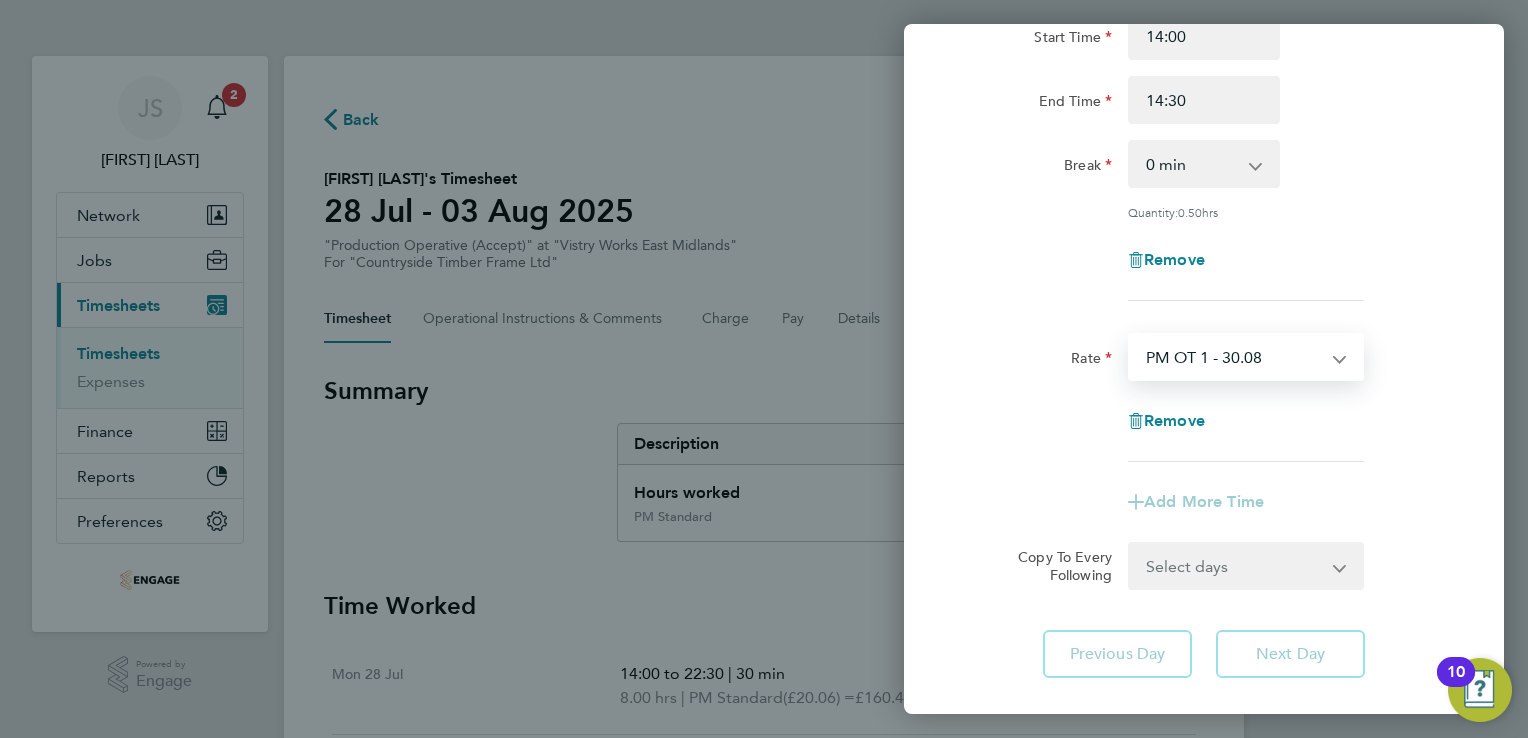 select on "15" 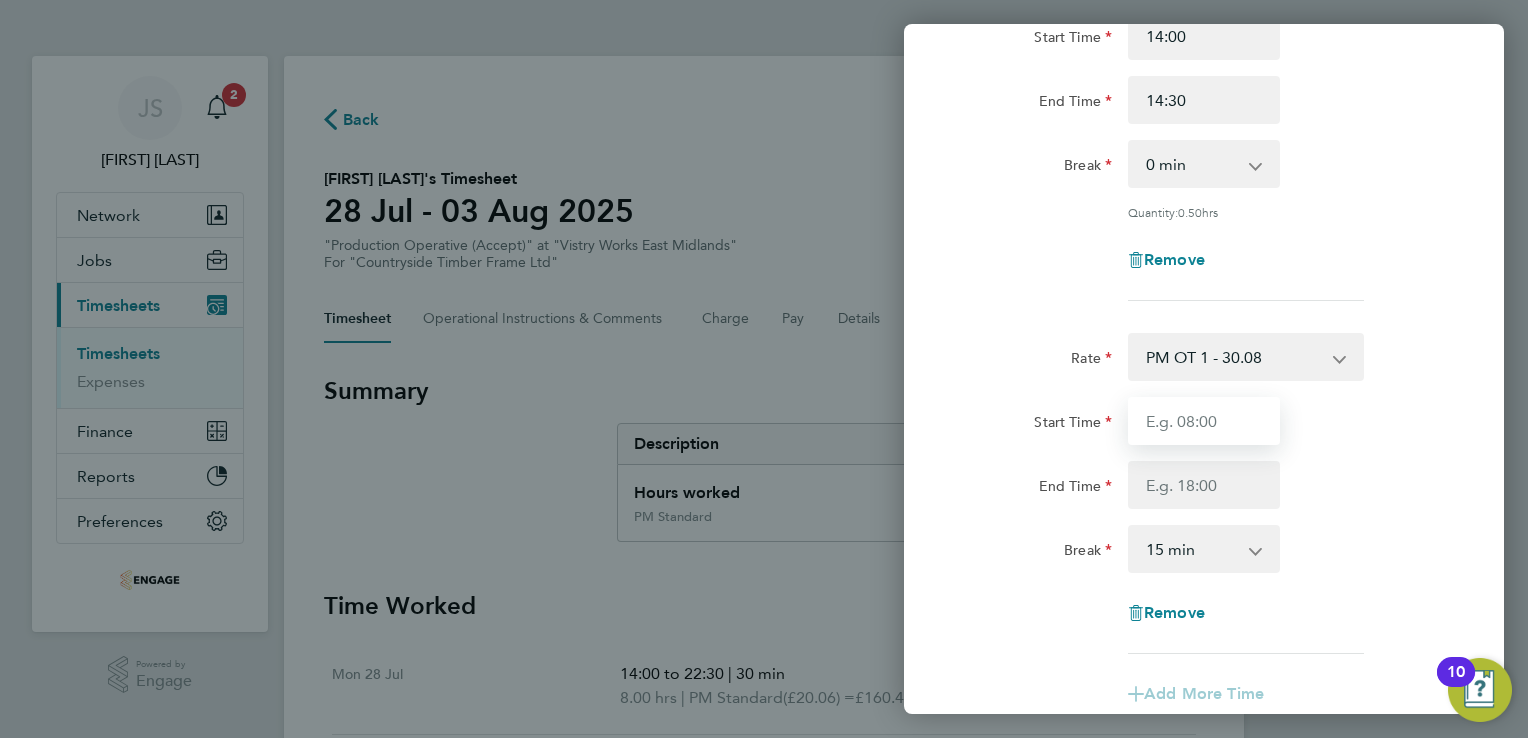 click on "Start Time" at bounding box center [1204, 421] 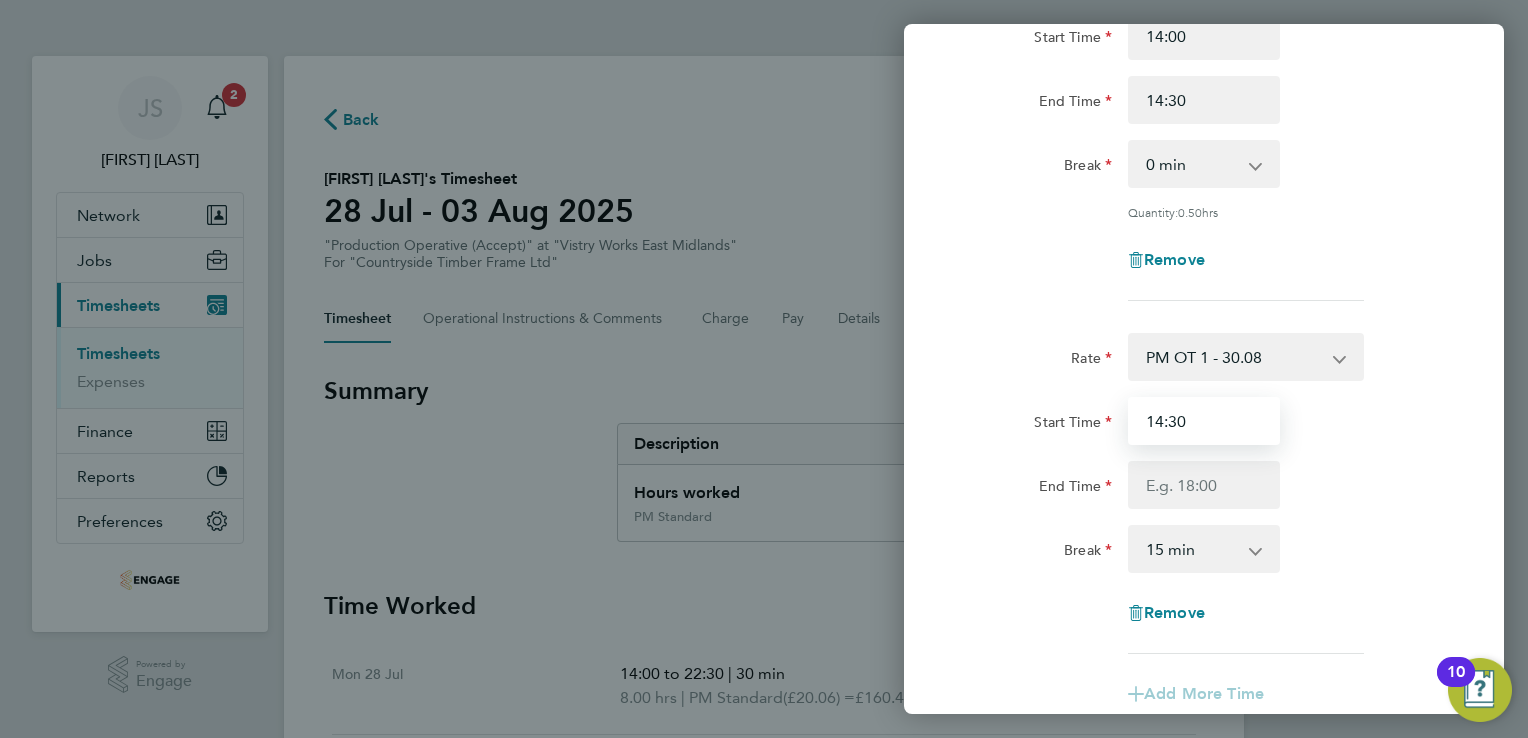 type on "14:30" 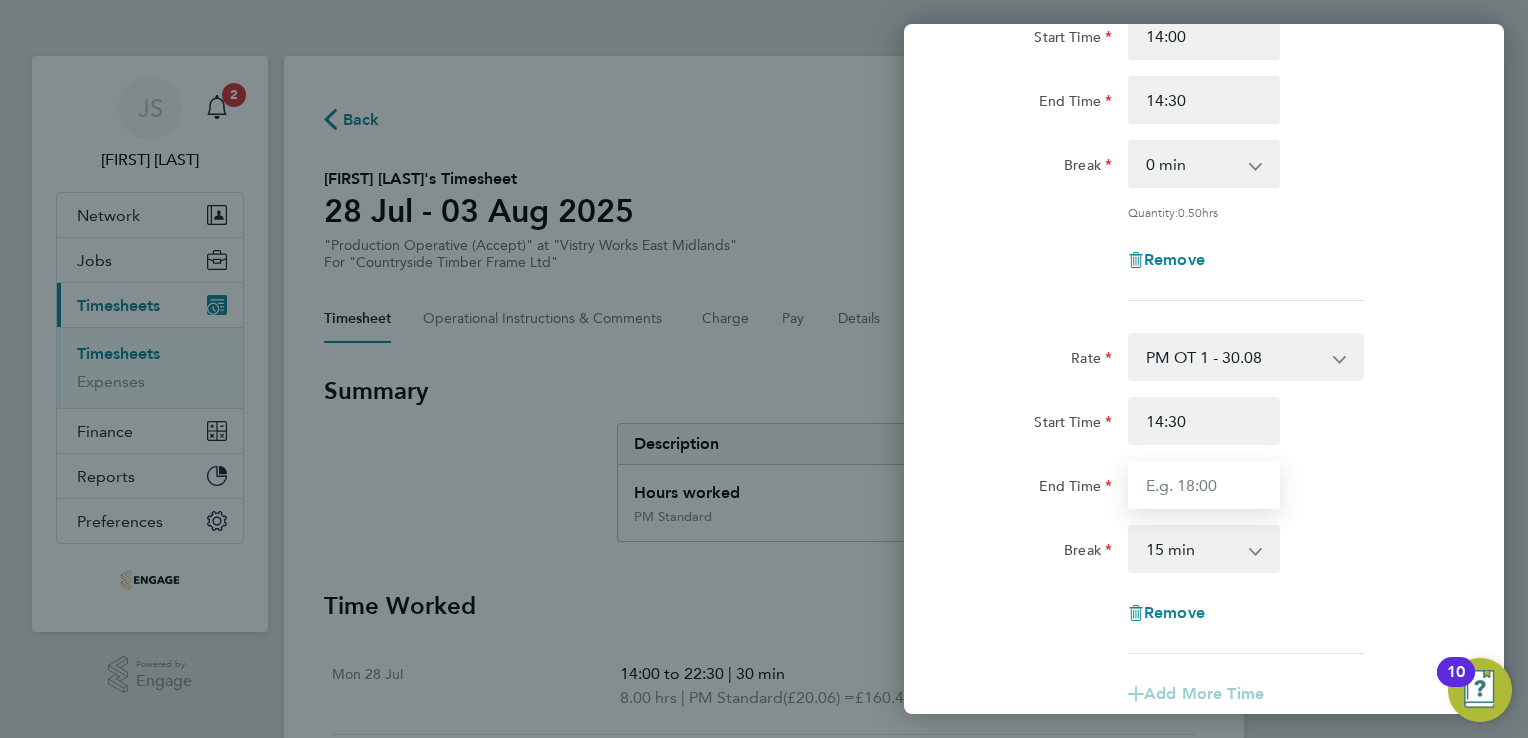 click on "End Time" at bounding box center [1204, 485] 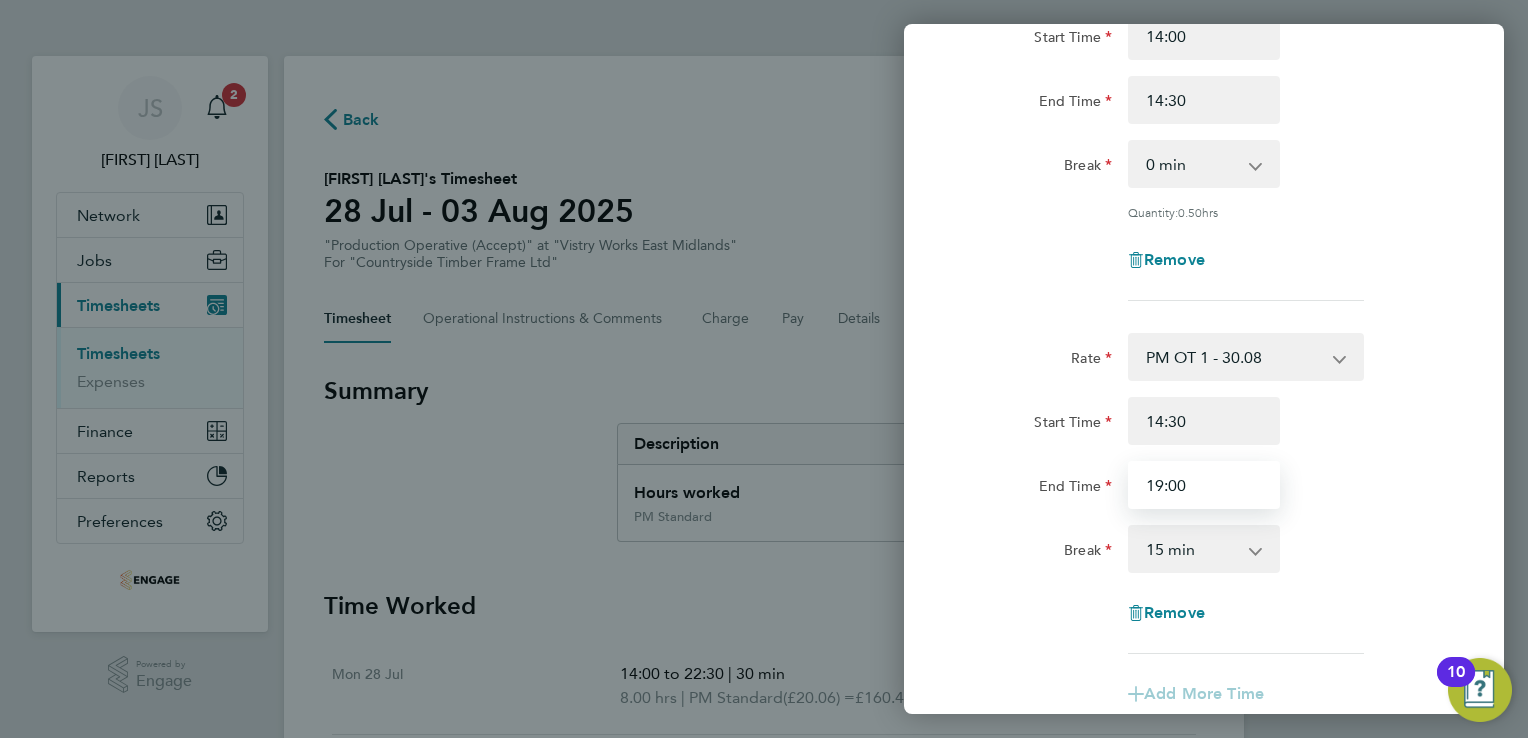 type on "19:00" 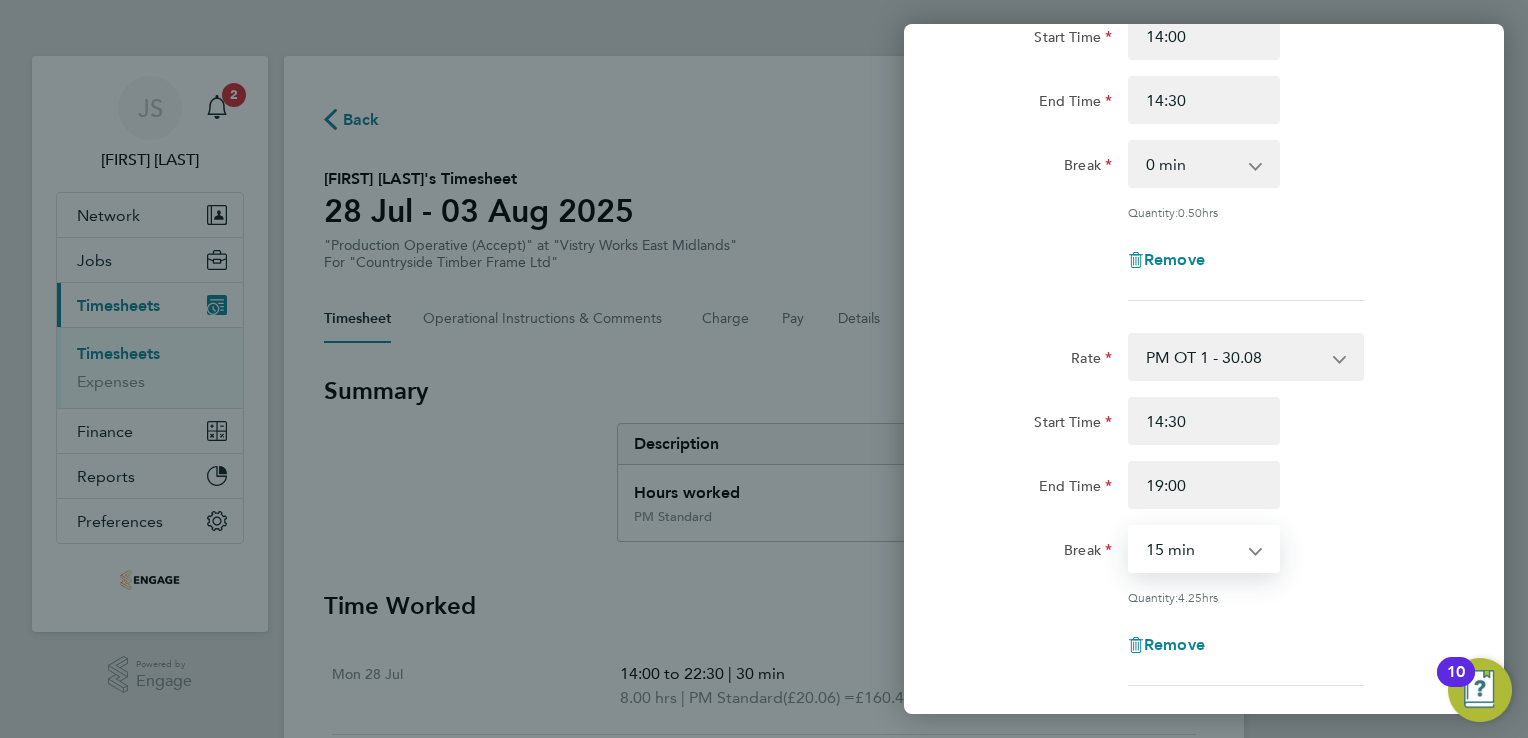 click on "0 min   15 min   30 min   45 min   60 min   75 min   90 min" at bounding box center [1192, 549] 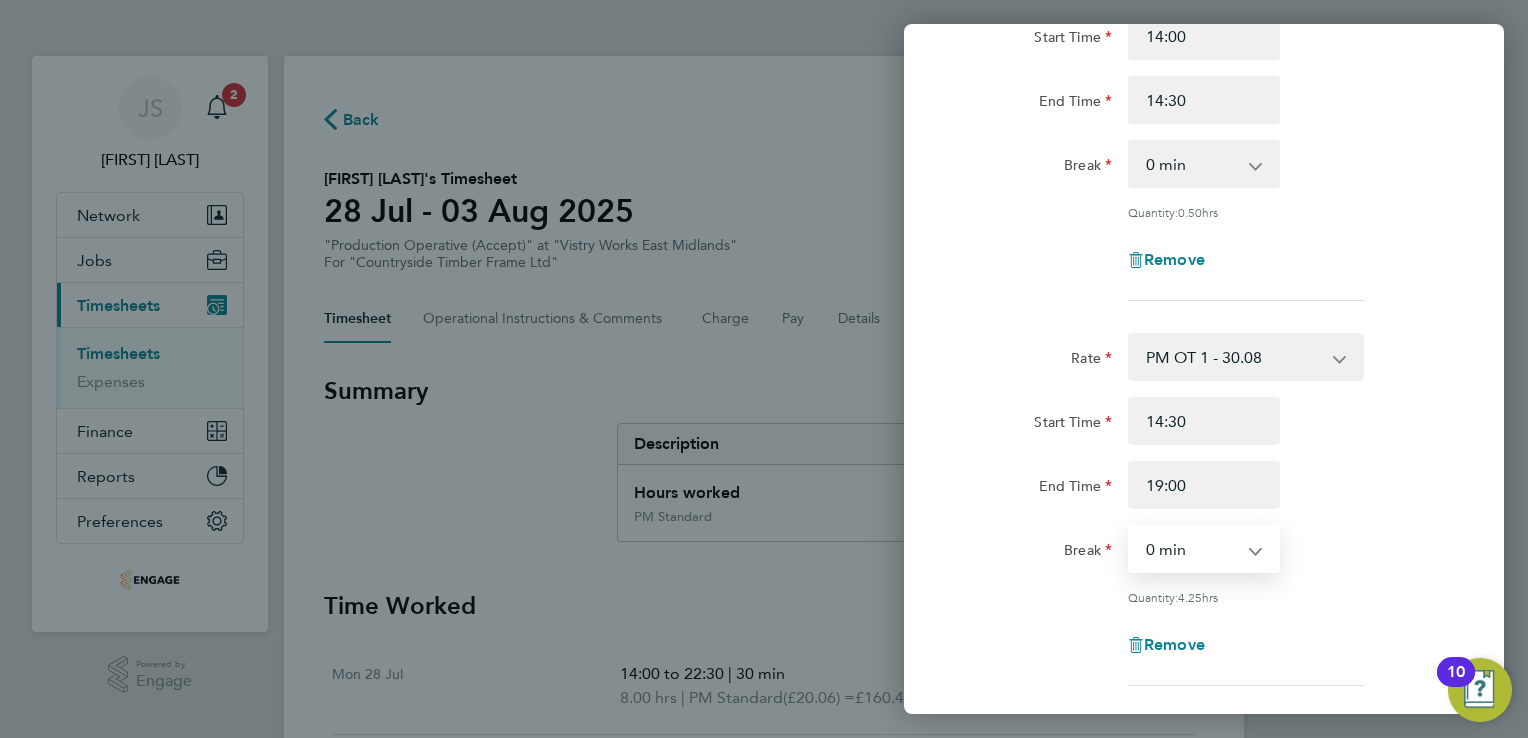 click on "0 min   15 min   30 min   45 min   60 min   75 min   90 min" at bounding box center (1192, 549) 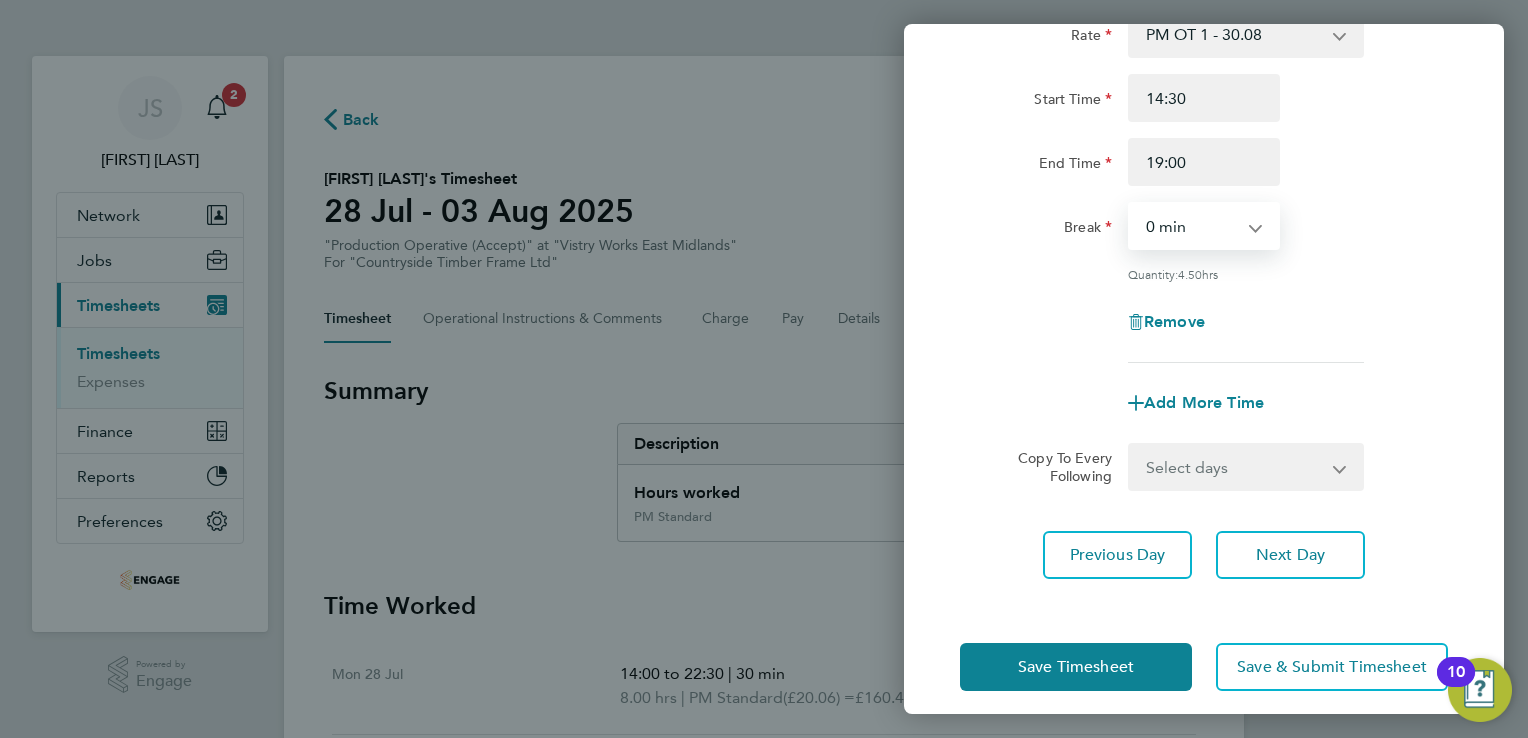 scroll, scrollTop: 536, scrollLeft: 0, axis: vertical 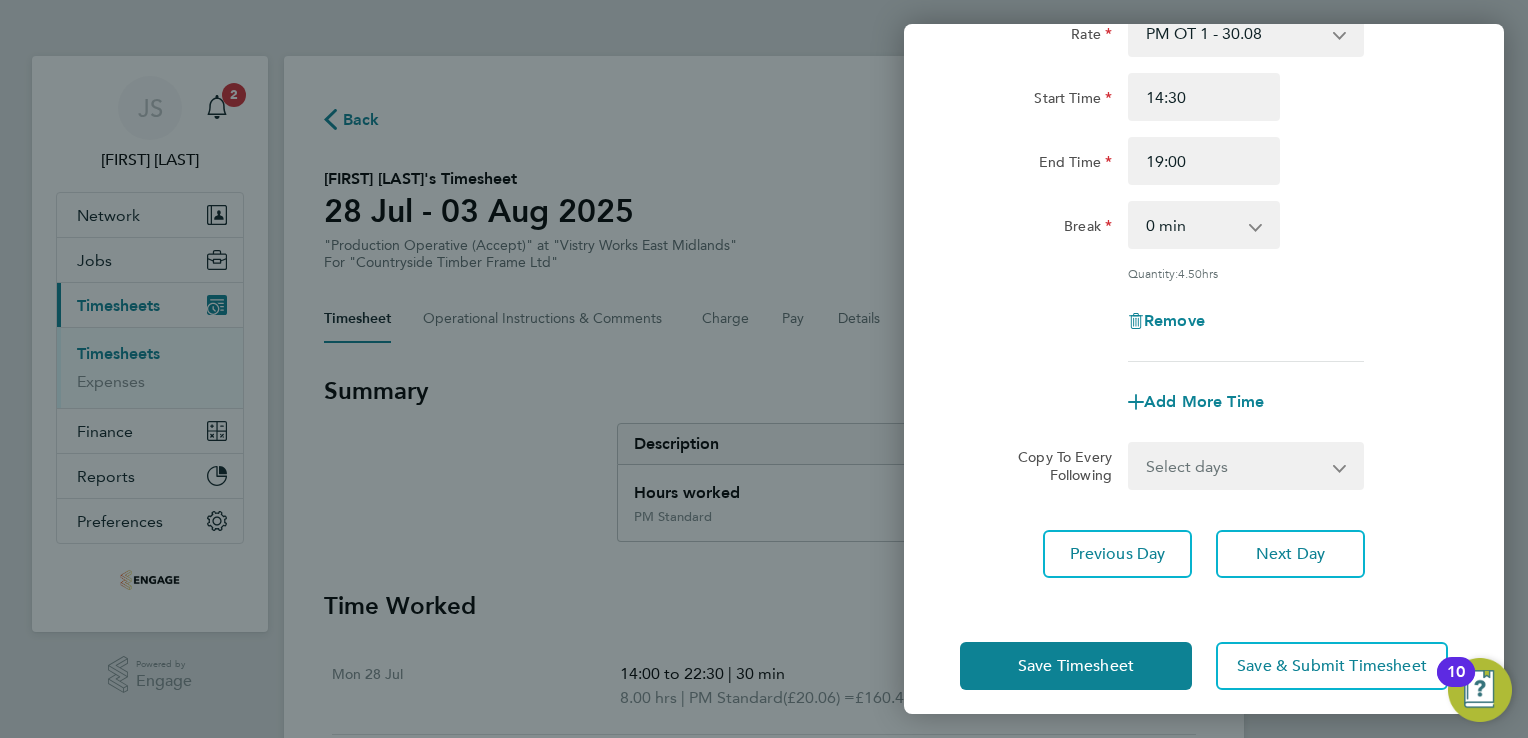 click on "Copy To Every Following  Select days   Sunday" 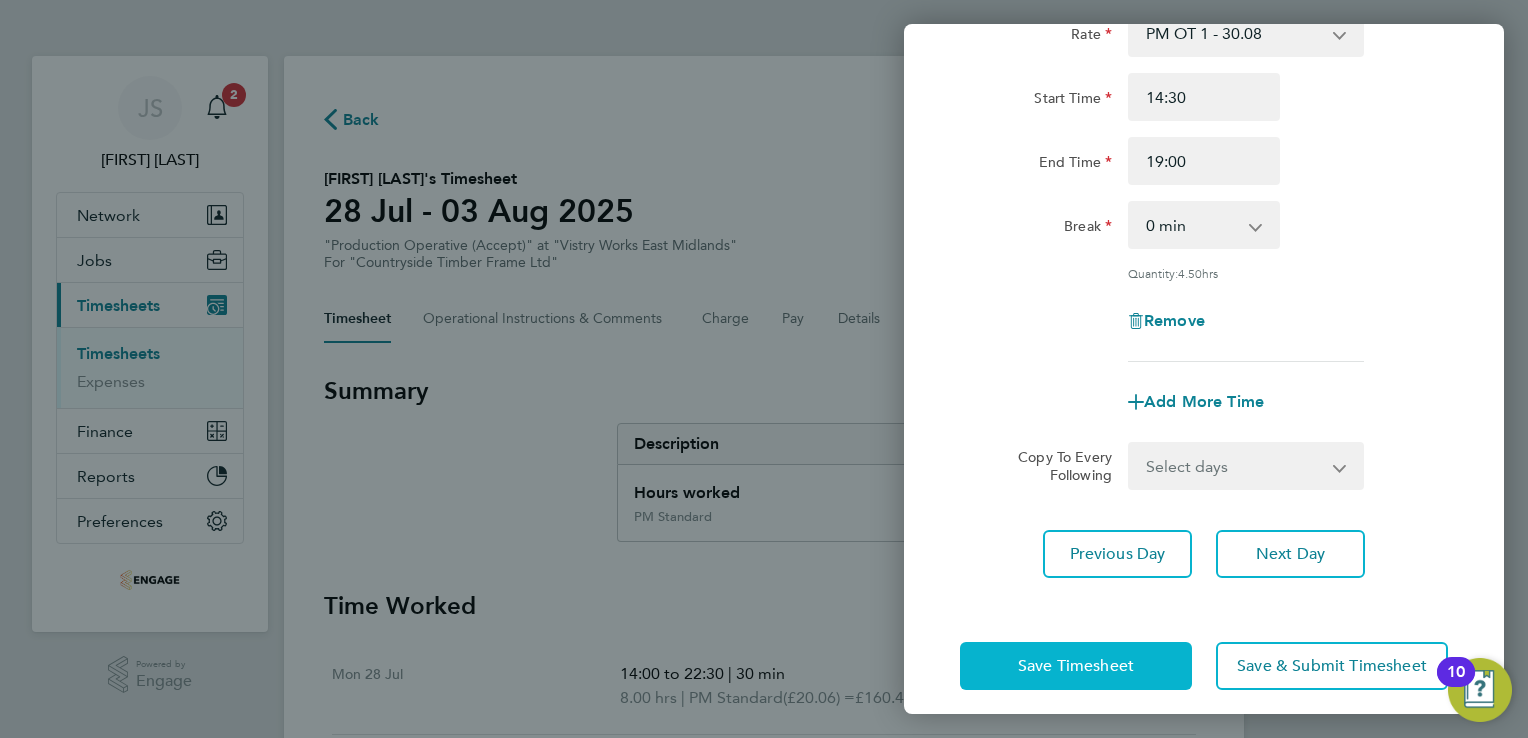 click on "Save Timesheet" 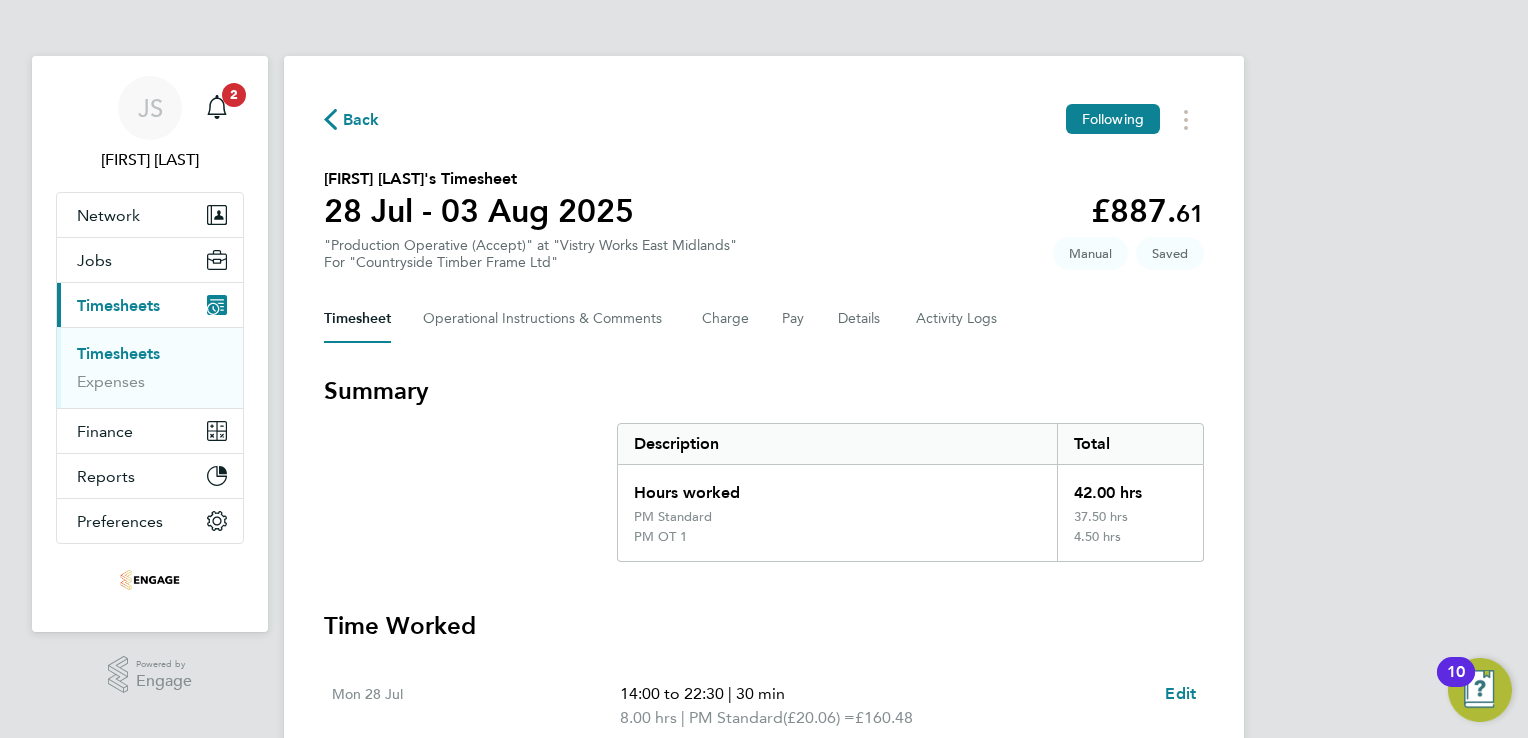 drag, startPoint x: 1141, startPoint y: 514, endPoint x: 1074, endPoint y: 511, distance: 67.06713 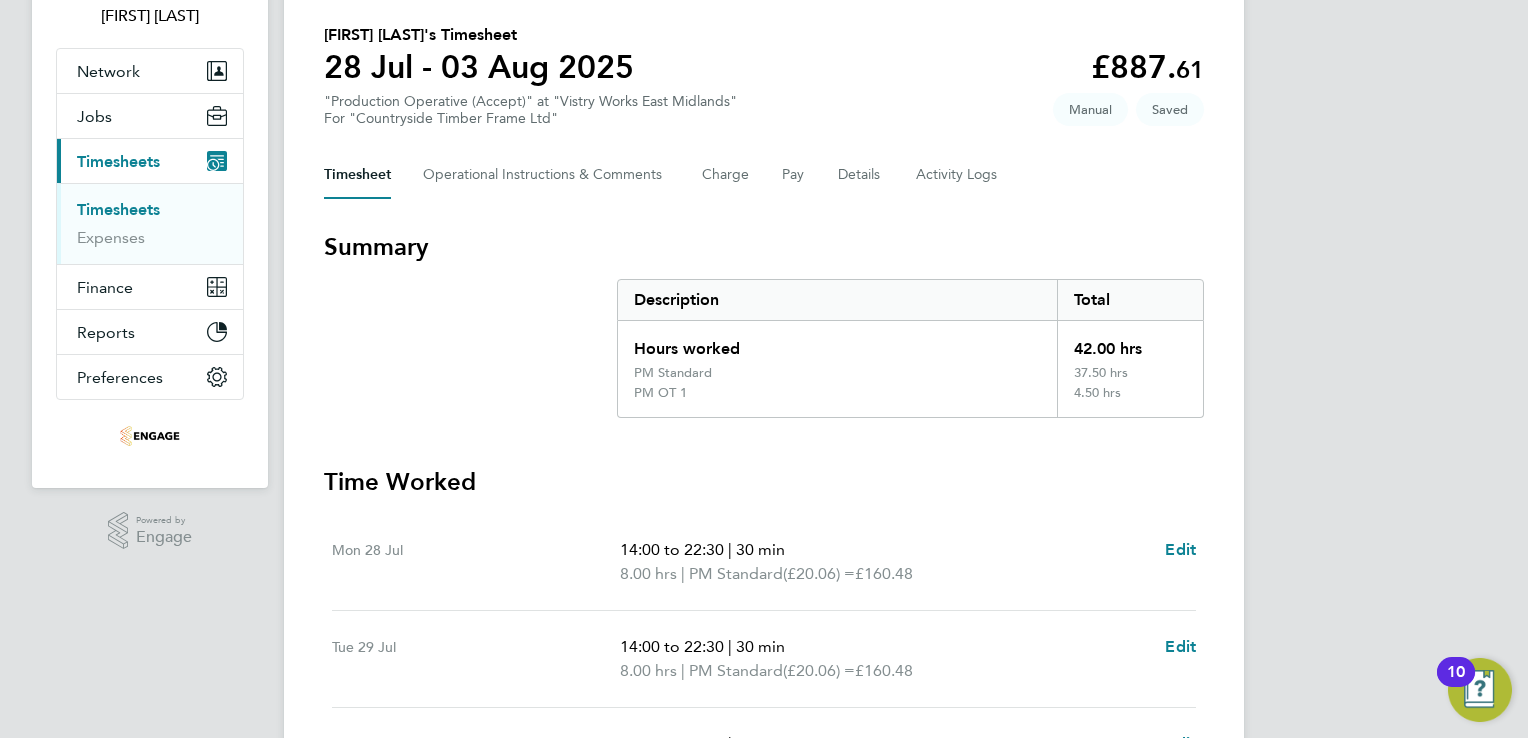 scroll, scrollTop: 0, scrollLeft: 0, axis: both 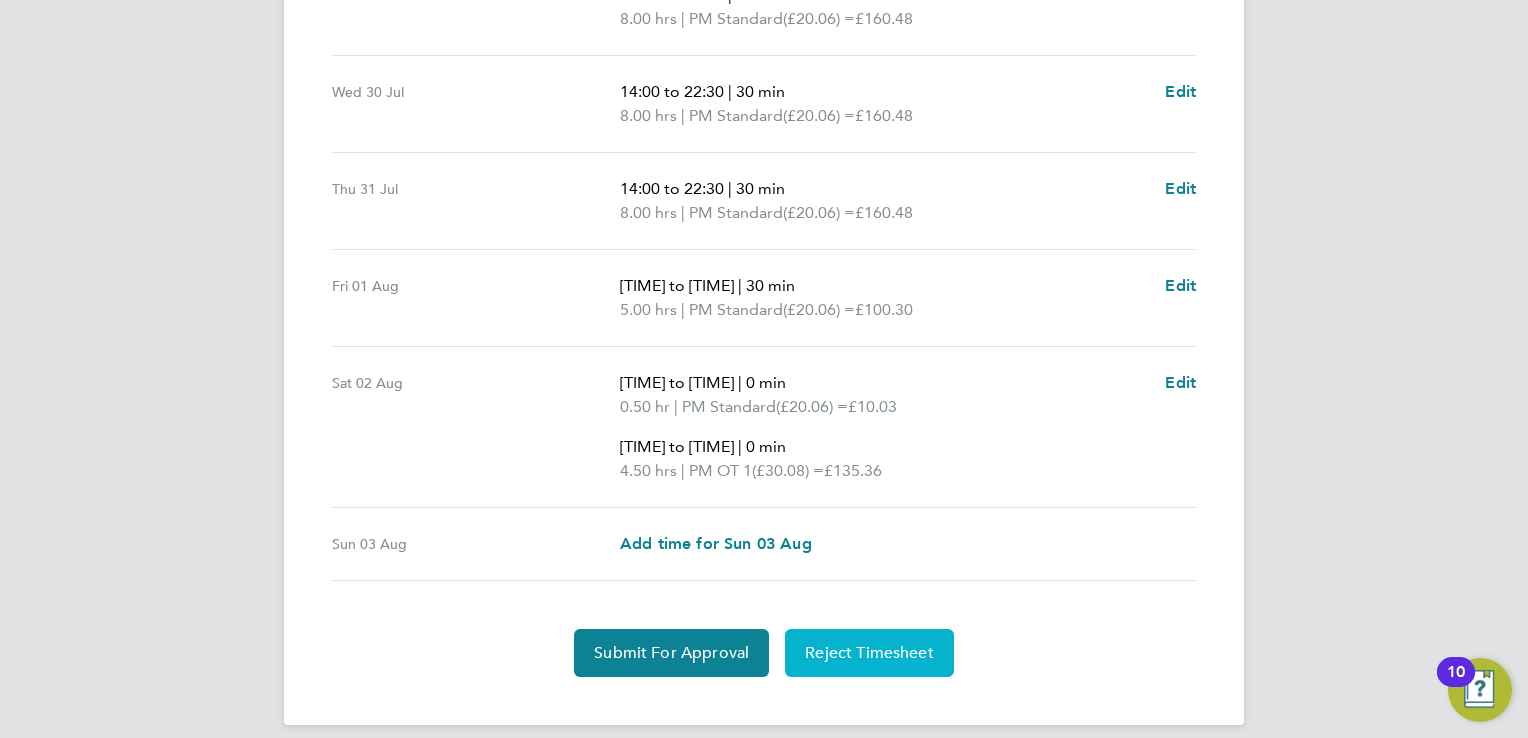 click on "Reject Timesheet" 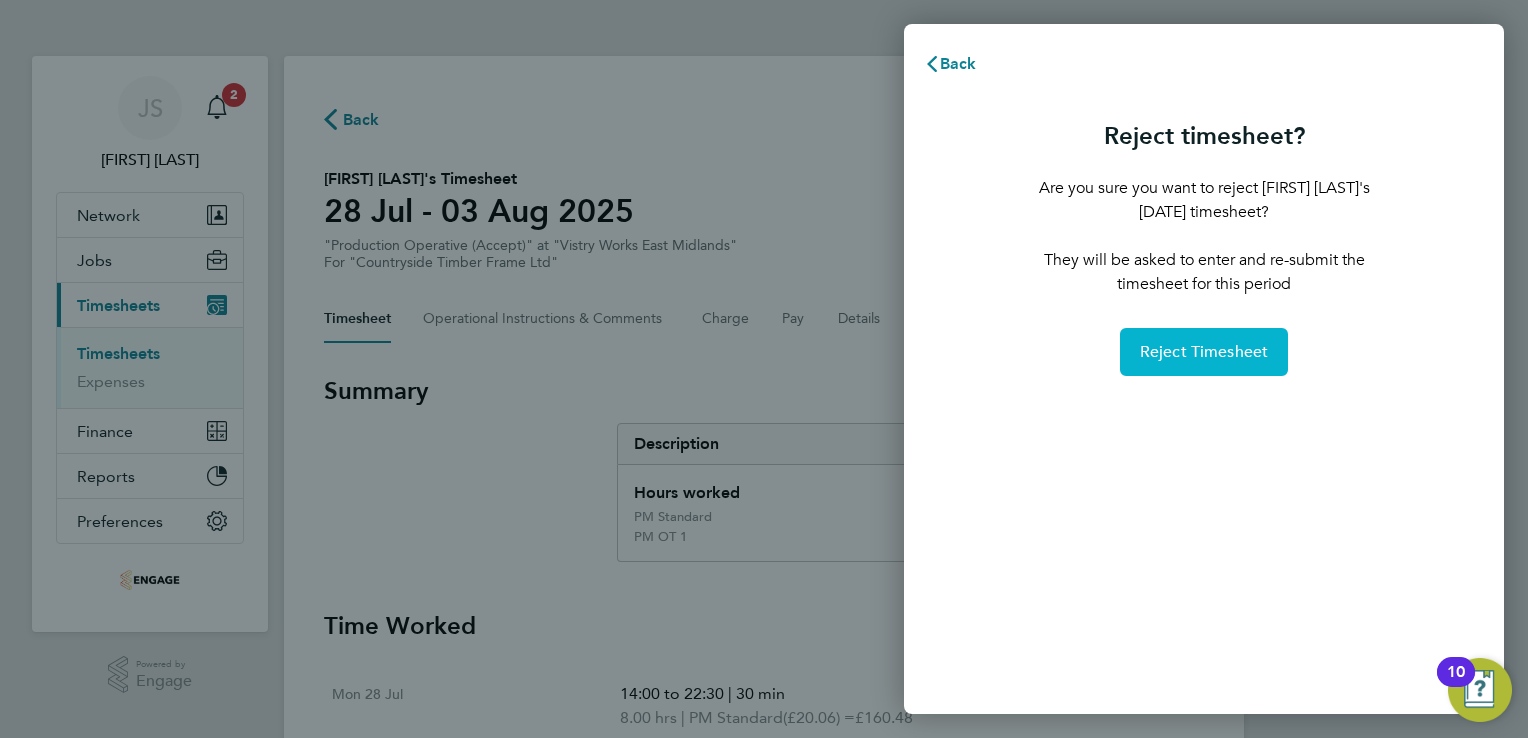 click on "Reject Timesheet" 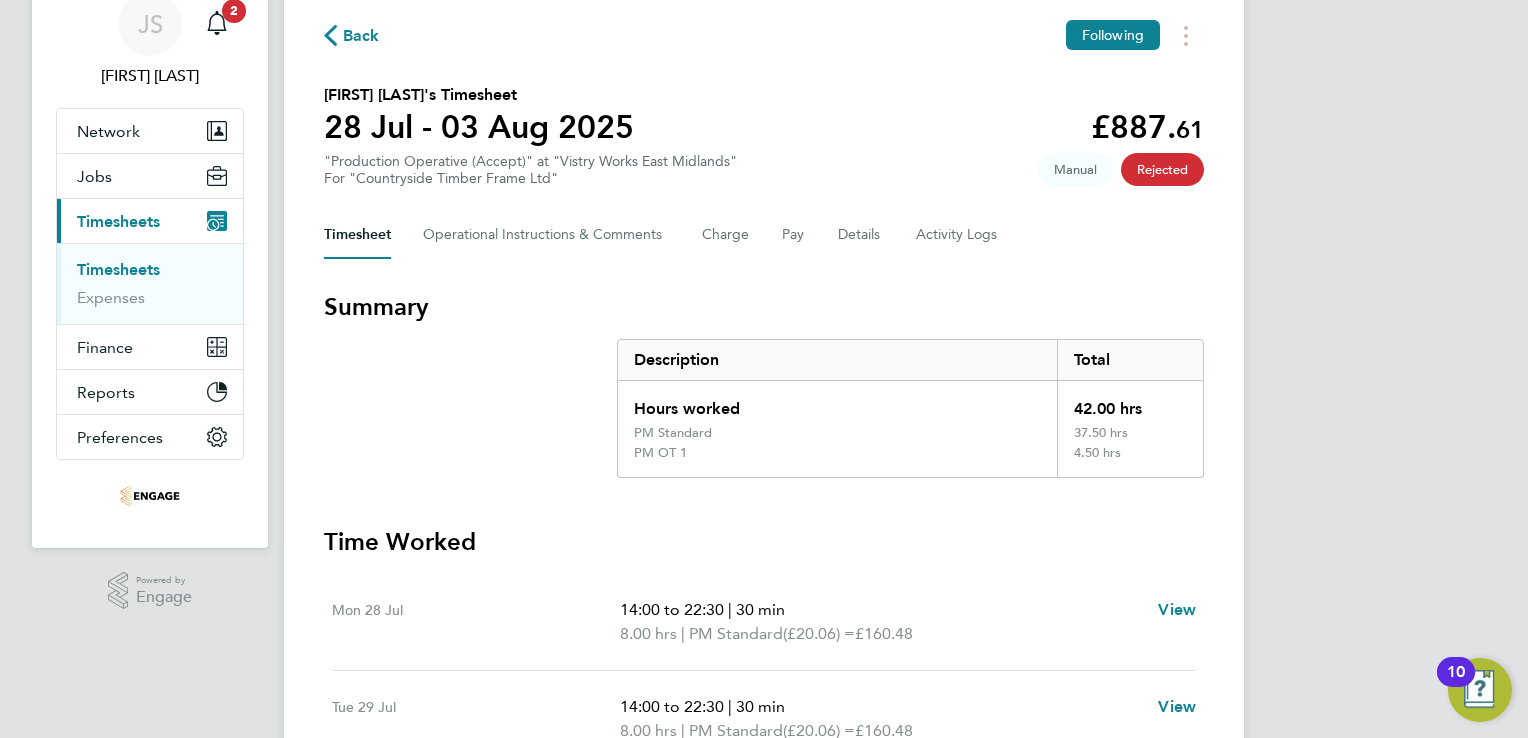 scroll, scrollTop: 0, scrollLeft: 0, axis: both 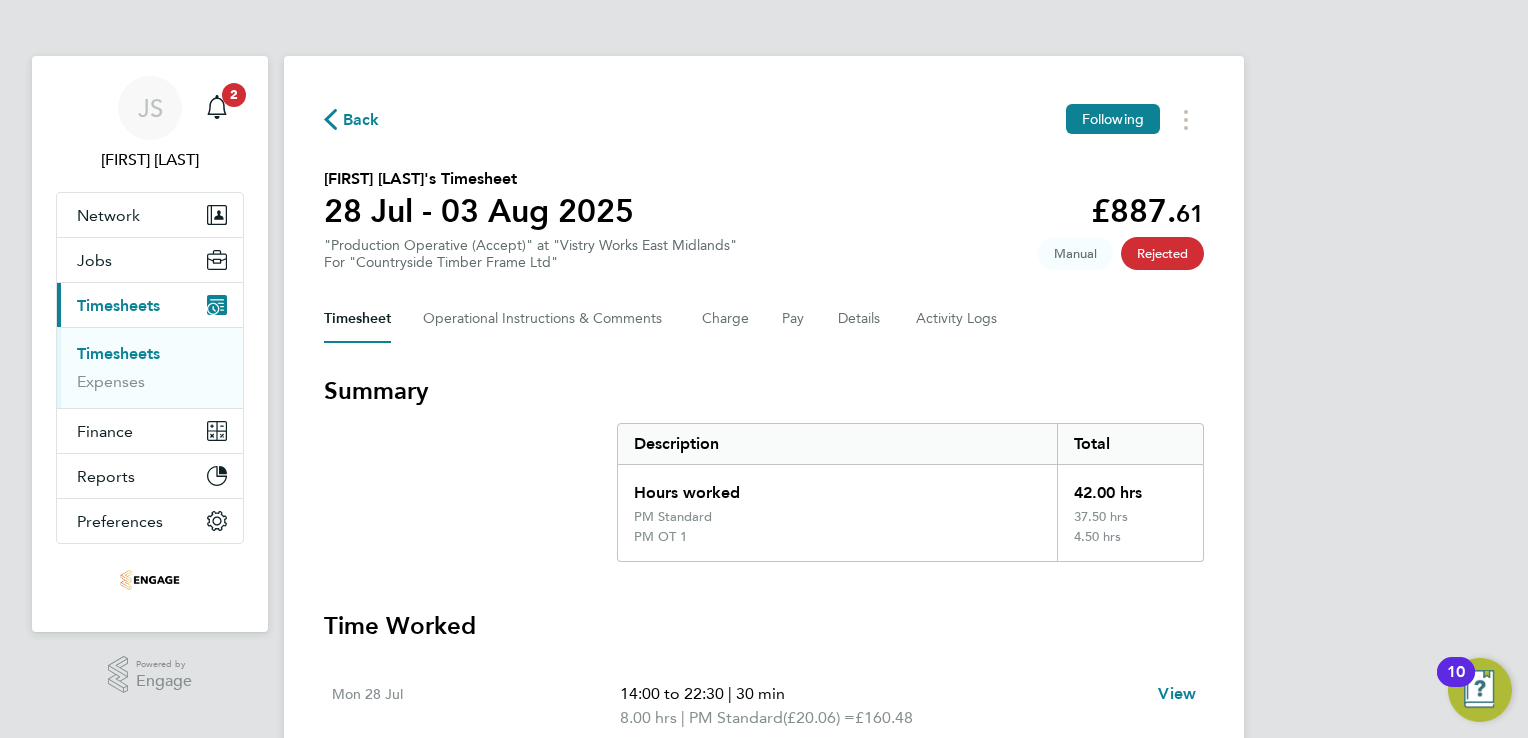 click on "Back" 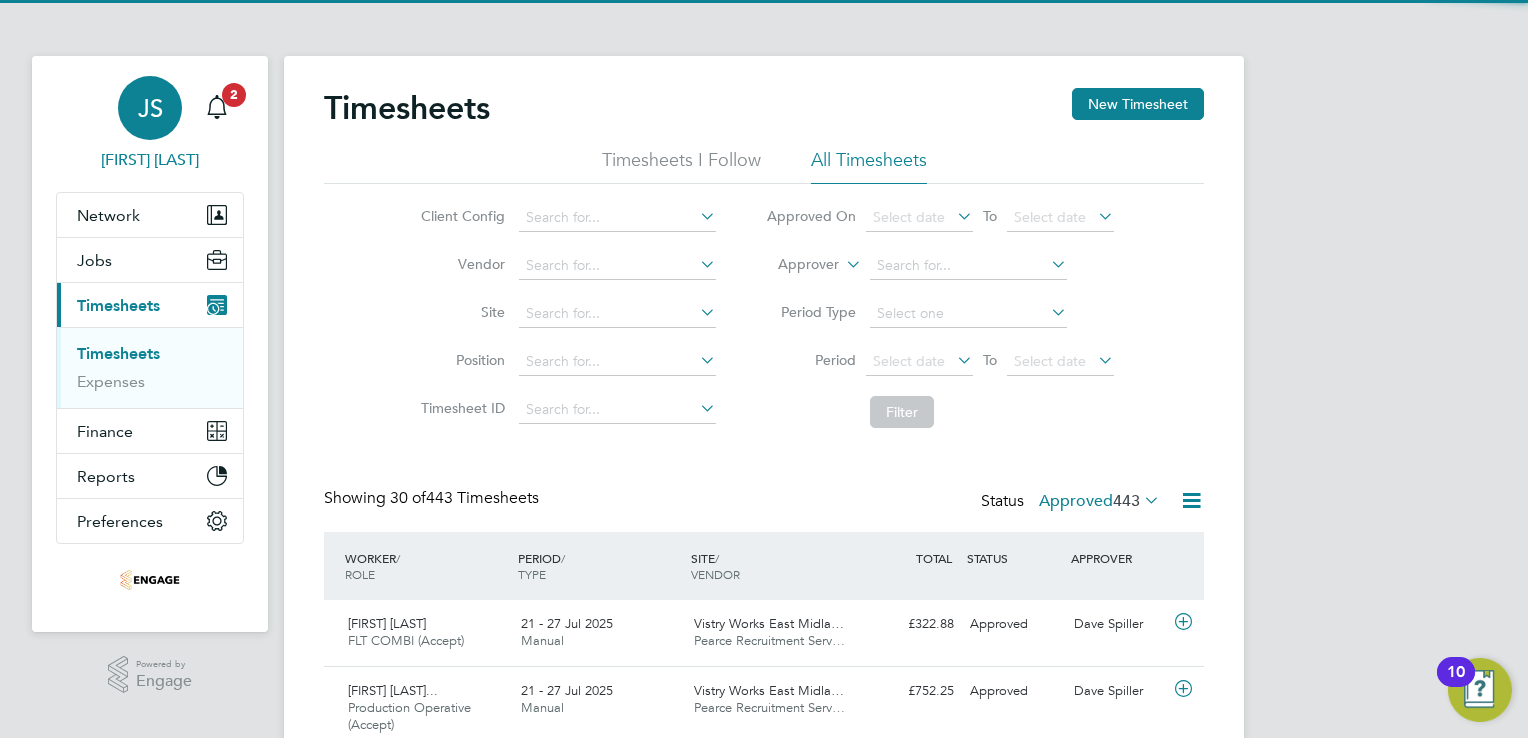 scroll, scrollTop: 9, scrollLeft: 10, axis: both 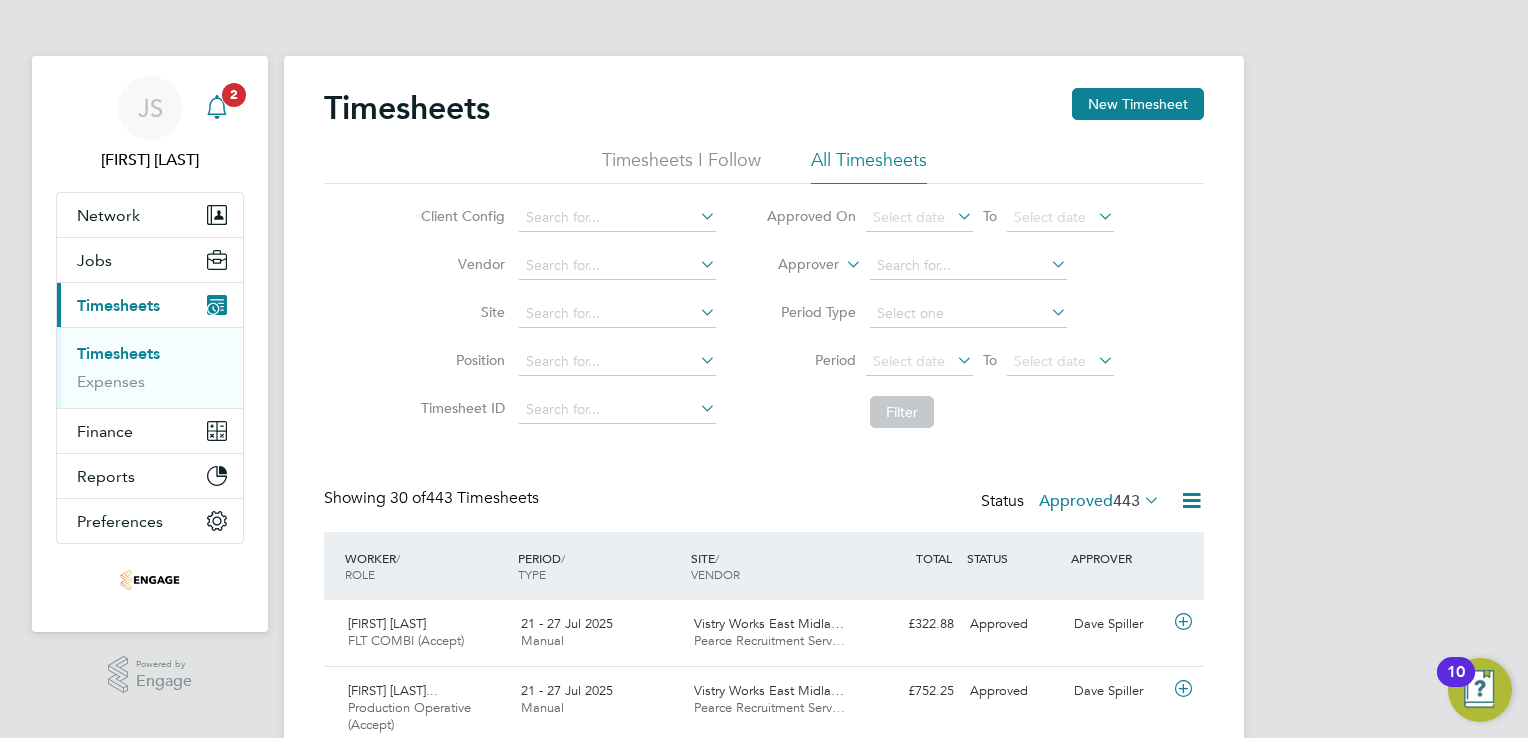 click 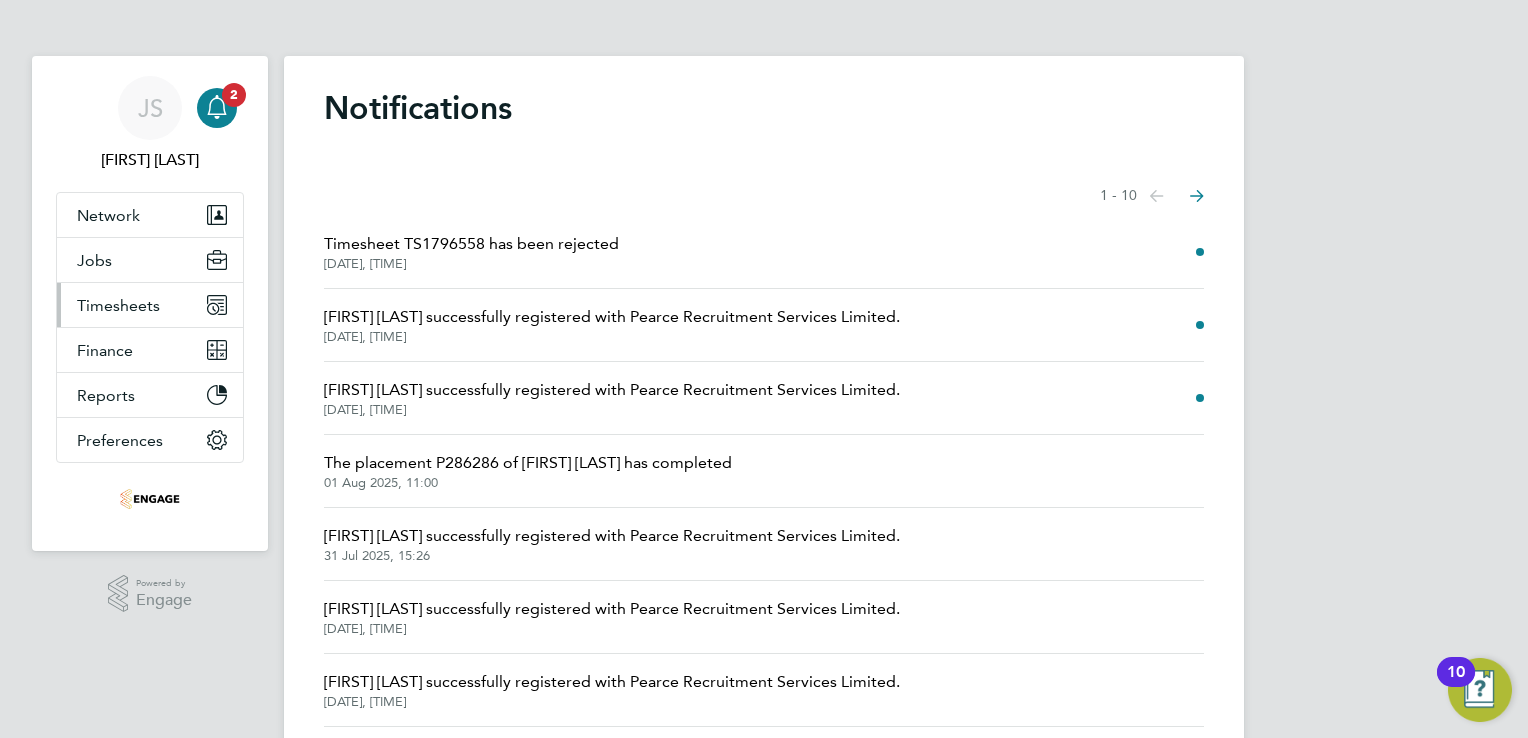 click on "Timesheets" at bounding box center [150, 305] 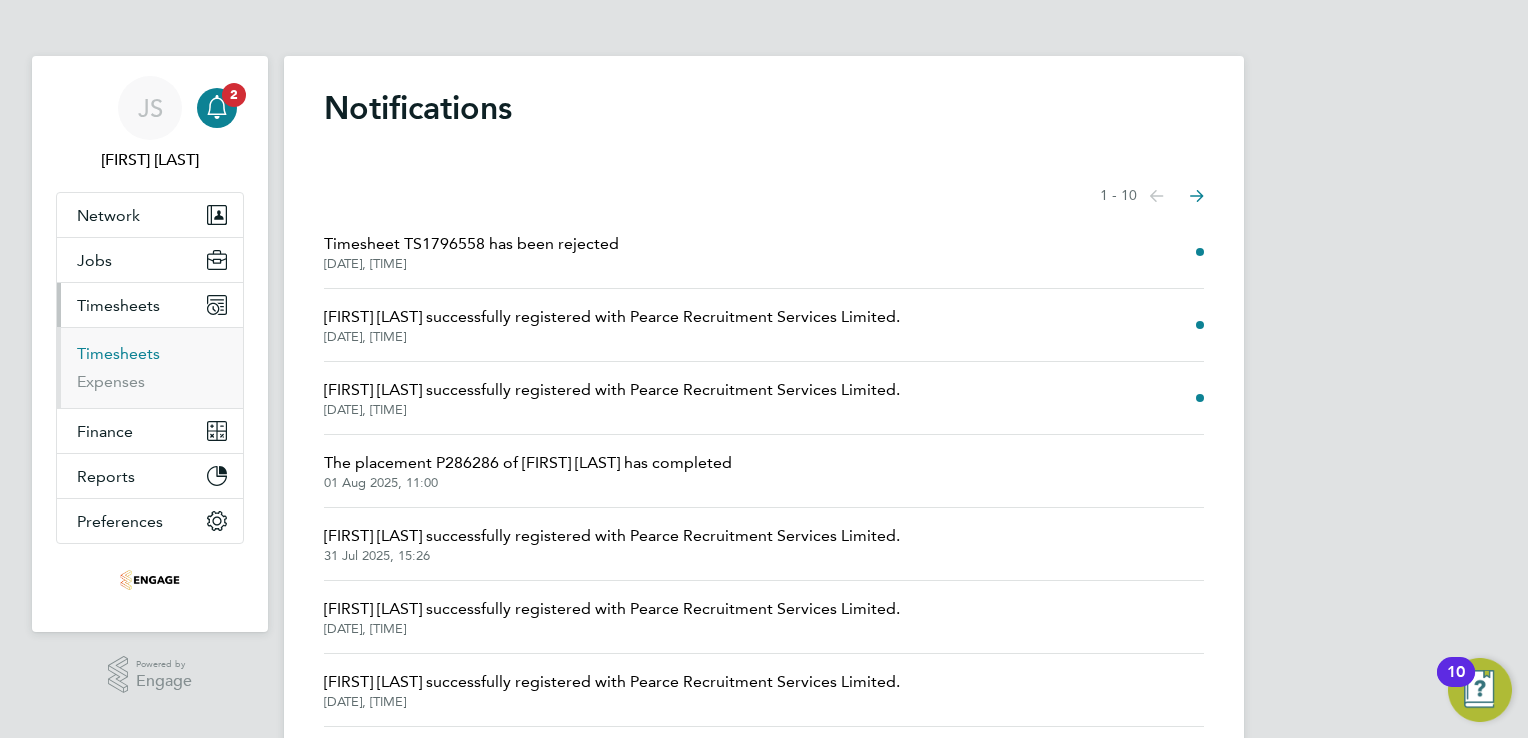 click on "Timesheets" at bounding box center (118, 353) 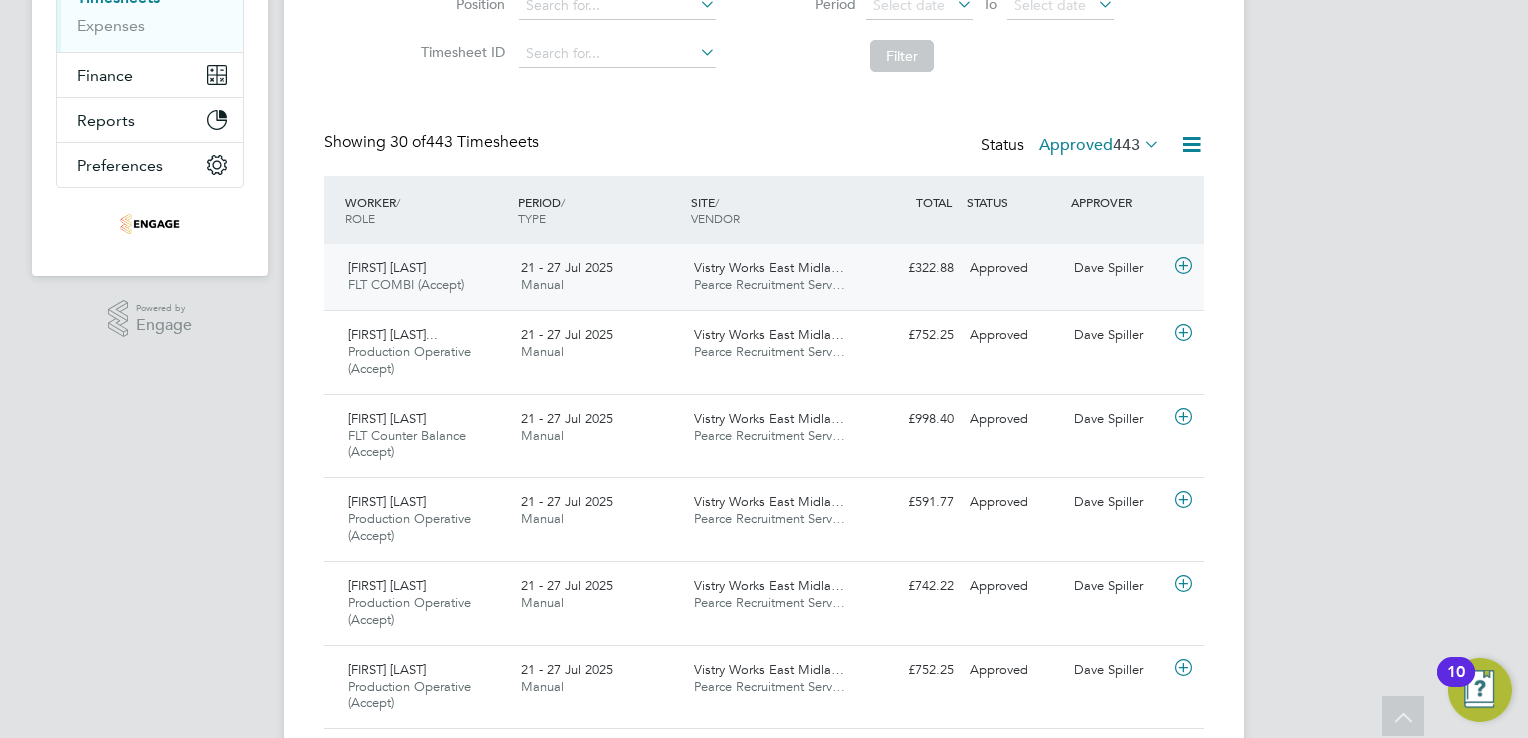 click on "[FIRST] [LAST]" 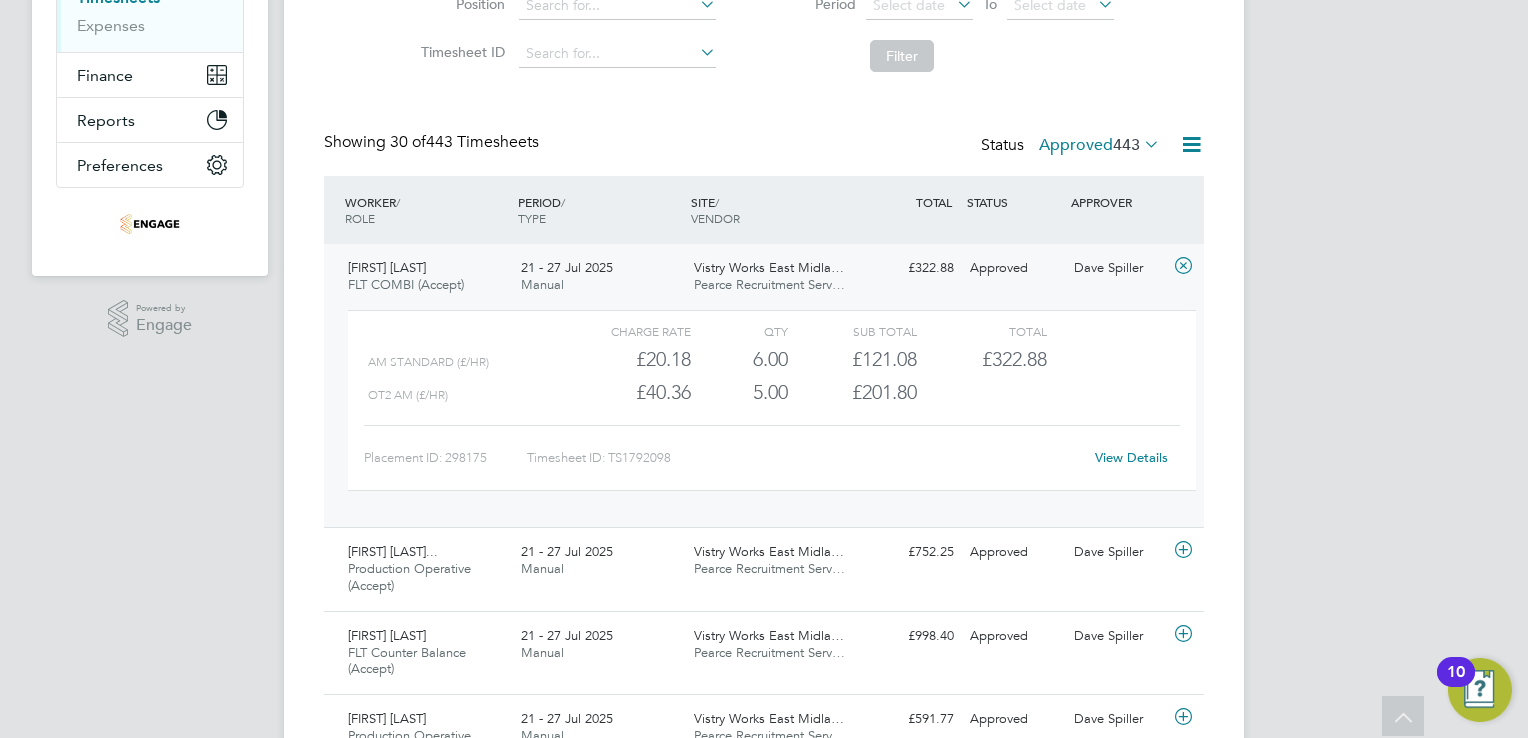 click on "View Details" 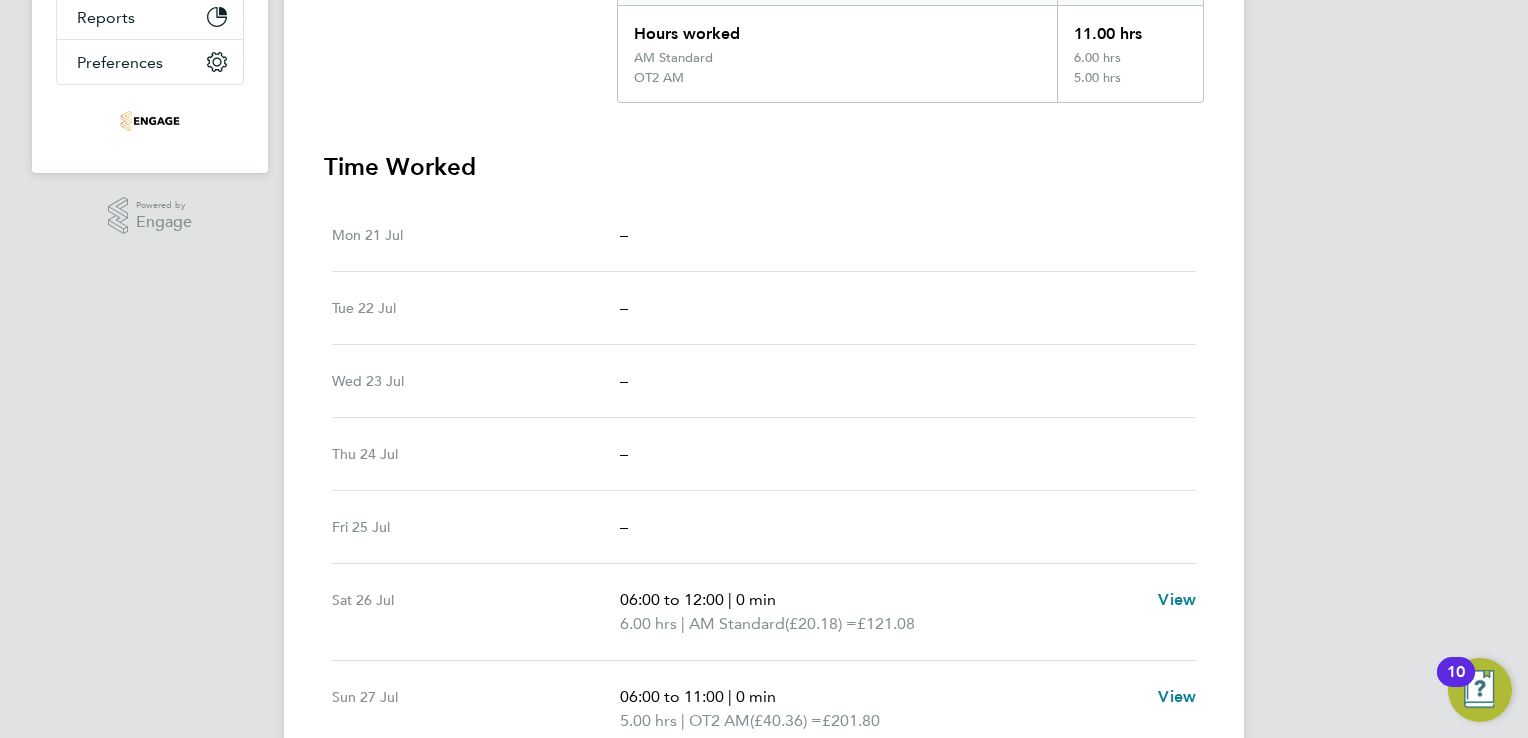 scroll, scrollTop: 556, scrollLeft: 0, axis: vertical 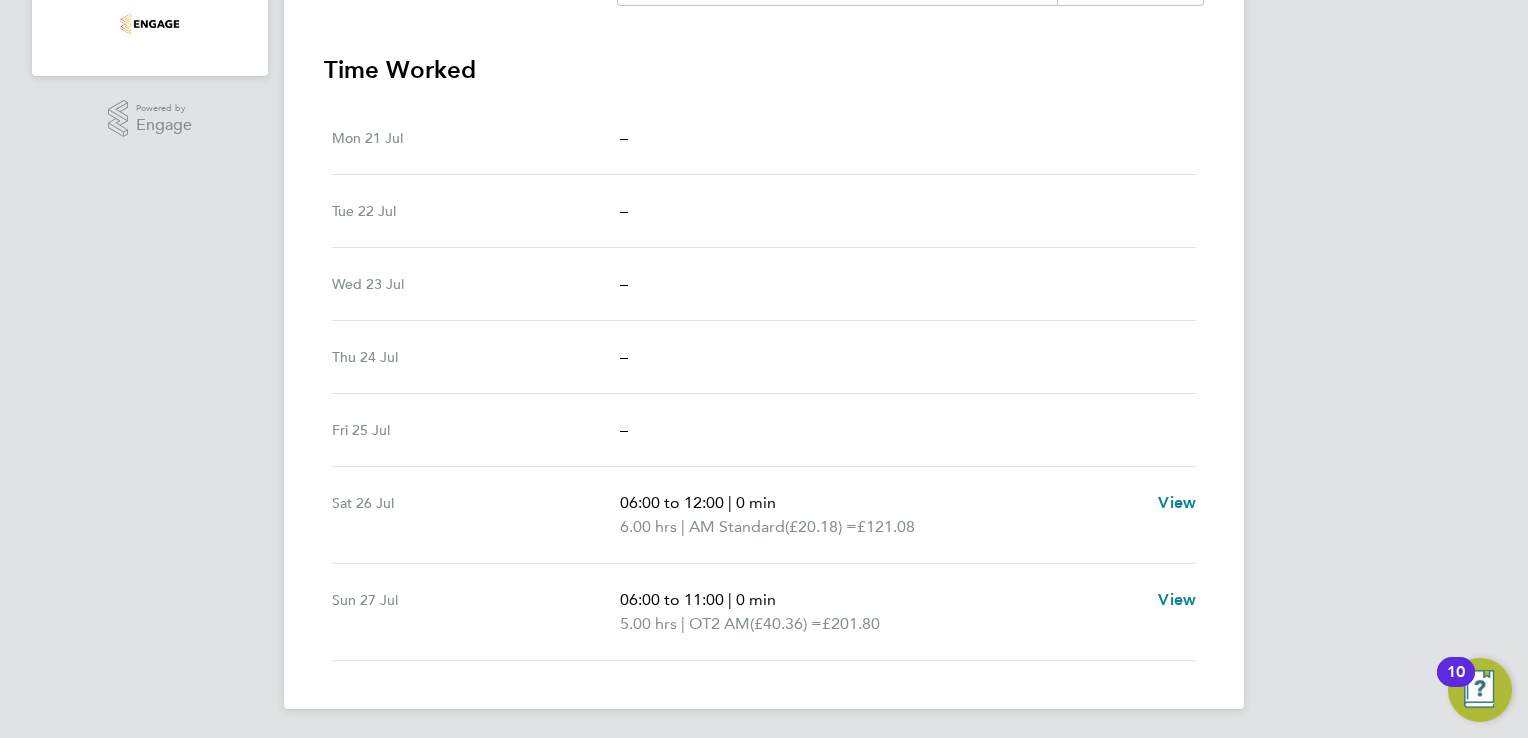 click on "Sat 26 Jul" at bounding box center [476, 515] 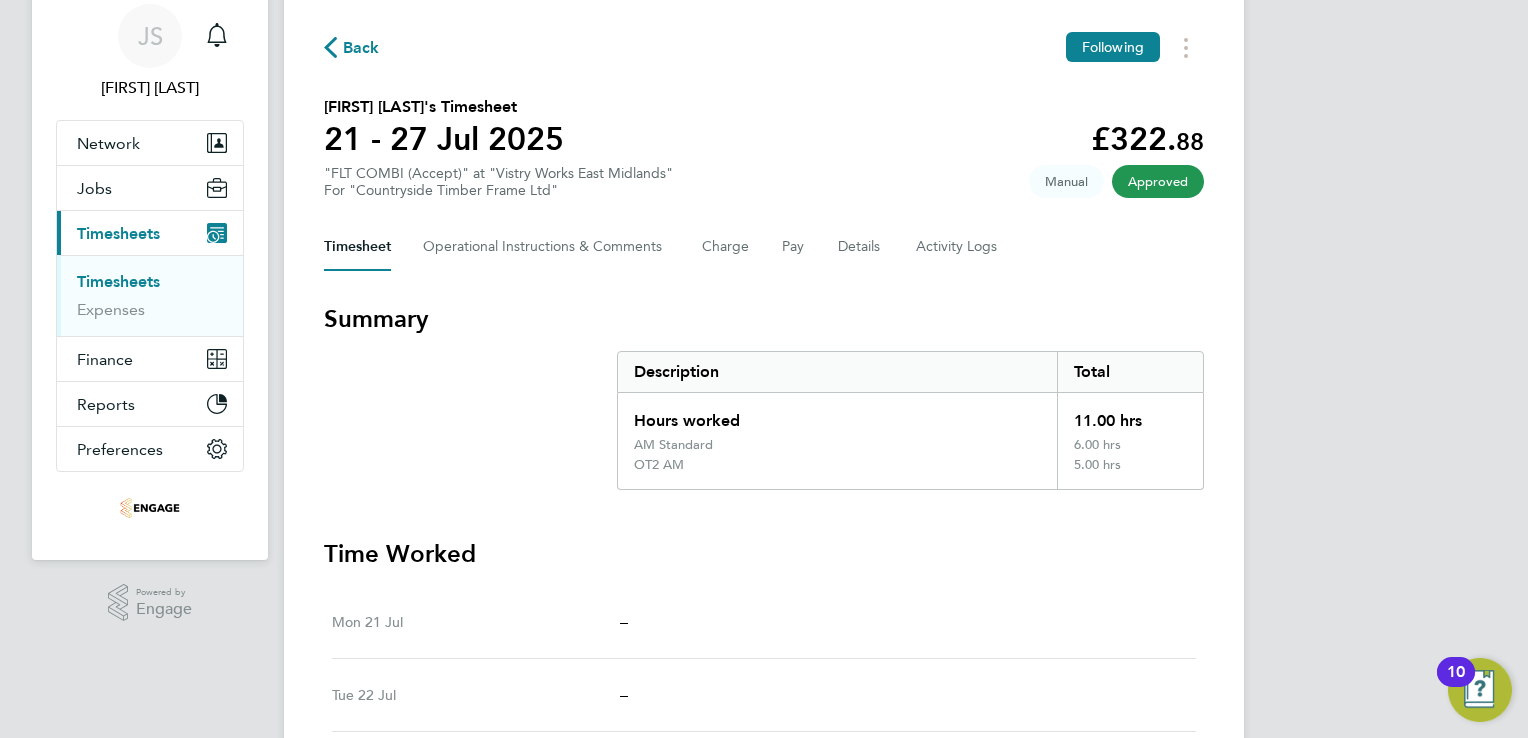 scroll, scrollTop: 68, scrollLeft: 0, axis: vertical 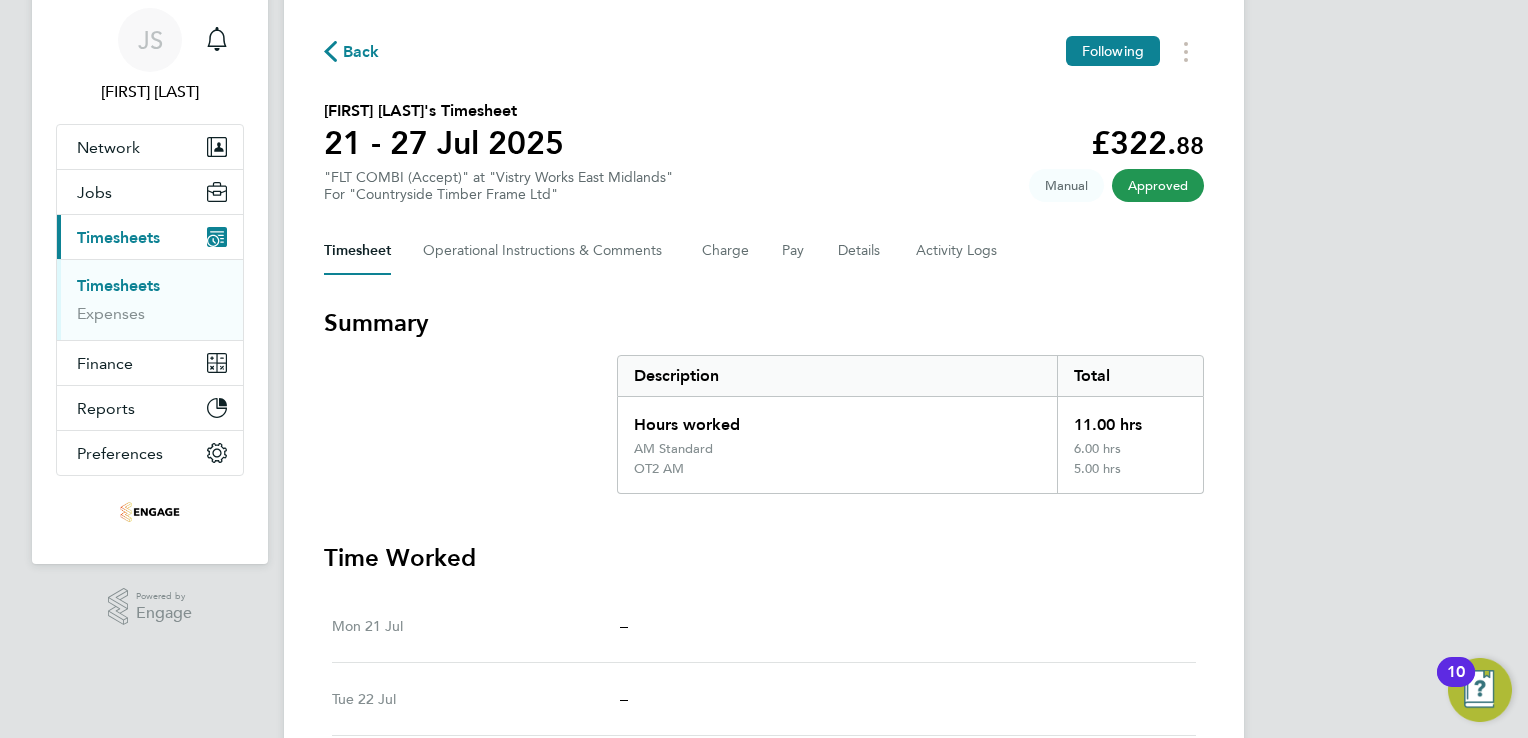 click on "6.00 hrs" at bounding box center (1130, 451) 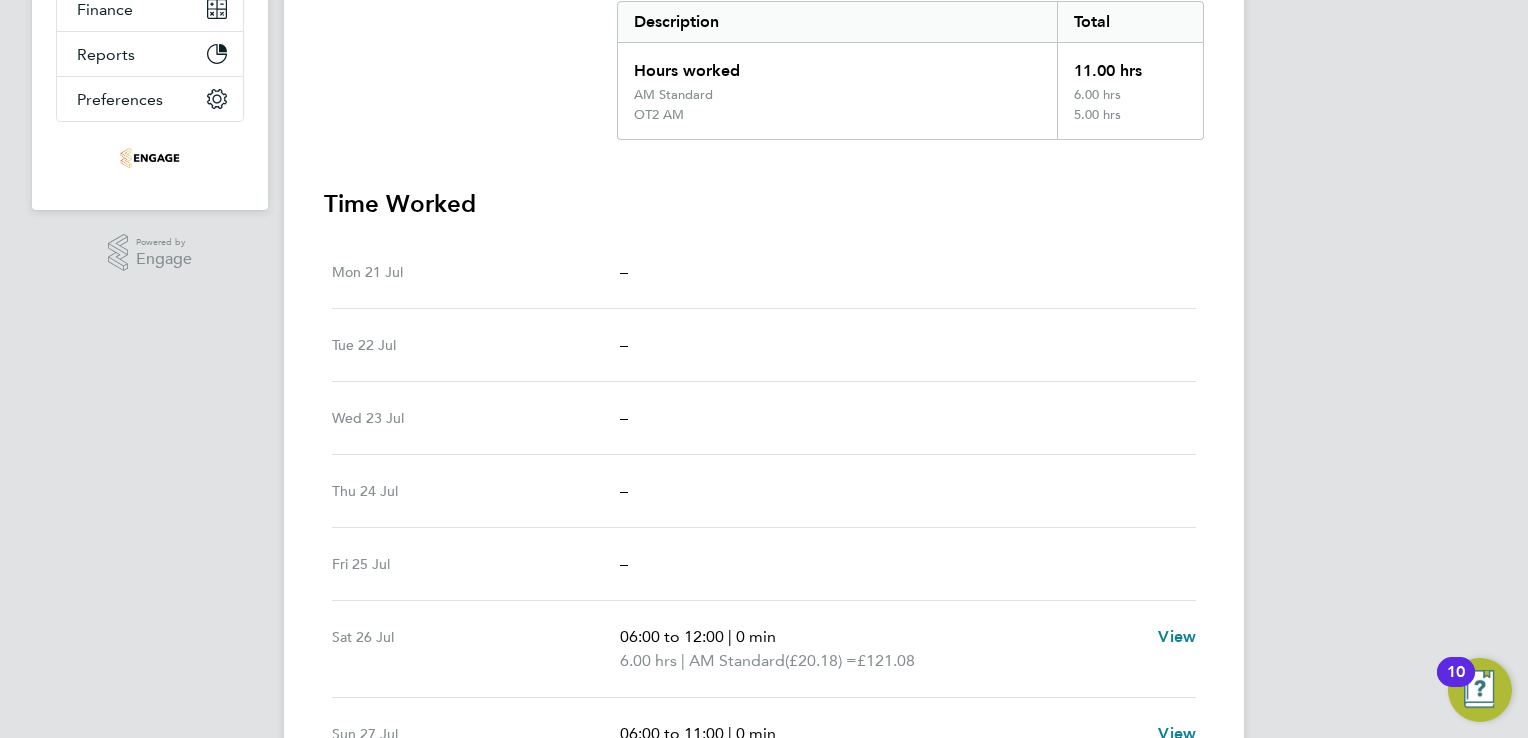 scroll, scrollTop: 556, scrollLeft: 0, axis: vertical 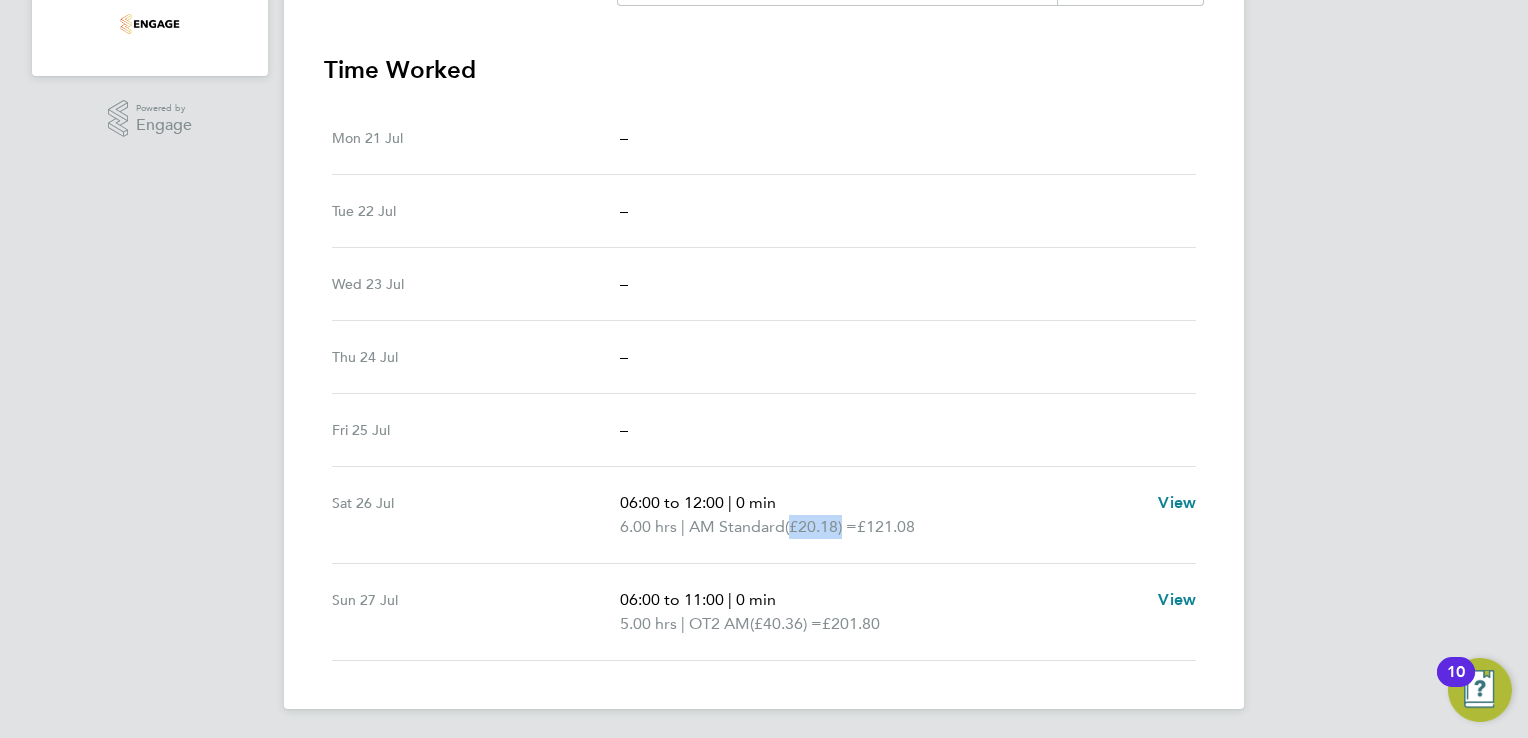 drag, startPoint x: 851, startPoint y: 524, endPoint x: 799, endPoint y: 523, distance: 52.009613 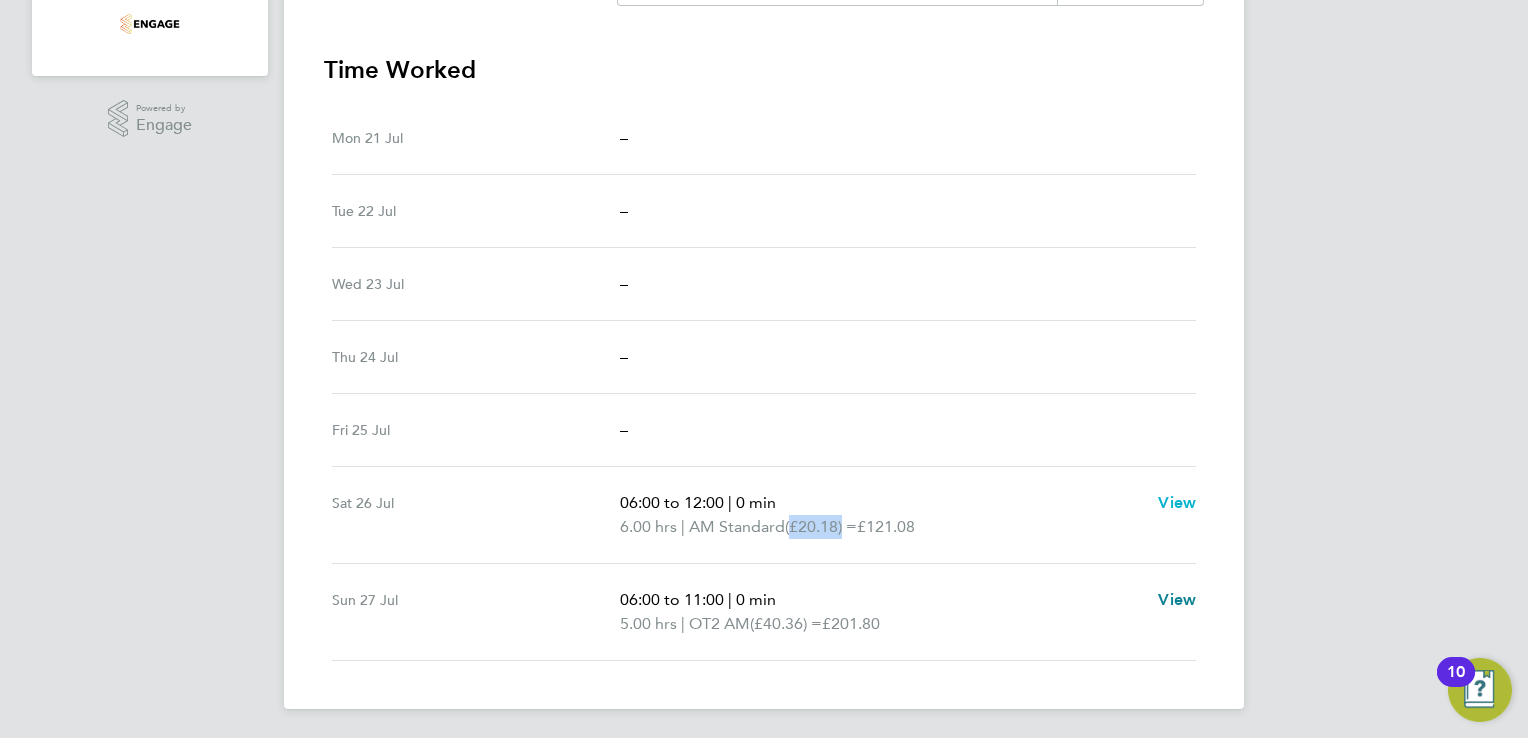 click on "View" at bounding box center [1177, 502] 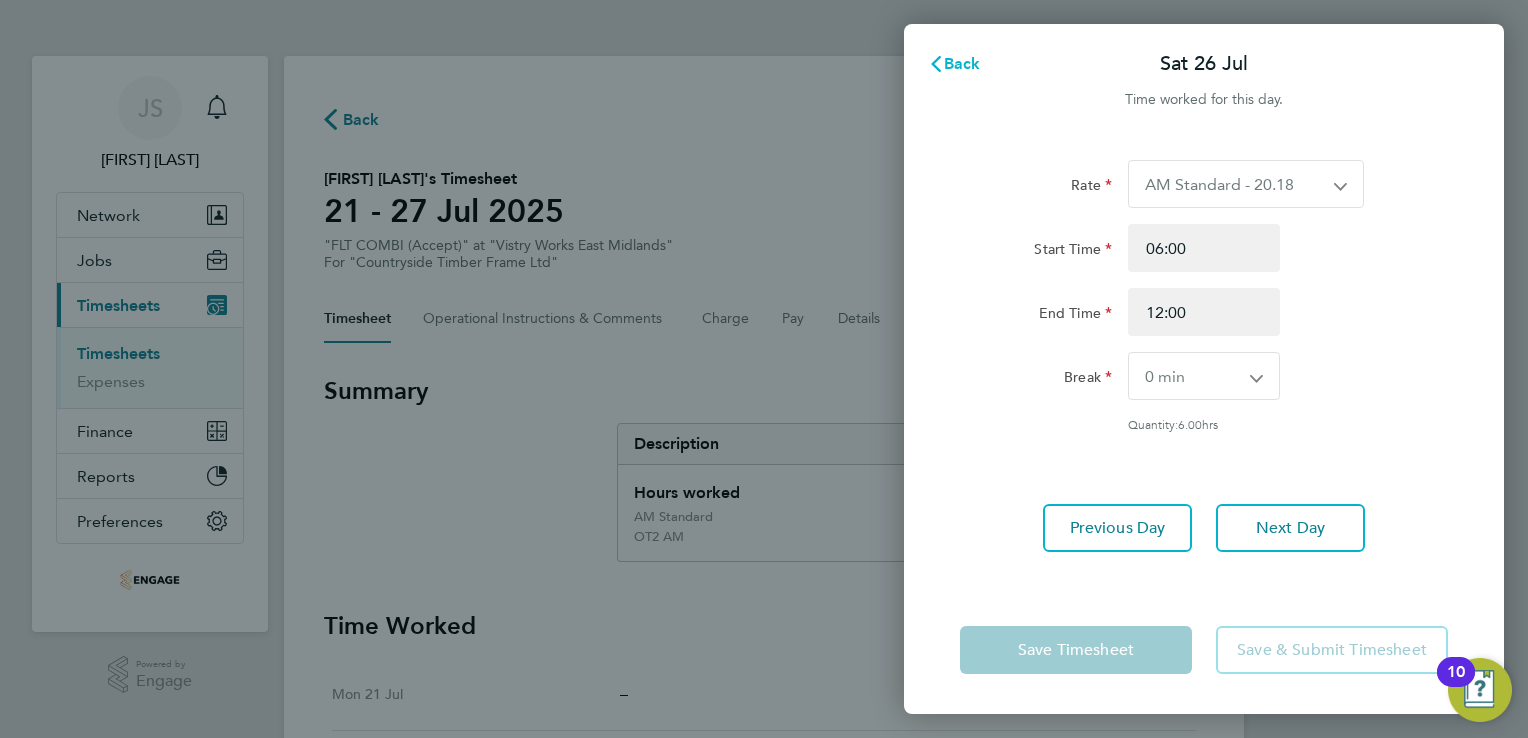 click on "Back" 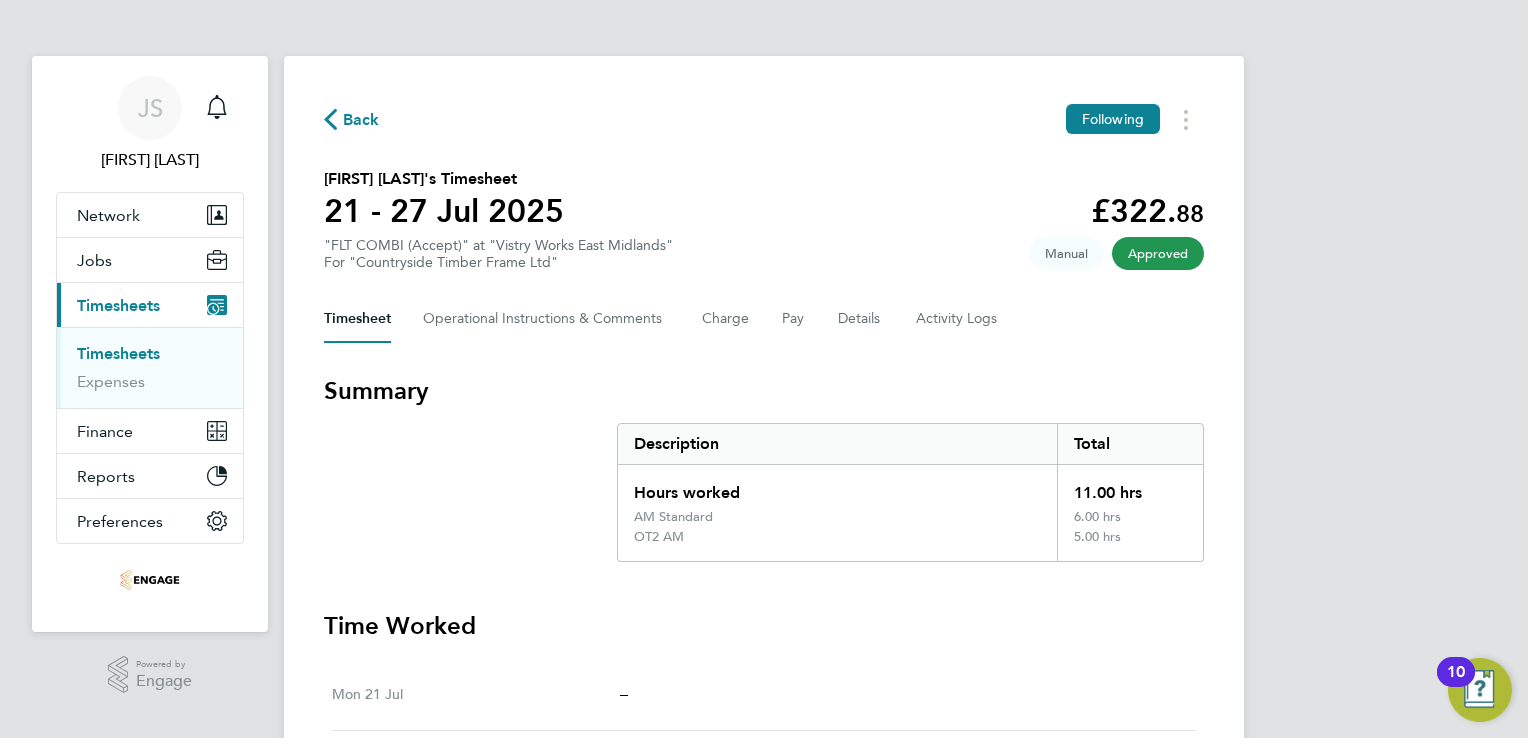 click on "Back" 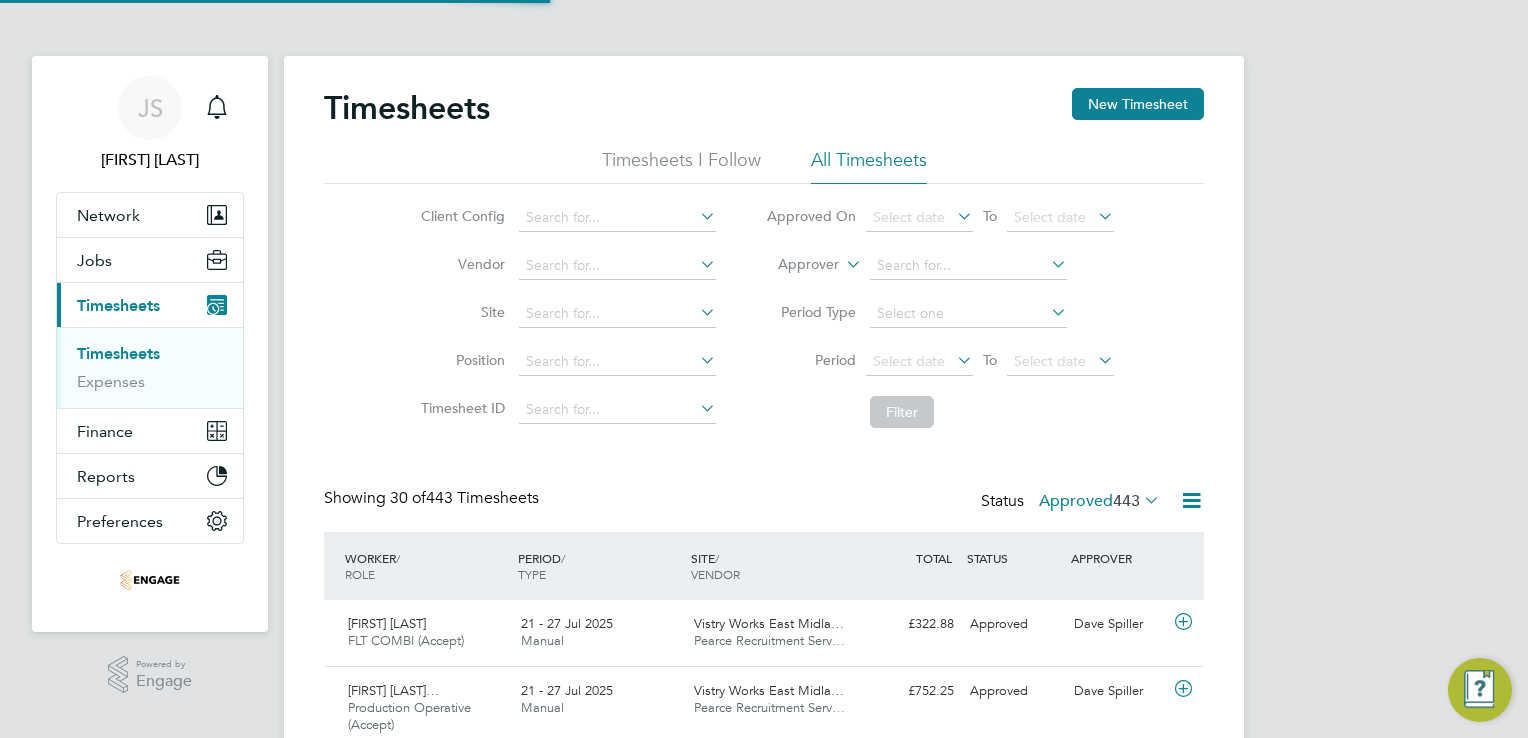 scroll, scrollTop: 9, scrollLeft: 10, axis: both 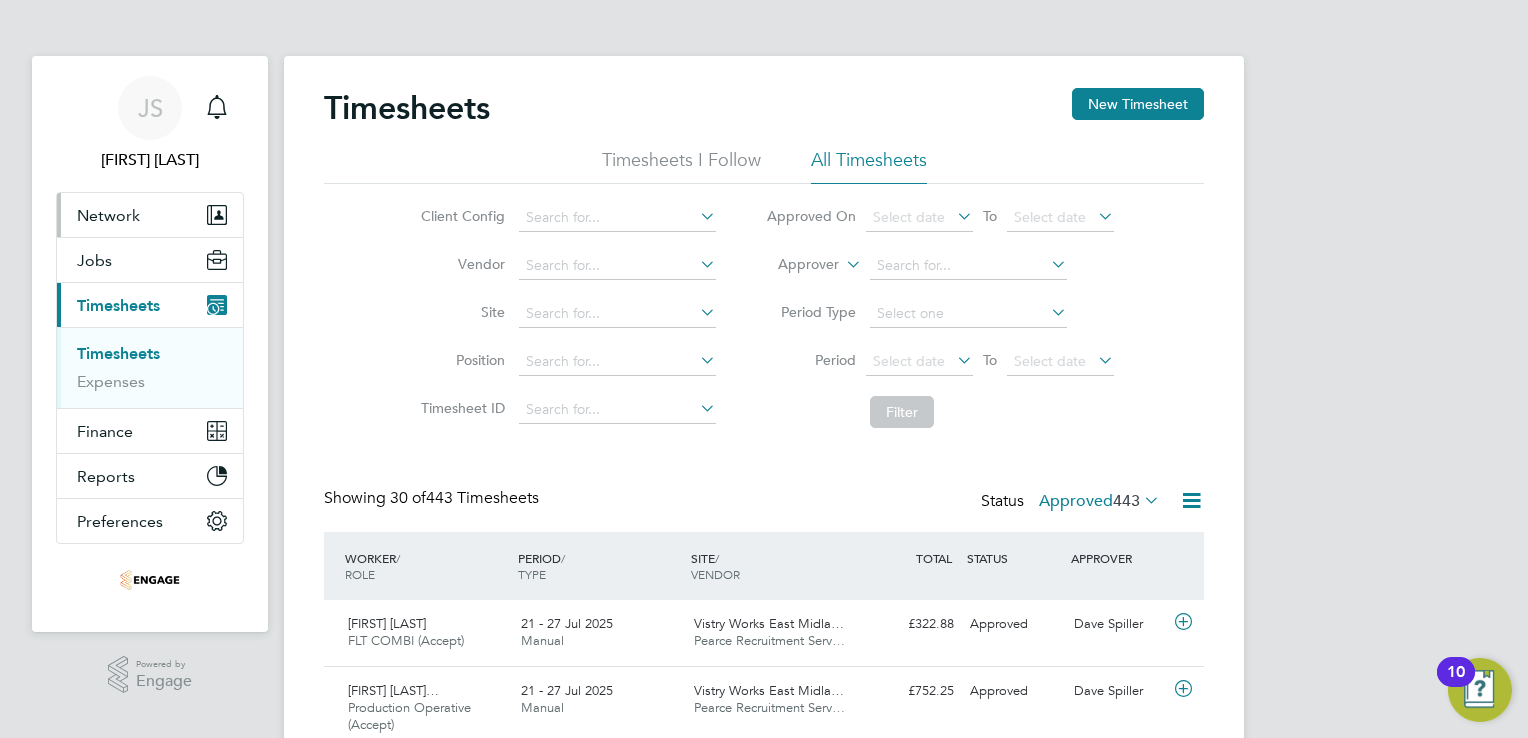 click on "Network" at bounding box center (108, 215) 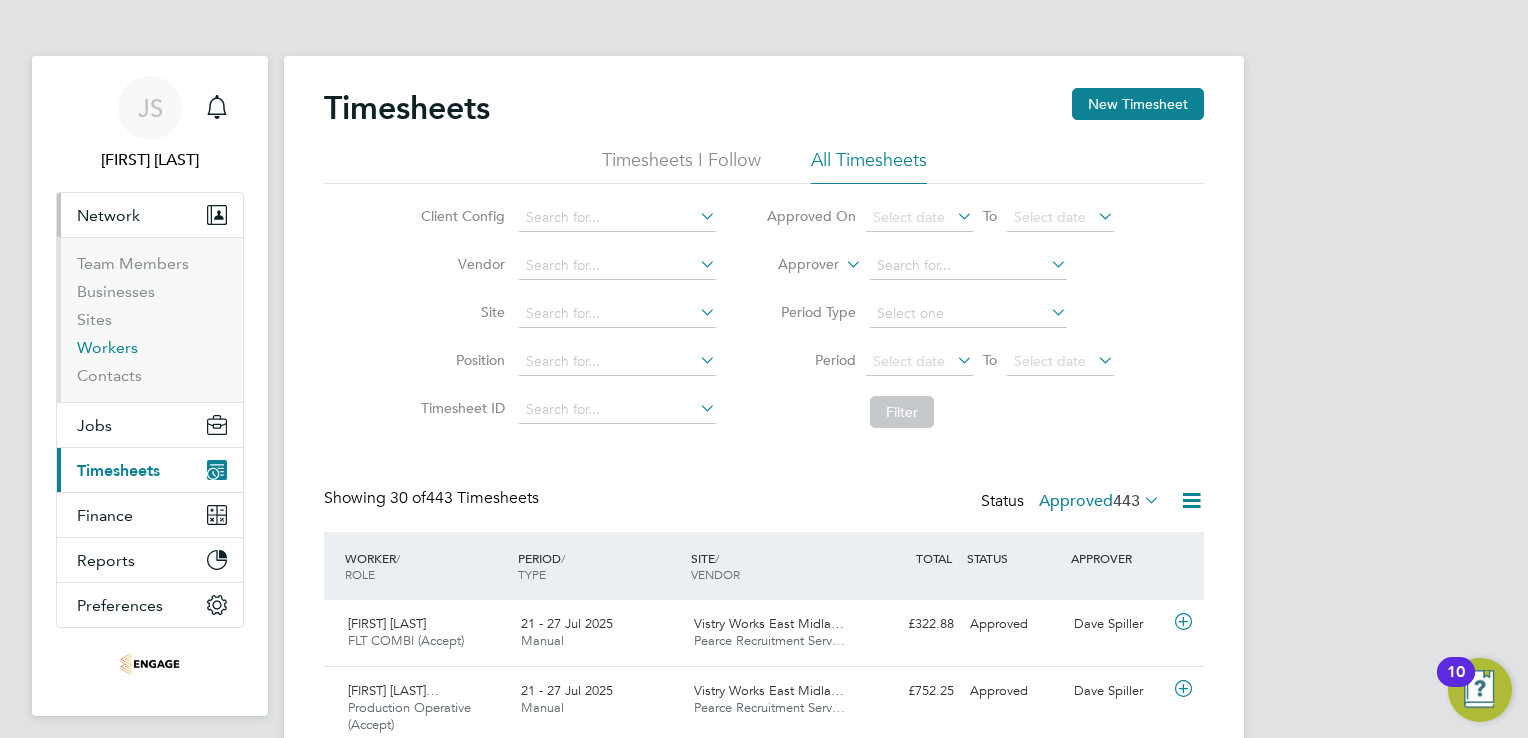 click on "Workers" at bounding box center (107, 347) 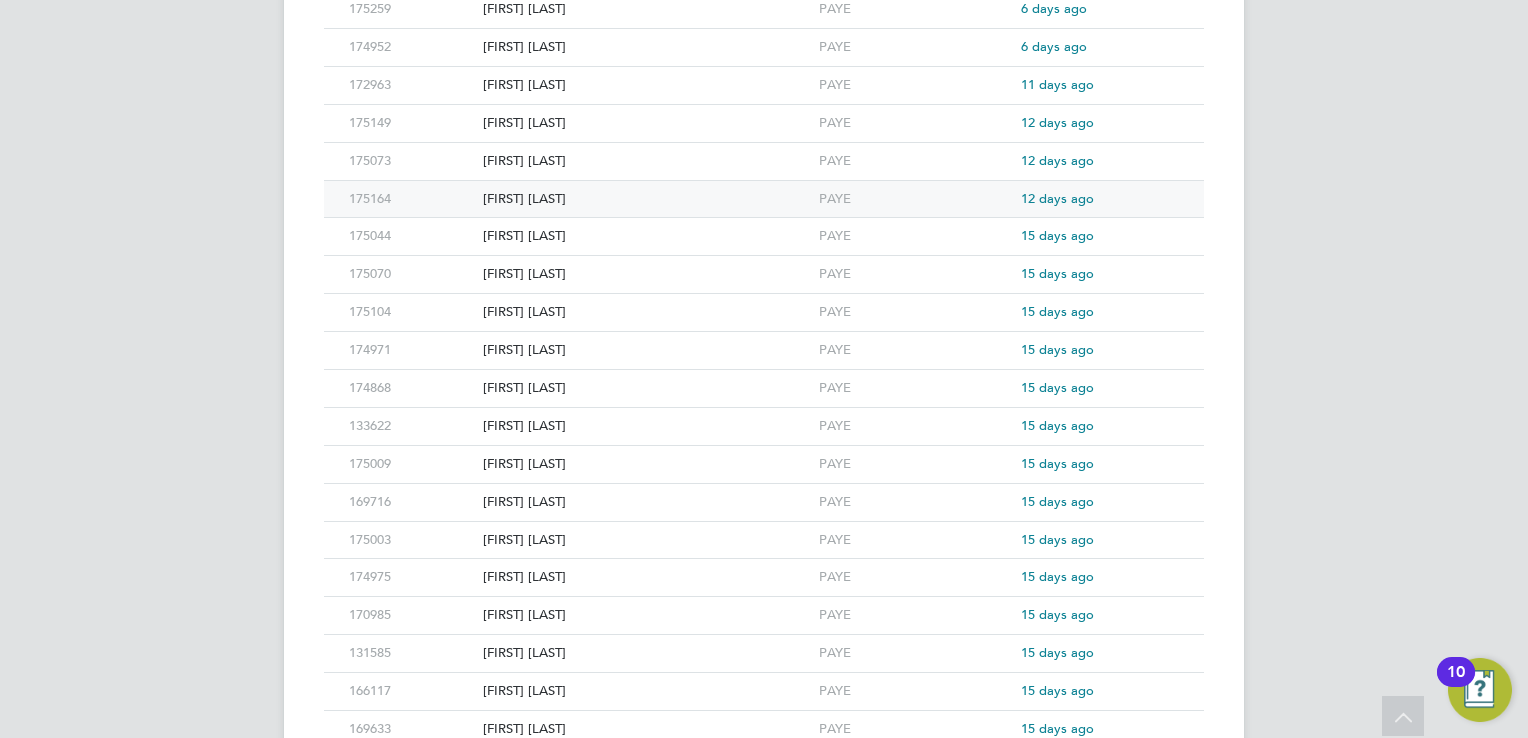 click on "[FIRST] [LAST]" 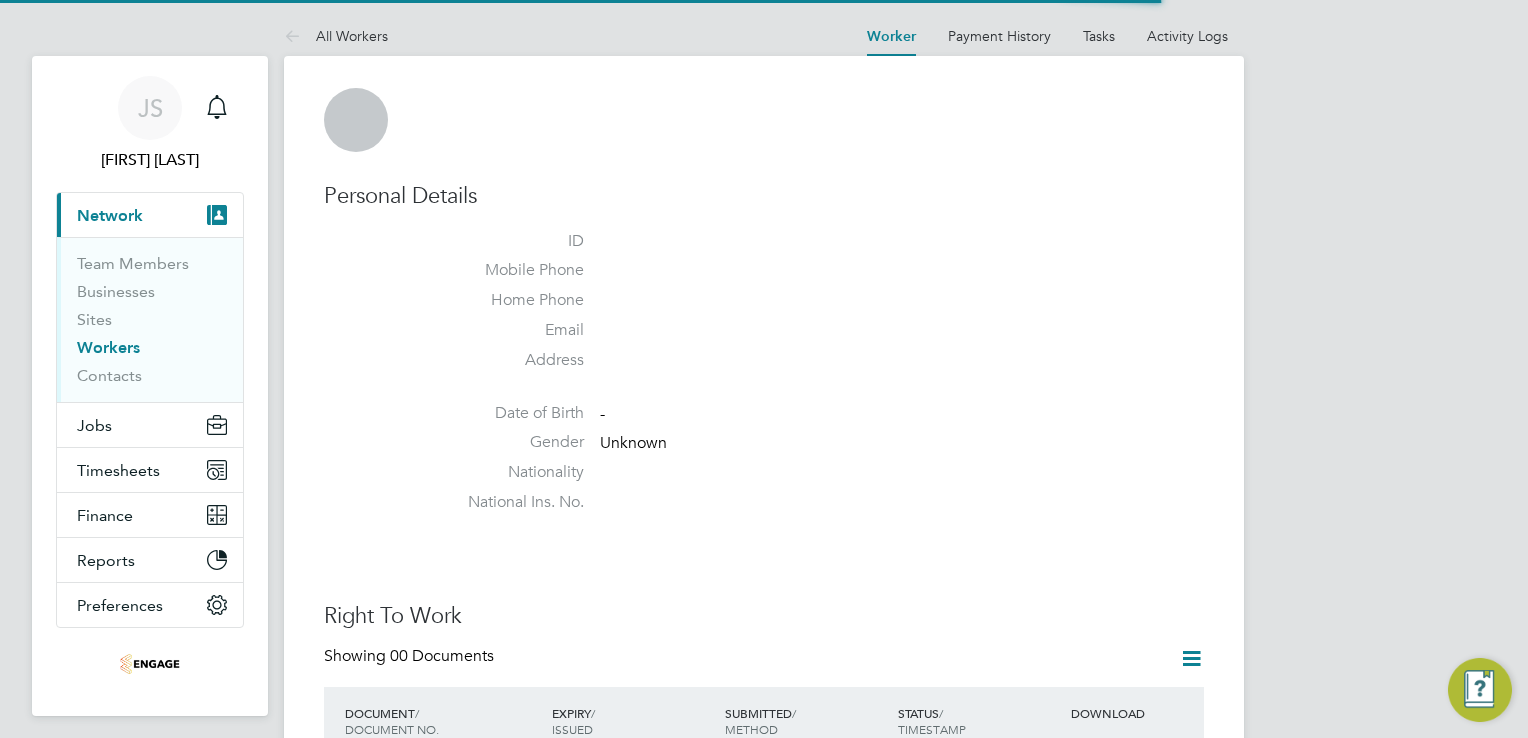scroll, scrollTop: 0, scrollLeft: 0, axis: both 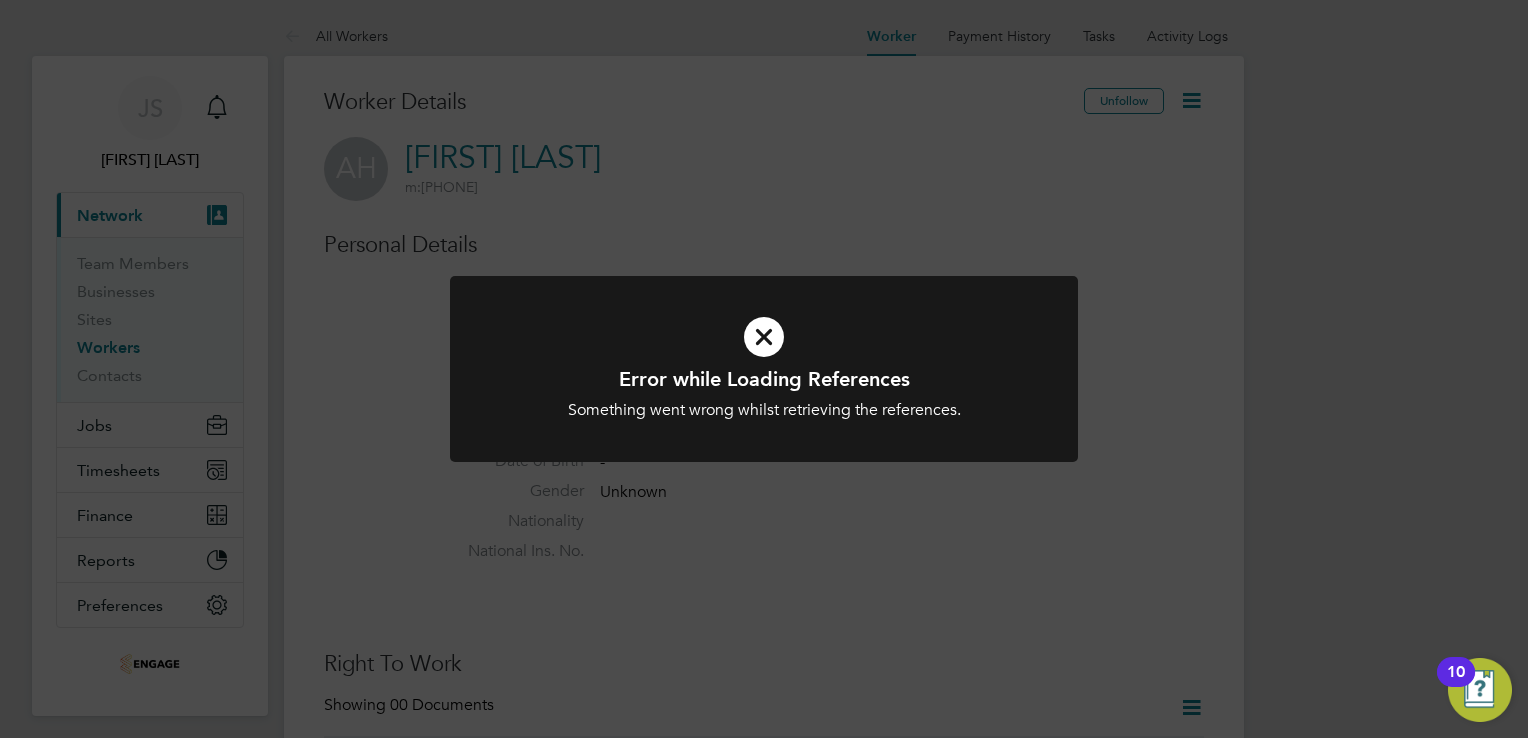 click on "Error while Loading References Something went wrong whilst retrieving the references. Cancel Okay" 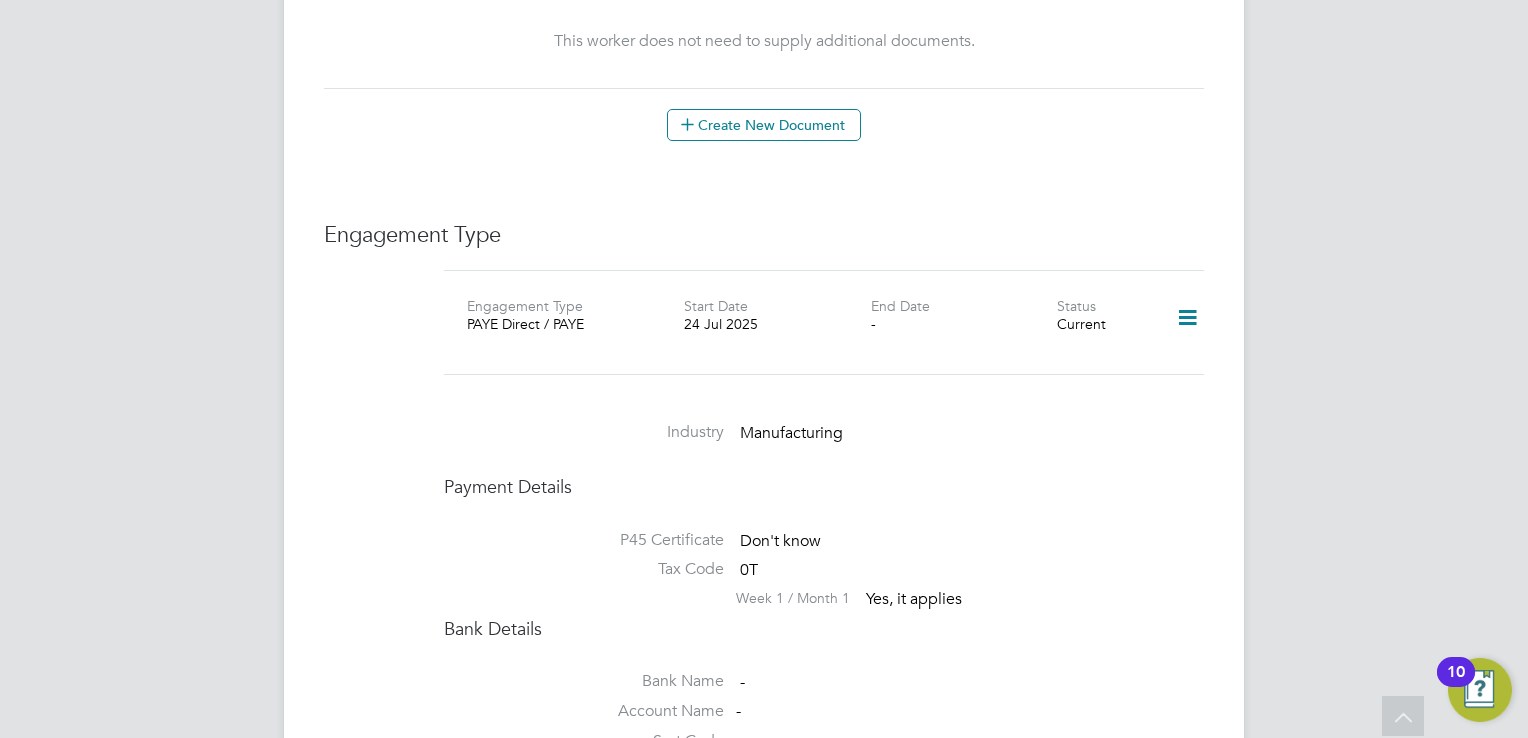 scroll, scrollTop: 1137, scrollLeft: 0, axis: vertical 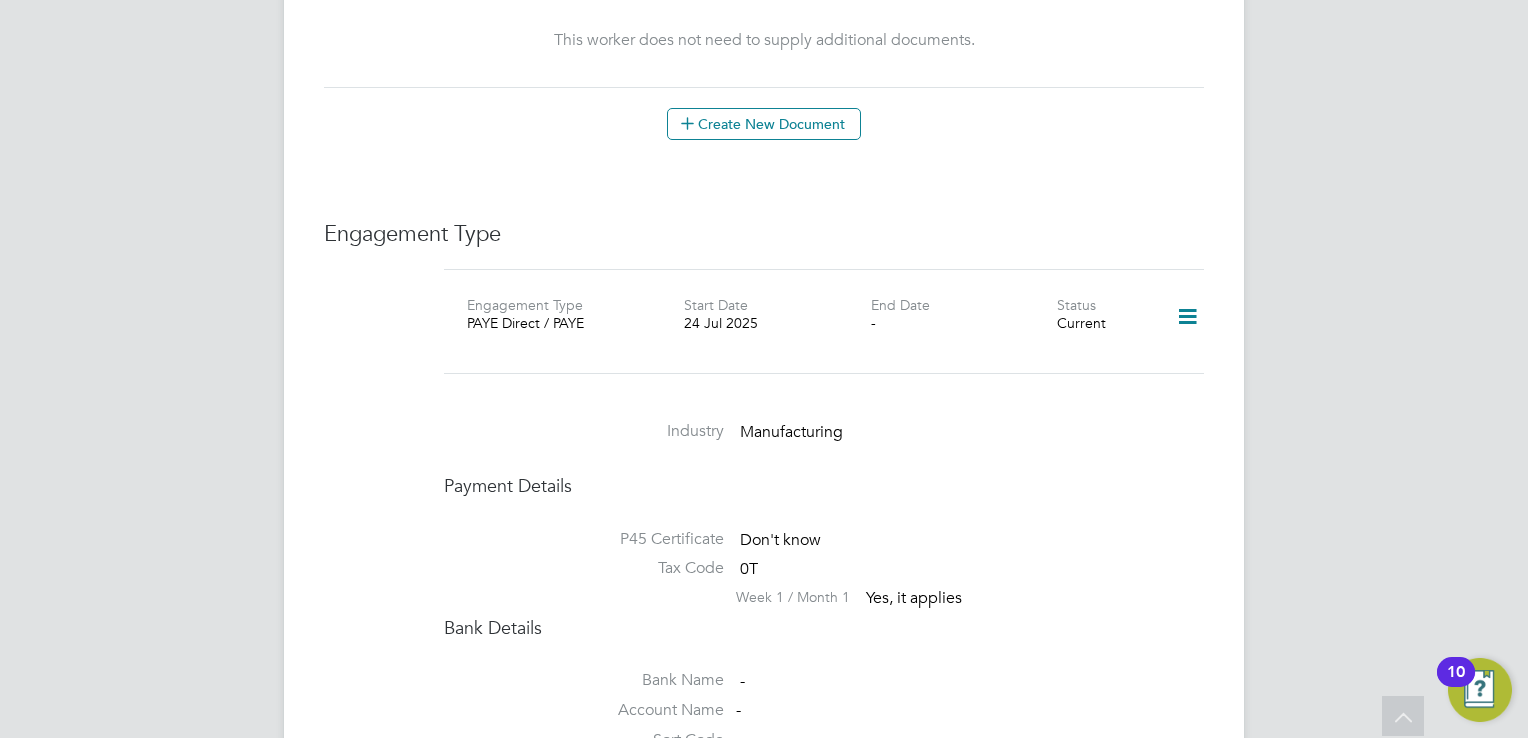 click 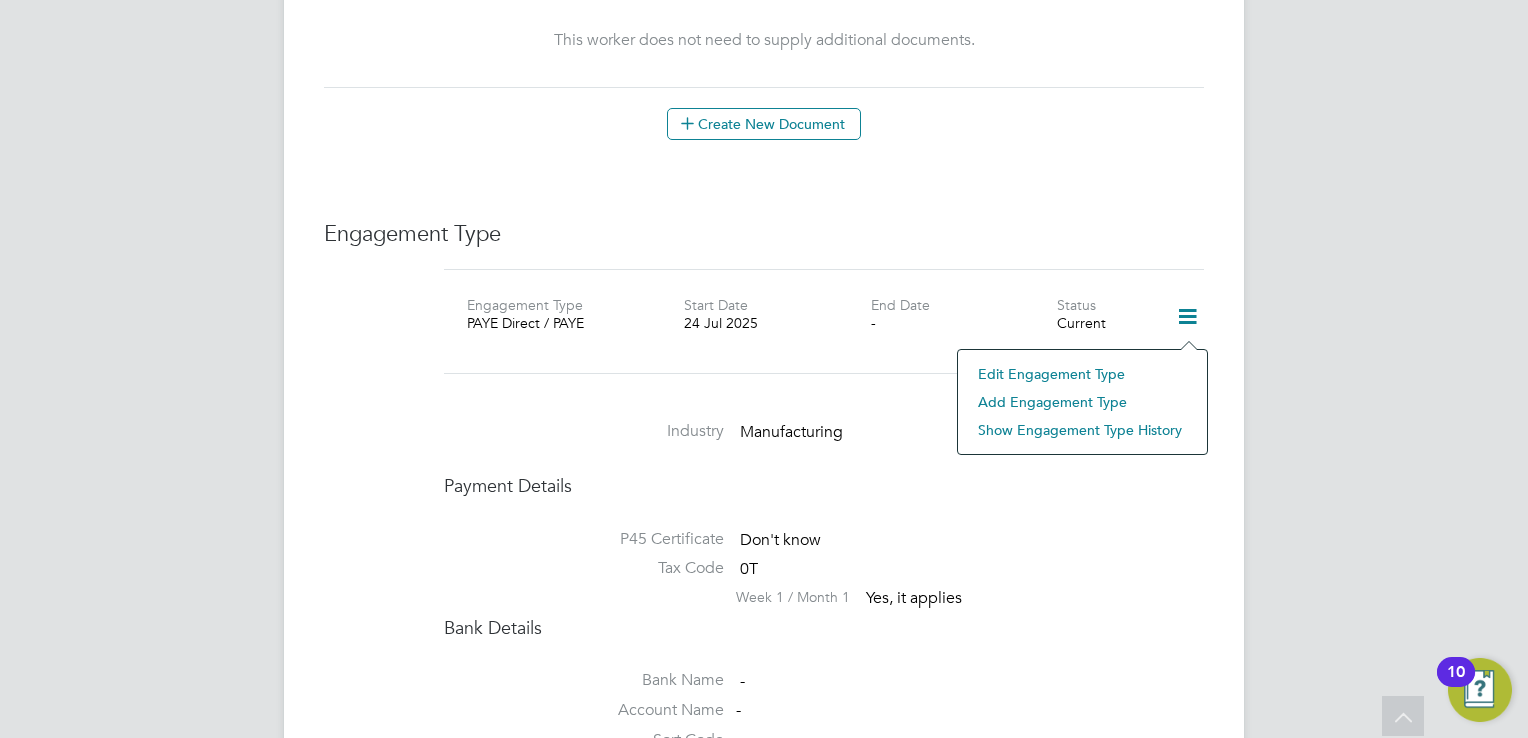 click on "Edit Engagement Type" 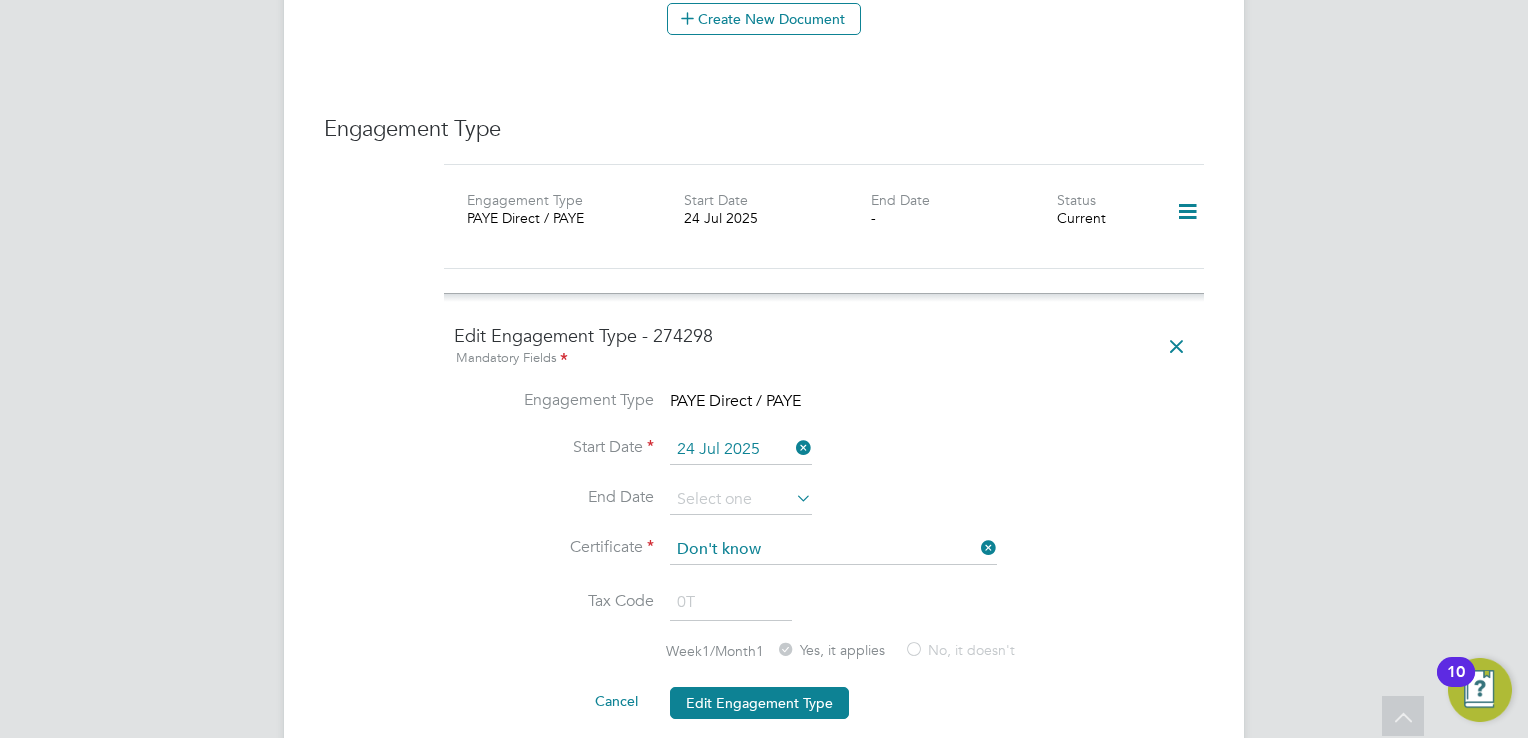 scroll, scrollTop: 1279, scrollLeft: 0, axis: vertical 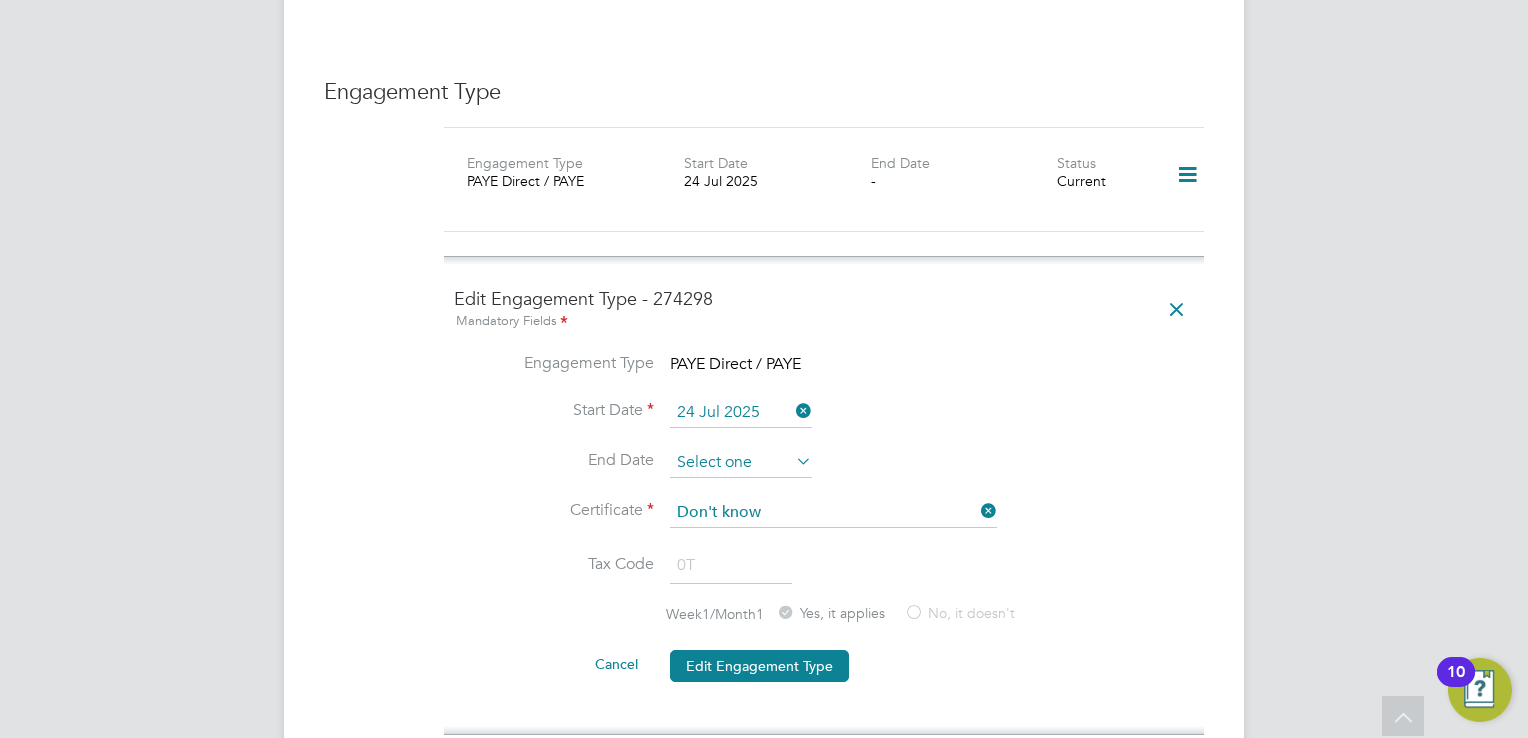 click 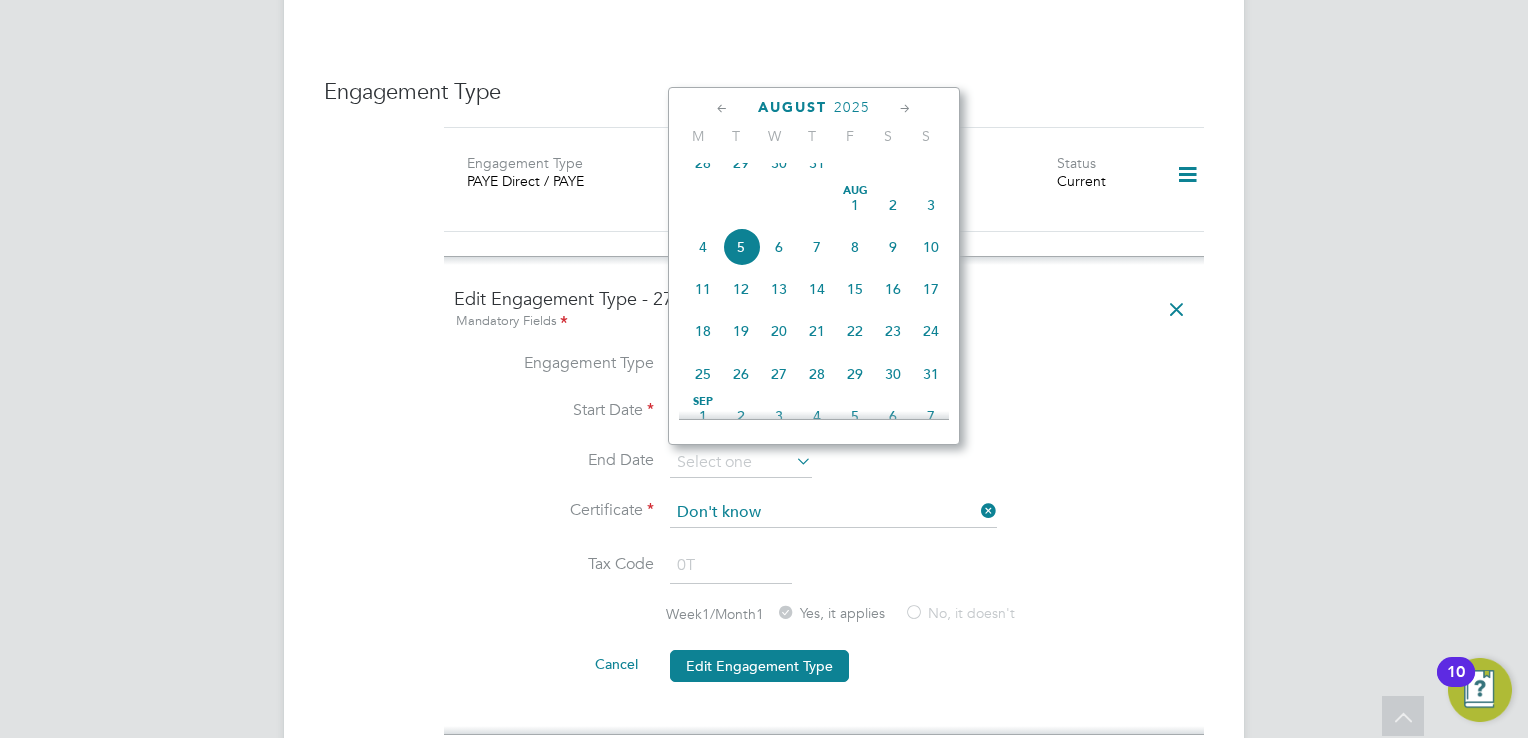 click on "Worker Details   Unfollow AH [FIRST] [LAST]     m:  [PHONE]   Personal Details ID     175164 Mobile Phone   [PHONE] Home Phone   Email   [EMAIL] Address Date of Birth   - Gender   Unknown Nationality   National Ins. No.   Right To Work Showing   00 Documents DOCUMENT  / DOCUMENT NO. EXPIRY  / ISSUED SUBMITTED  / METHOD STATUS  / TIMESTAMP DOWNLOAD This worker needs to supply evidence for their Right To Work. Compliance Documents Showing   00 Documents DOCUMENT  / DOC. SETTINGS EXPIRY  / ISSUED SUBMITTED  / METHOD STATUS  / TIMESTAMP ACCESS This worker does not need to supply additional documents.  Create New Document Engagement Type Engagement Type PAYE Direct / PAYE Start Date 24 Jul 2025 End Date - Status Current Edit Engagement Type - 274298 Mandatory Fields Engagement Type   PAYE Direct / PAYE Start Date   24 Jul 2025 End Date   Certificate   Don't know Tax Code   0T Week1/Month1 Yes, it applies   No, it doesn't Cancel     Edit Engagement Type Industry   Manufacturing Payment Details" 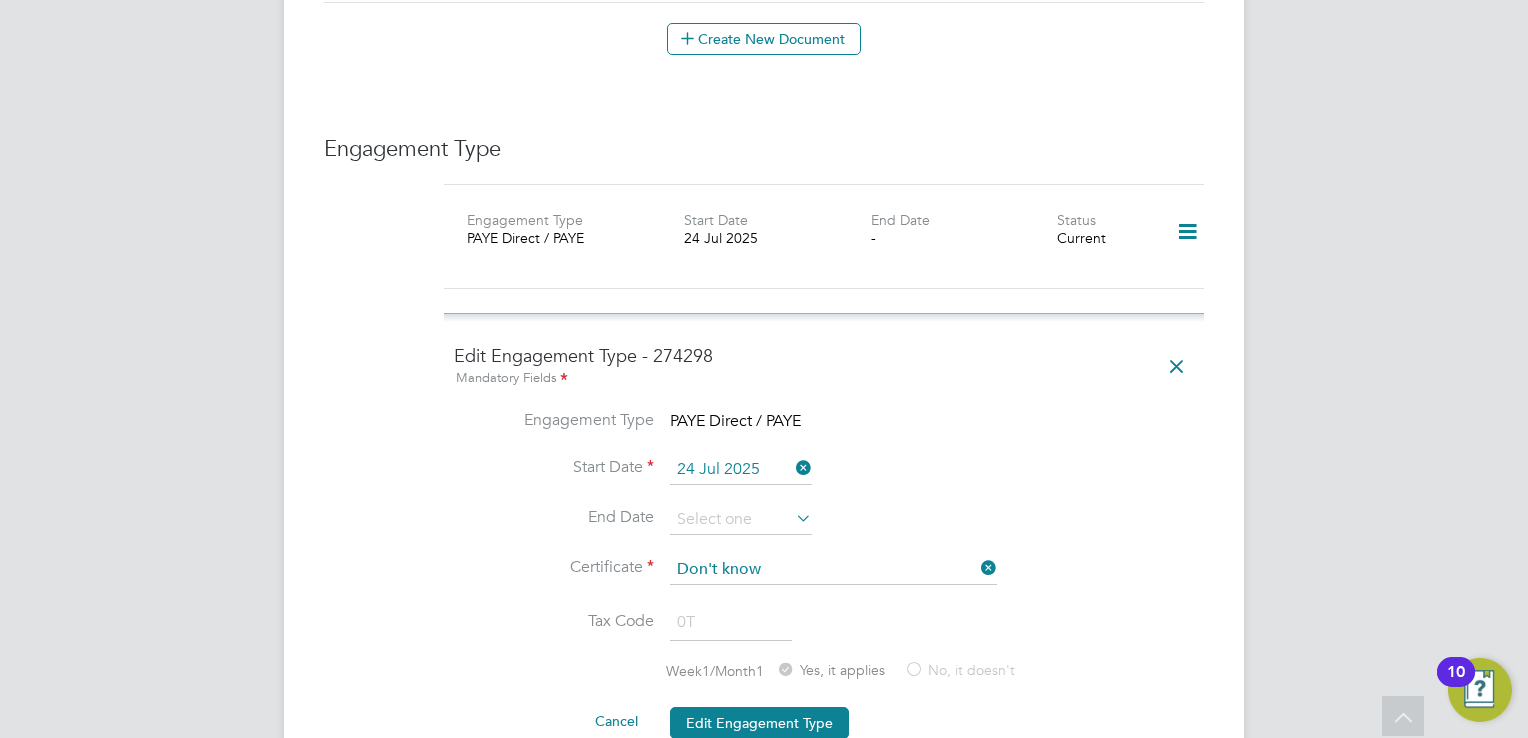 scroll, scrollTop: 1236, scrollLeft: 0, axis: vertical 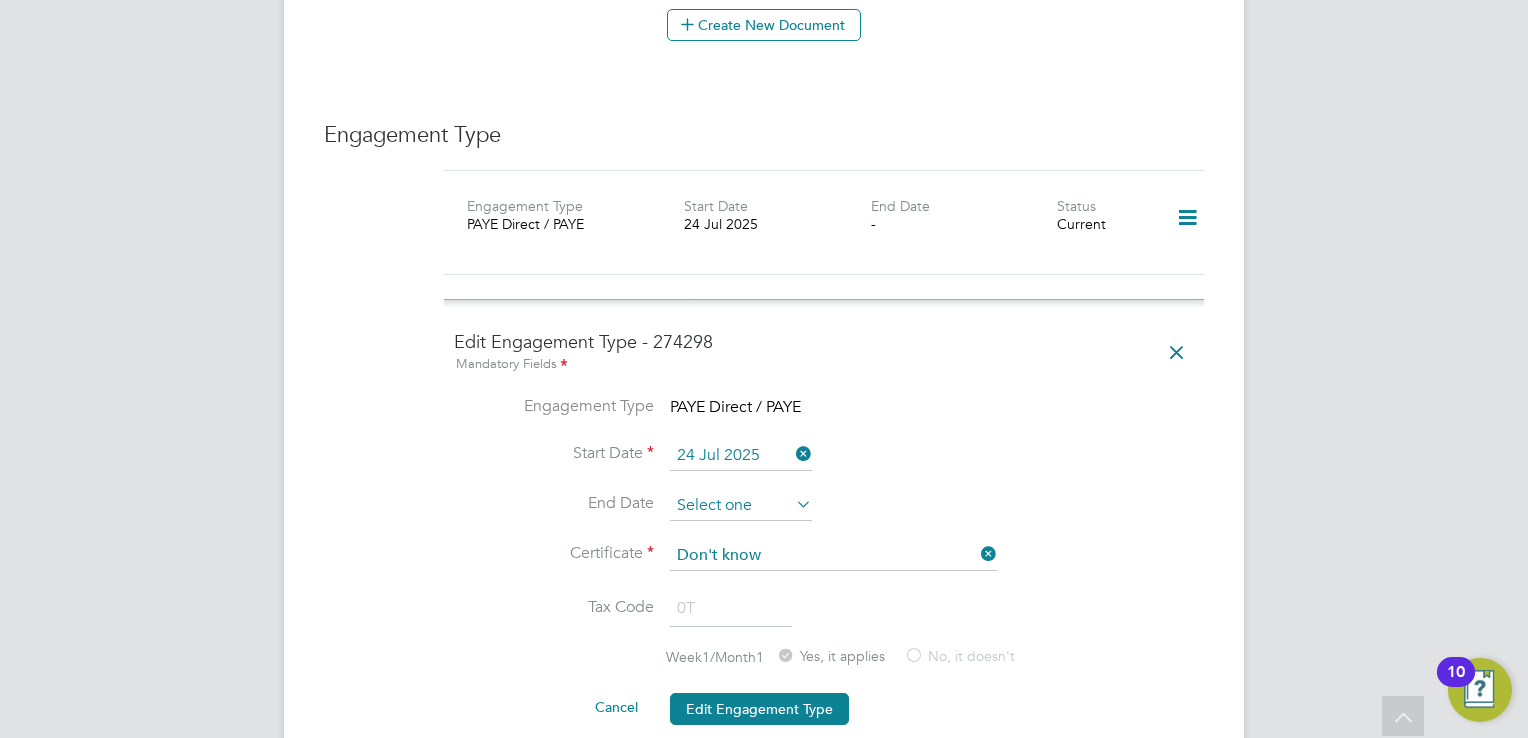 click 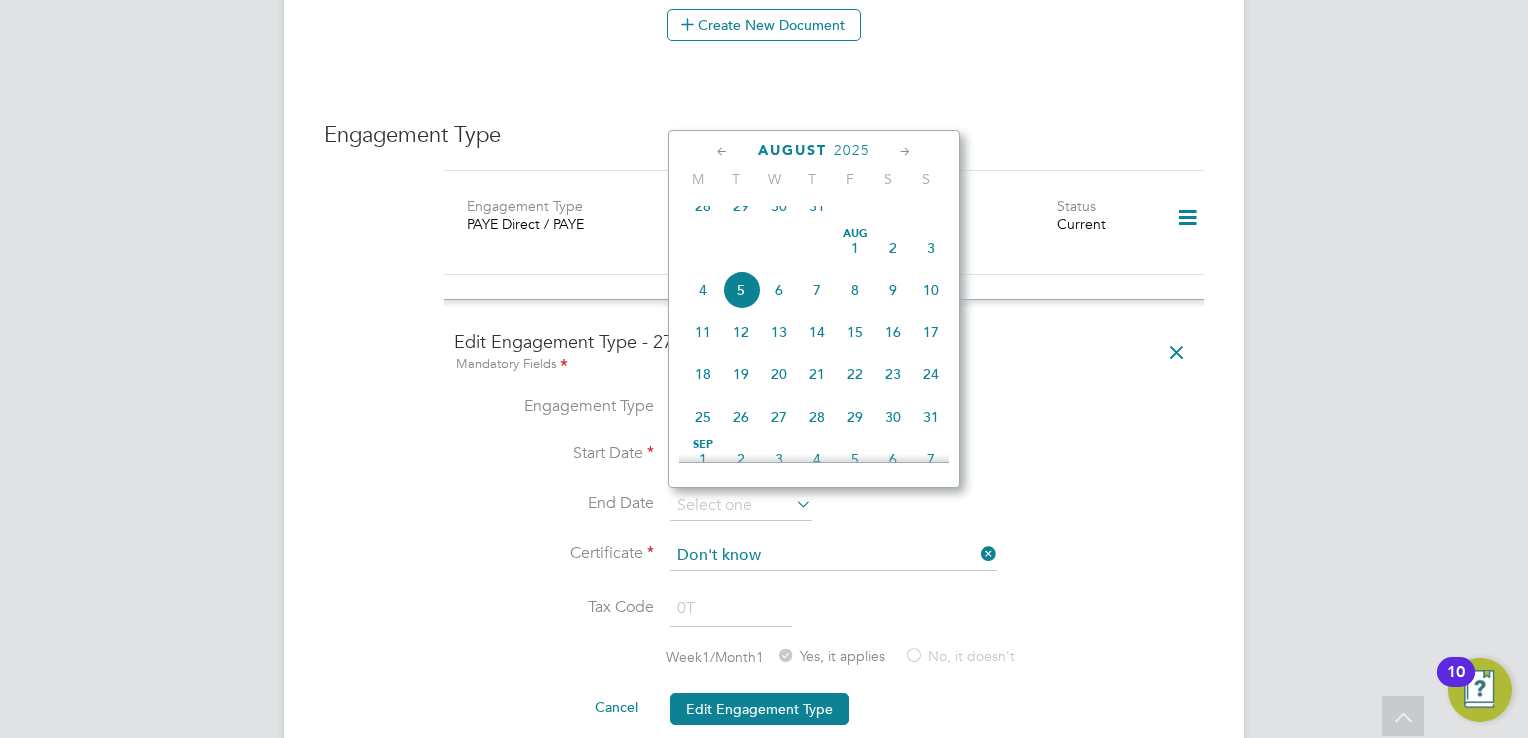 click on "28" 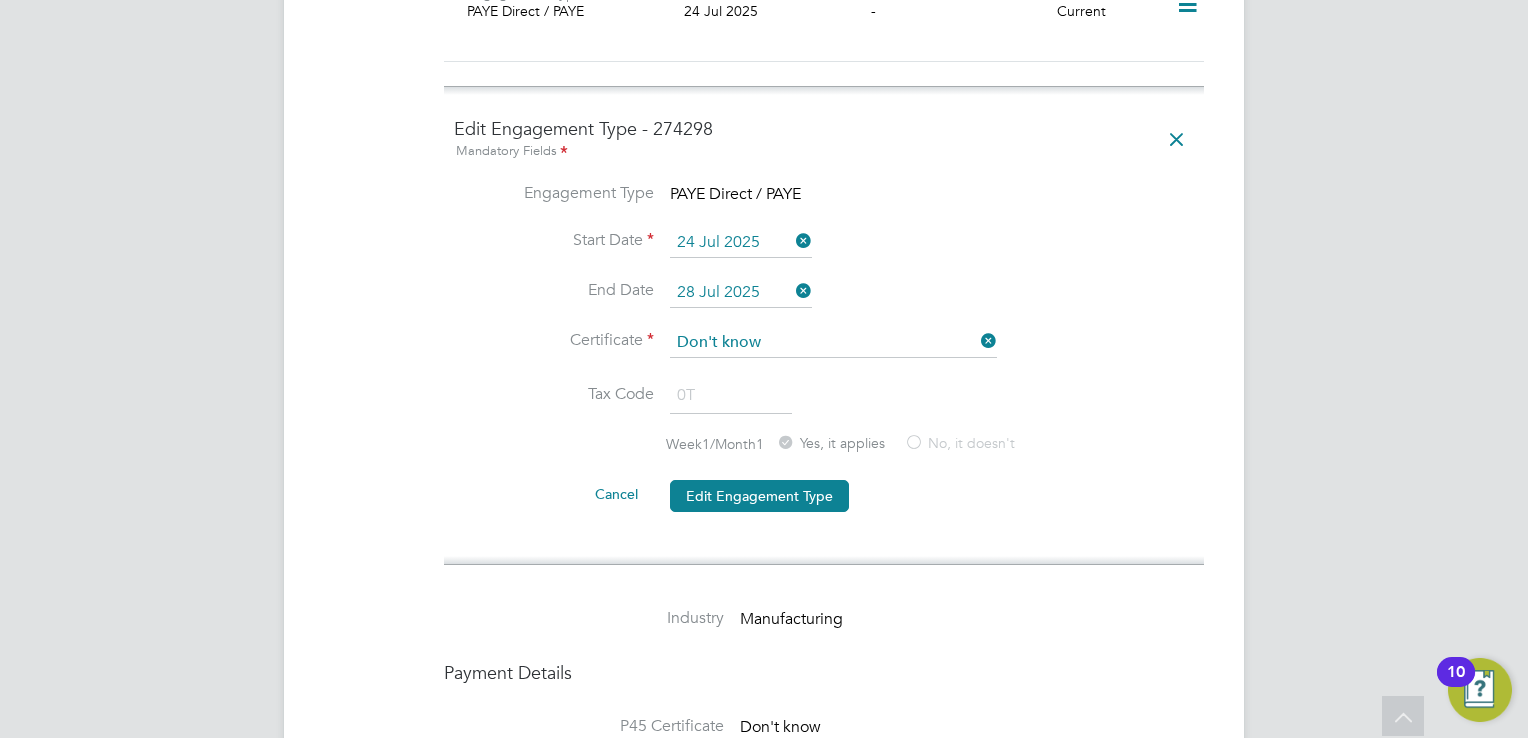 scroll, scrollTop: 1453, scrollLeft: 0, axis: vertical 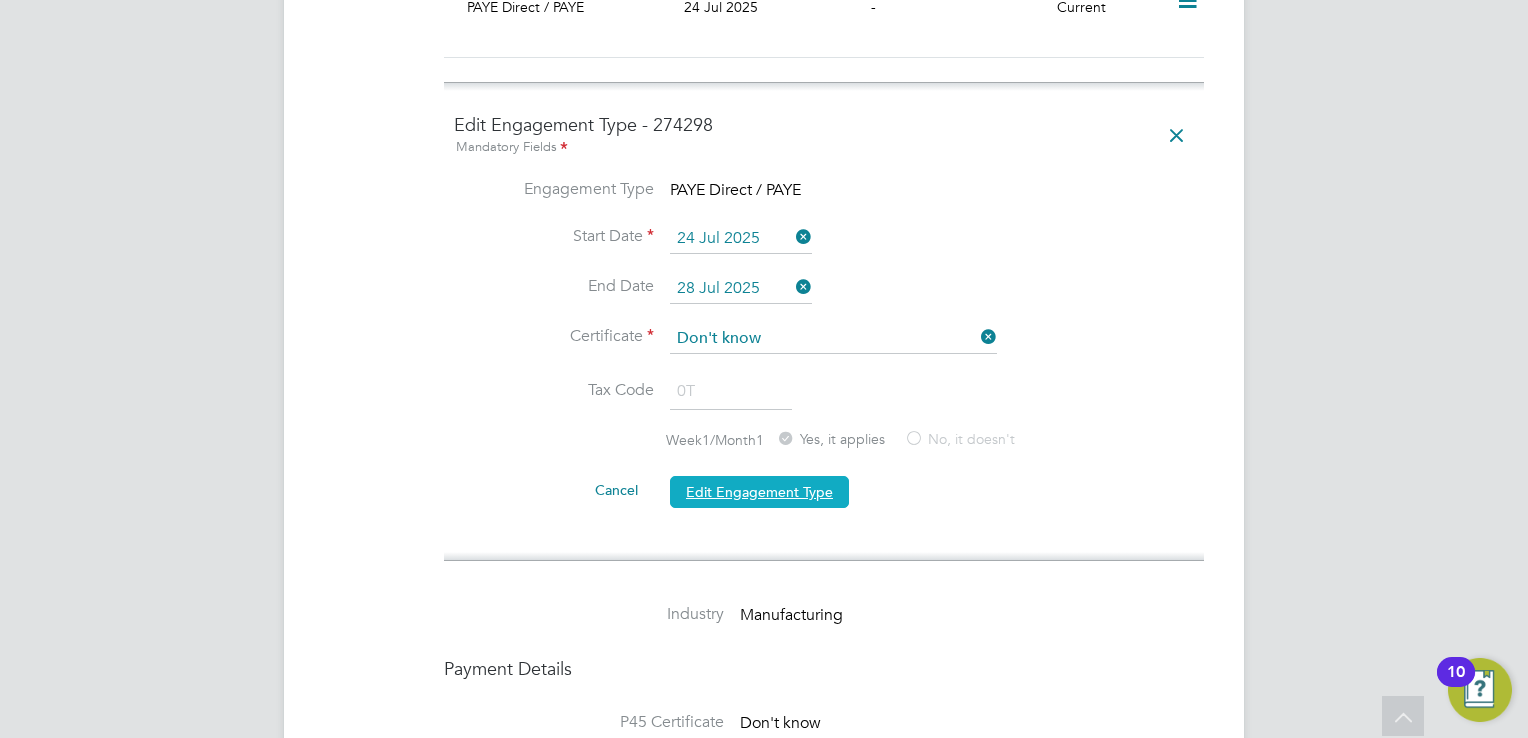 click on "Edit Engagement Type" 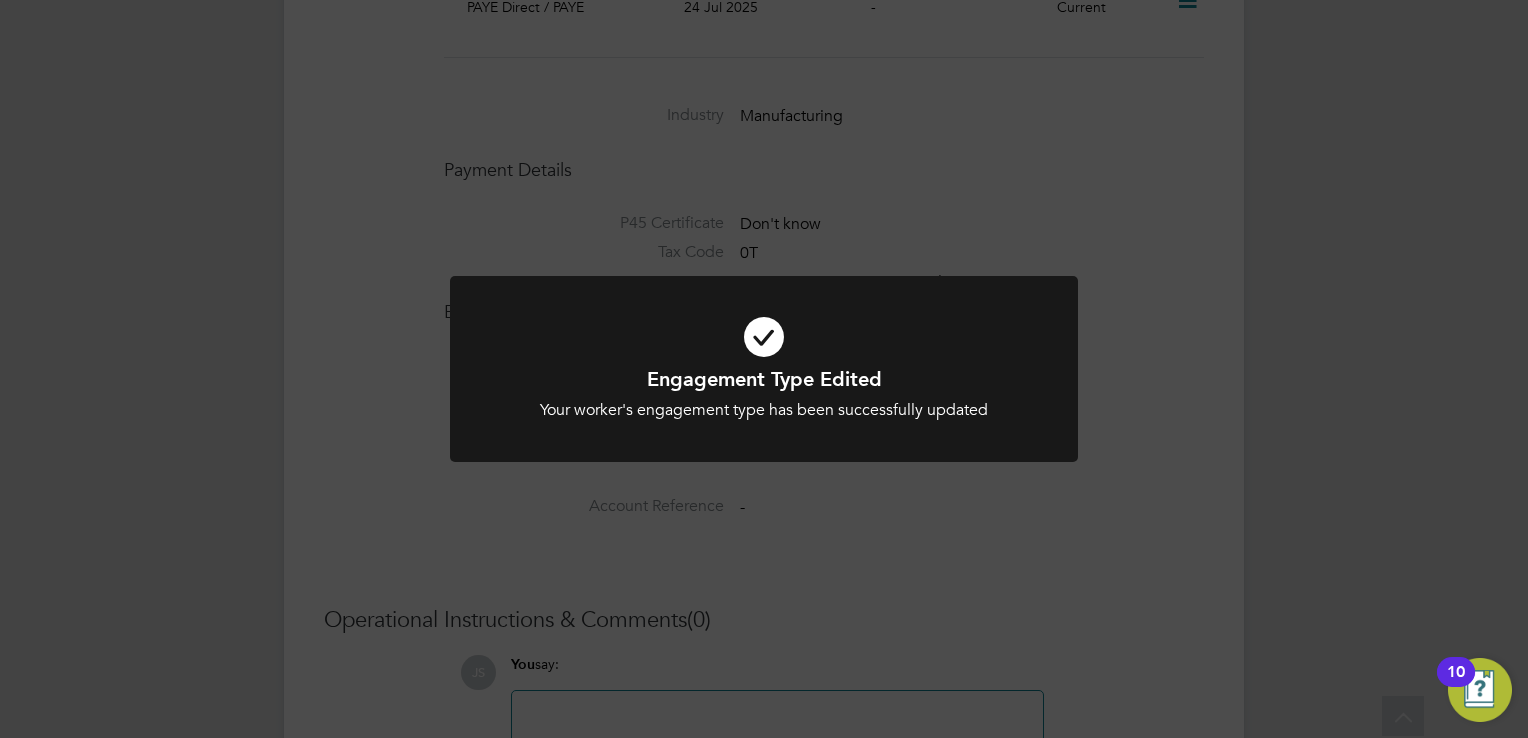 click on "Engagement Type Edited Your worker's engagement type has been successfully updated Cancel Okay" 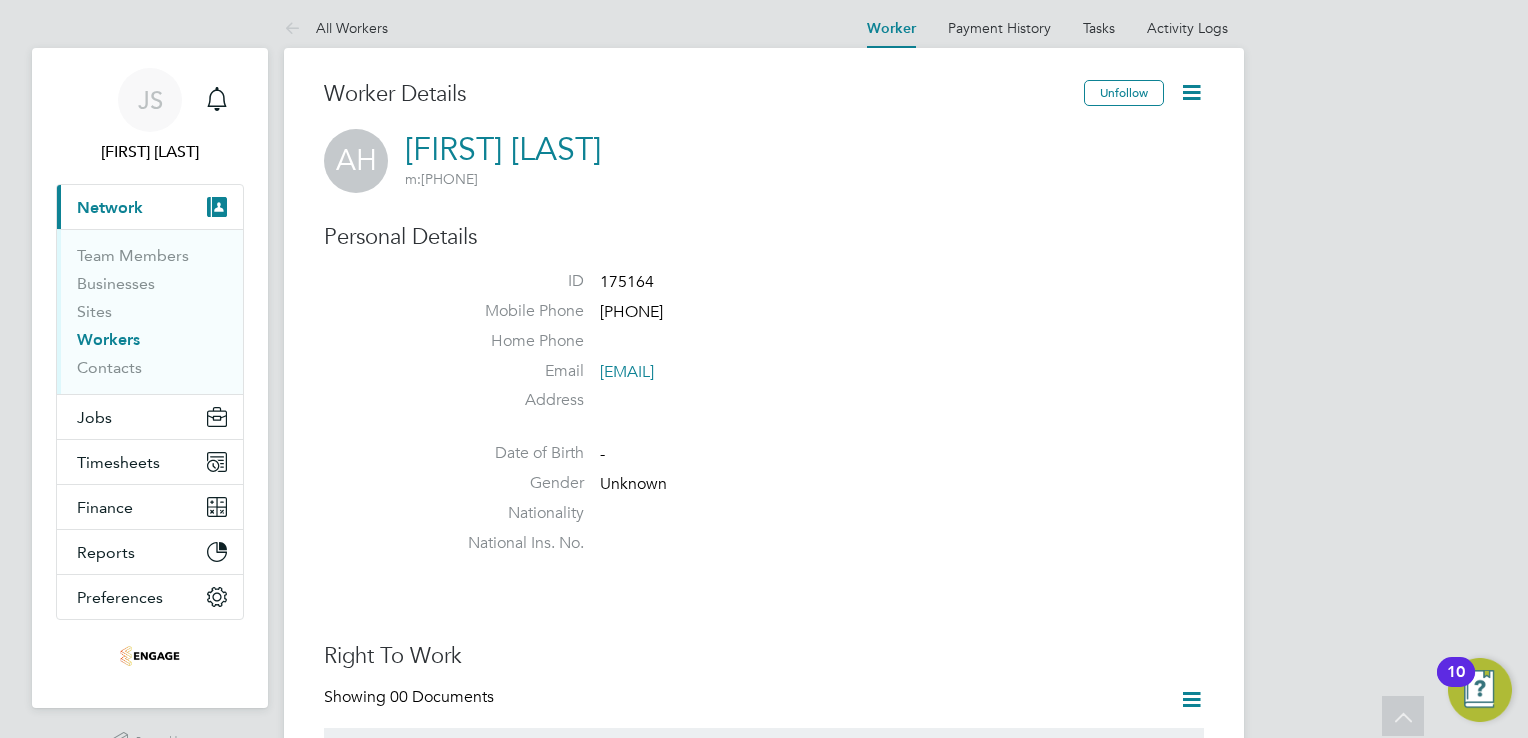 scroll, scrollTop: 0, scrollLeft: 0, axis: both 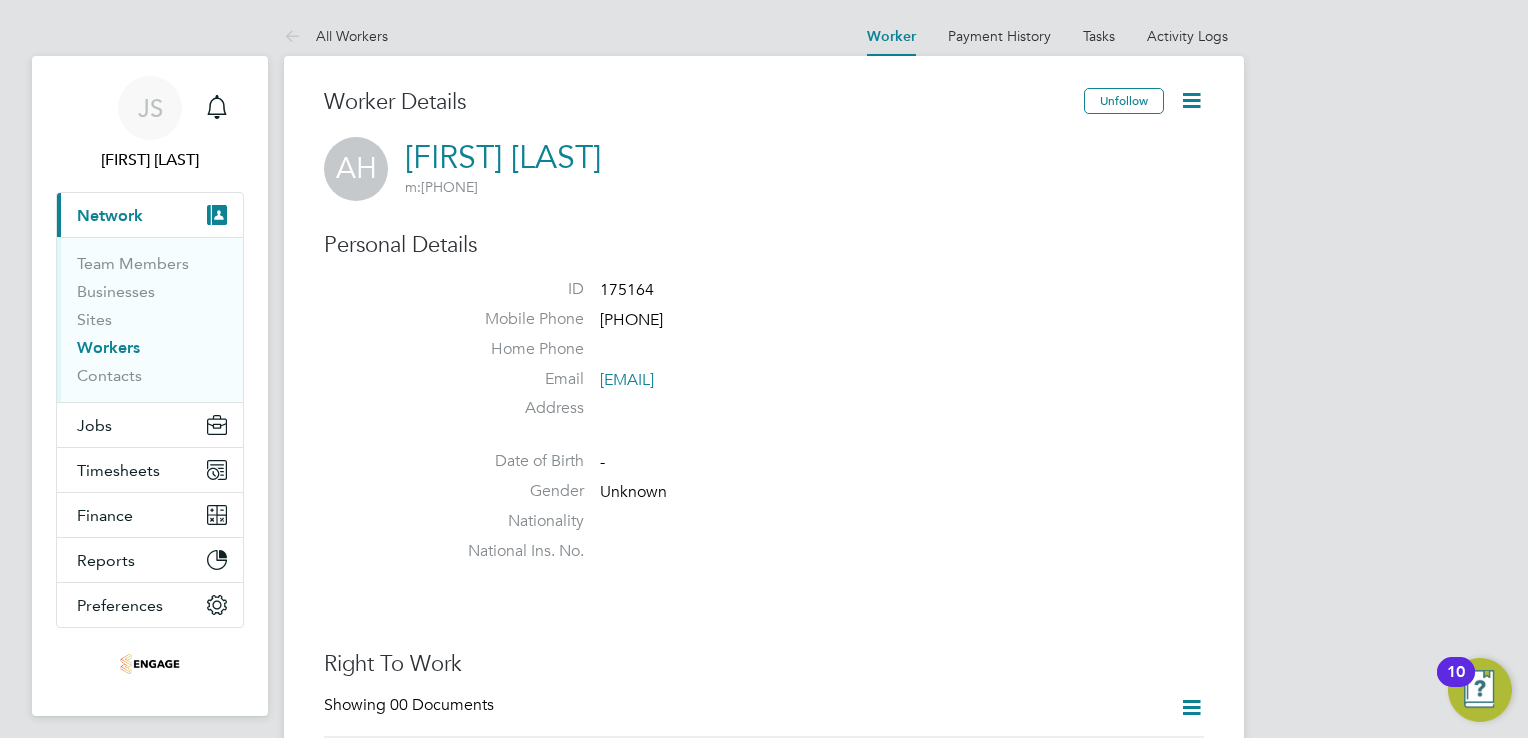 click 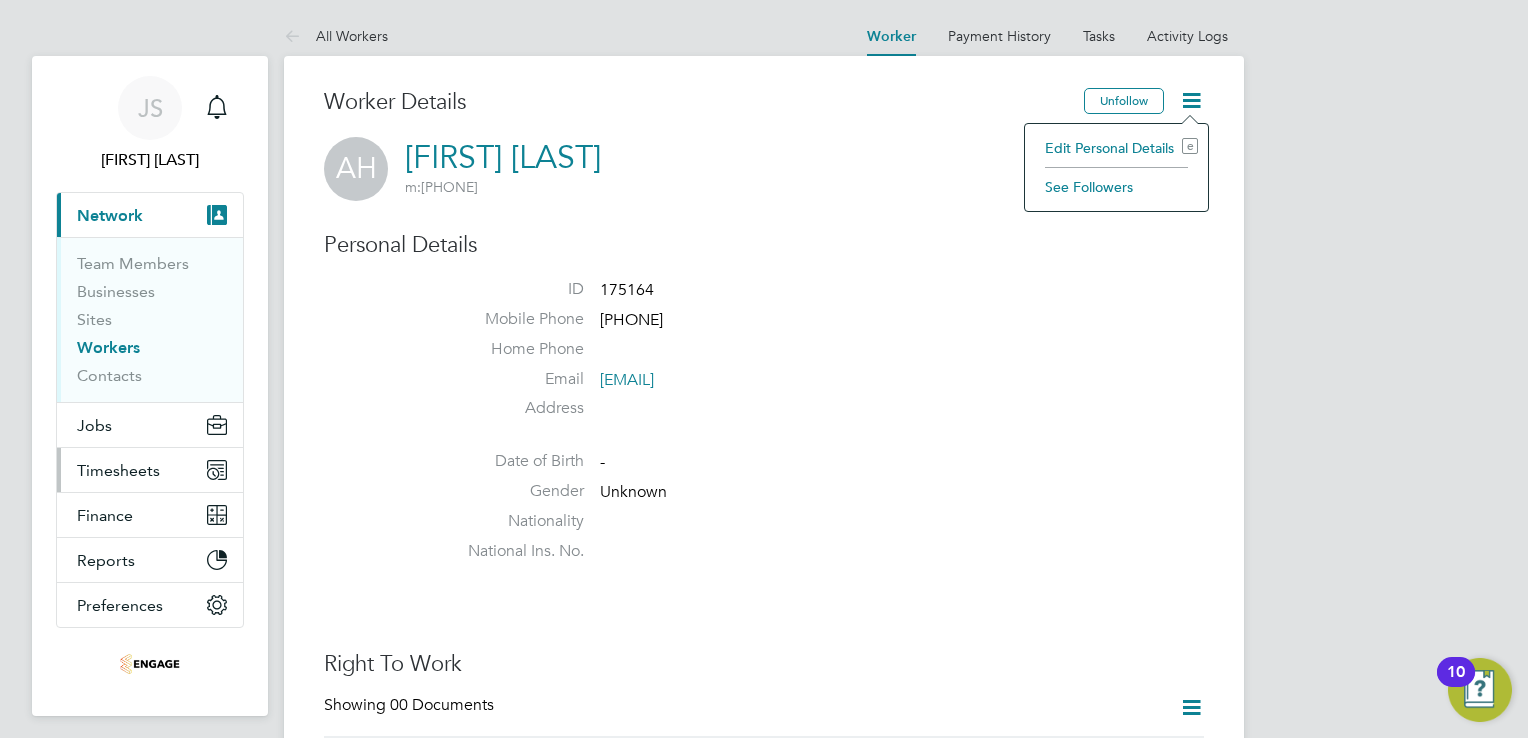 click on "Timesheets" at bounding box center (118, 470) 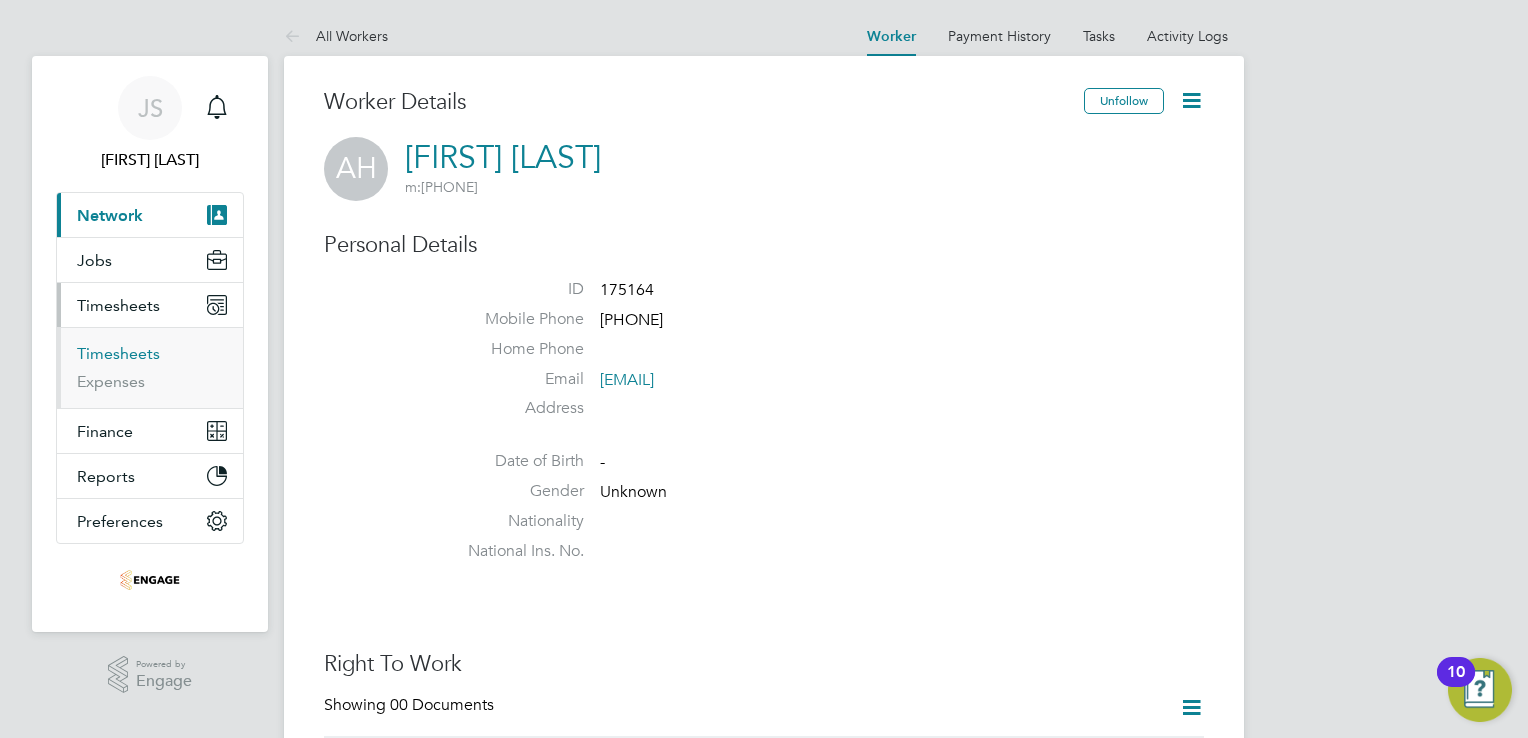 click on "Timesheets" at bounding box center (118, 353) 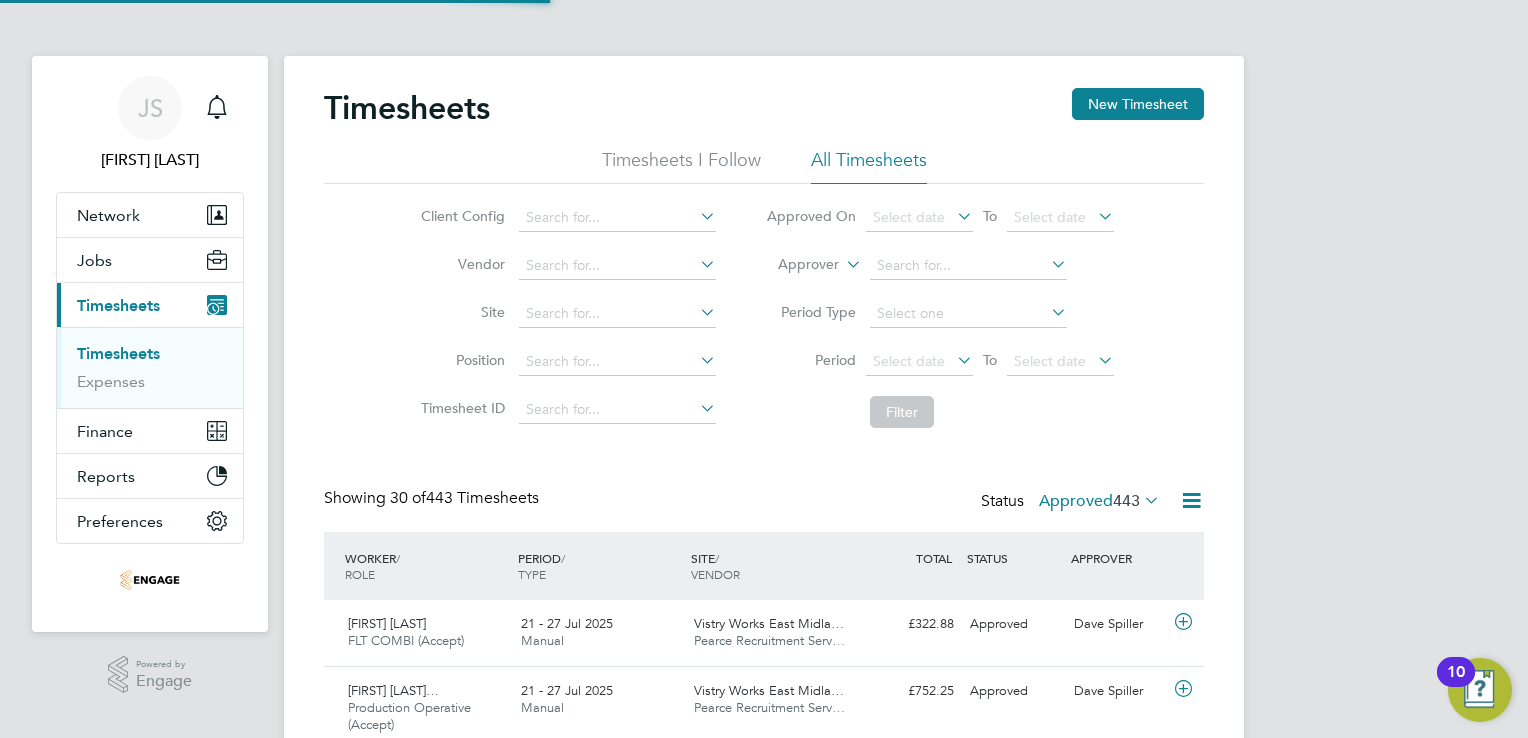 scroll, scrollTop: 9, scrollLeft: 10, axis: both 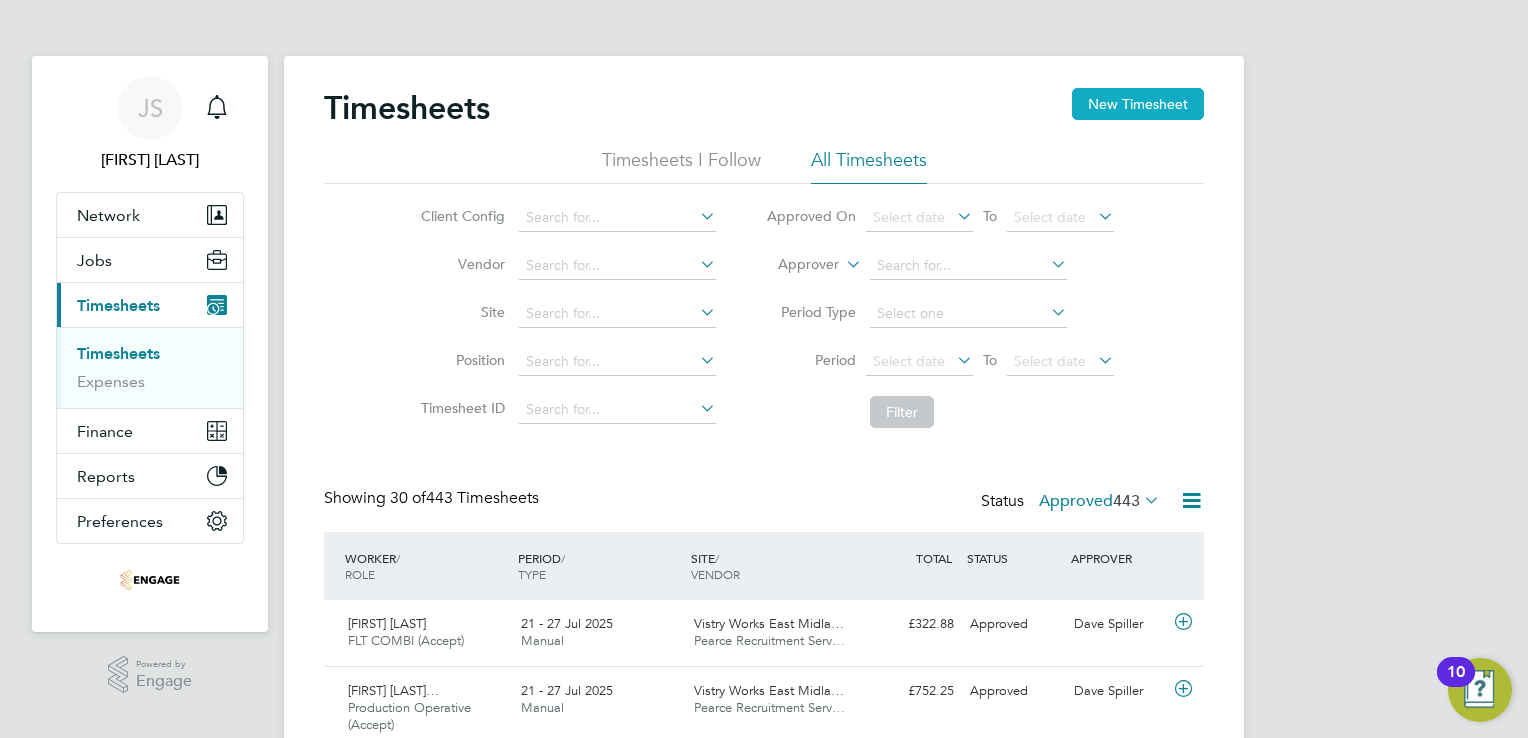 click on "New Timesheet" 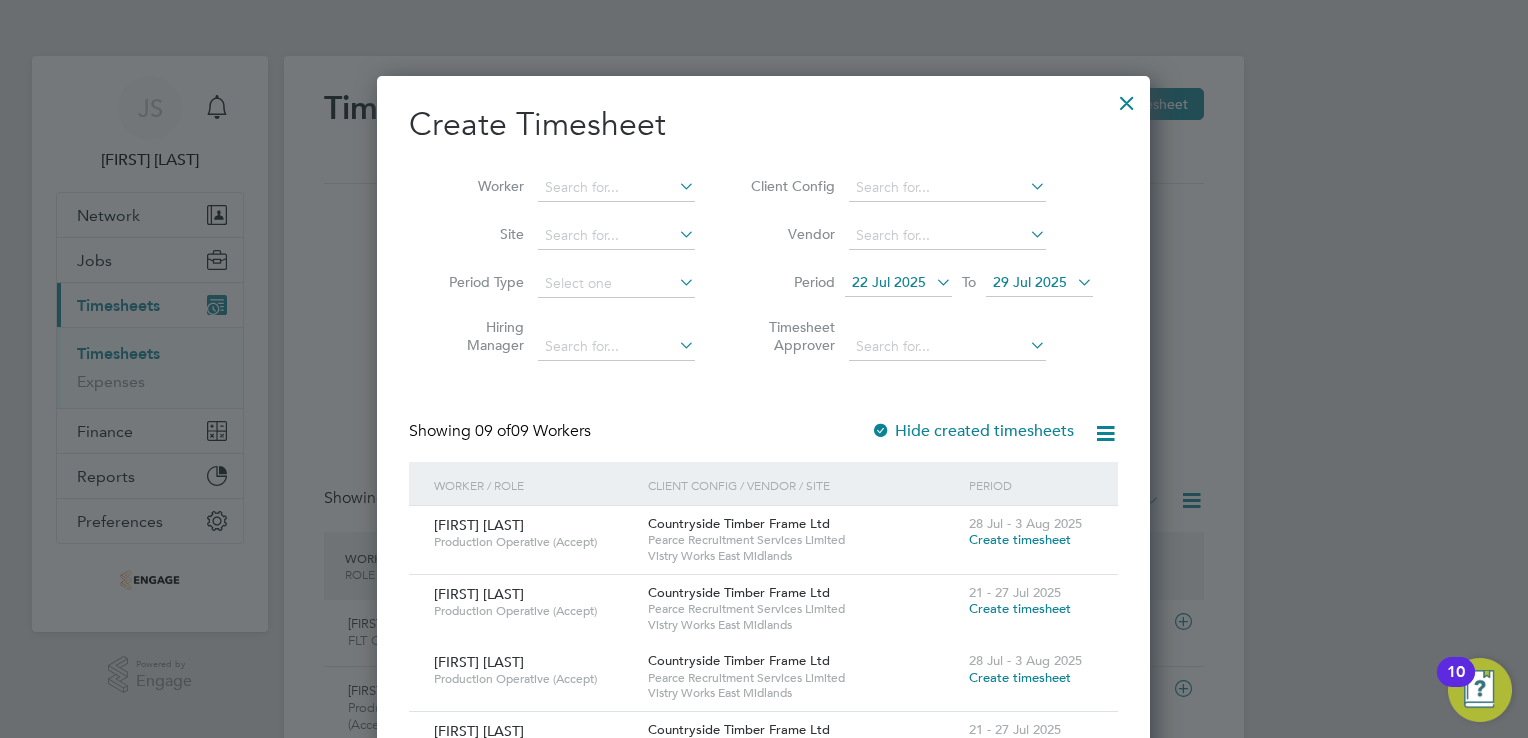 click on "22 Jul 2025" at bounding box center [889, 282] 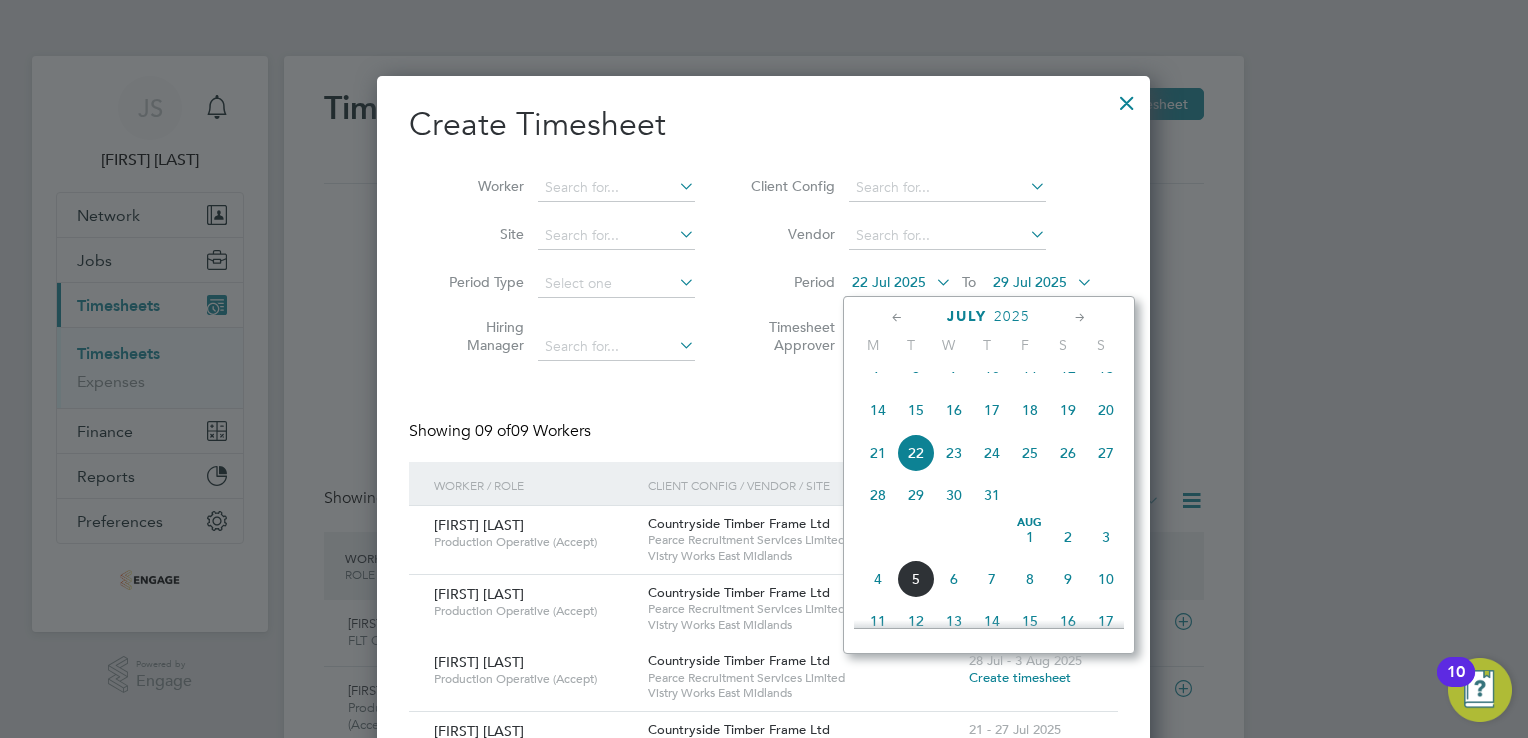 click on "28" 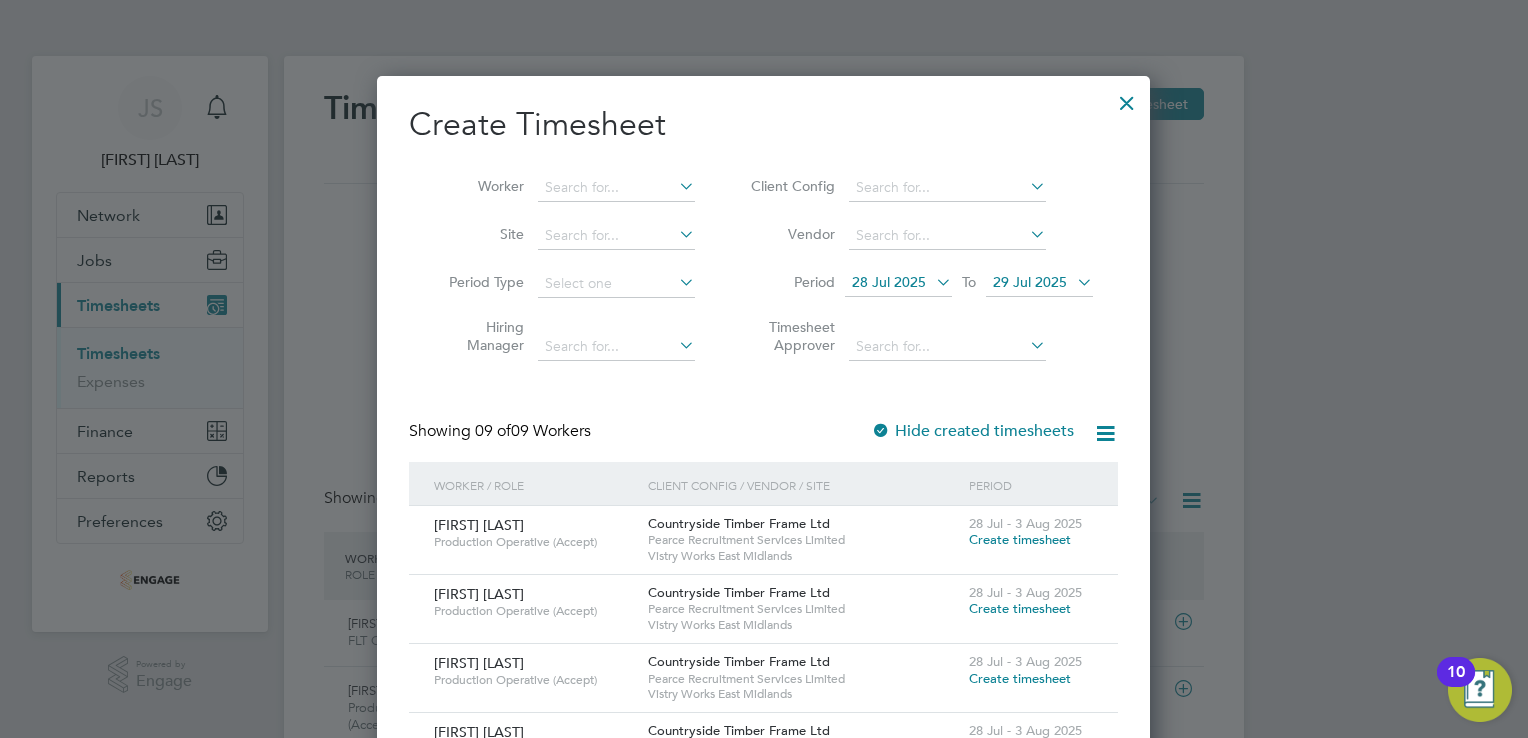 click on "29 Jul 2025" at bounding box center (1030, 282) 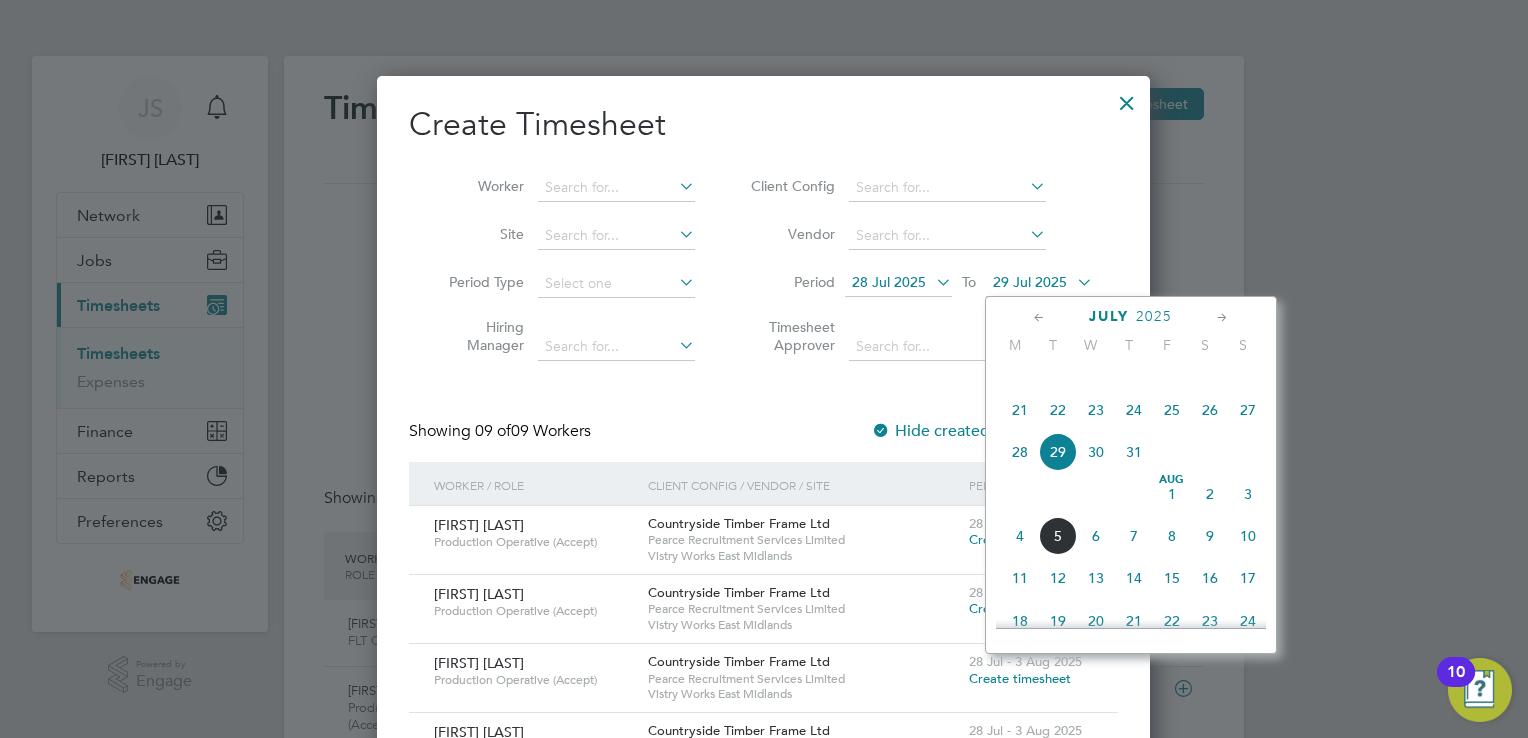 click on "3" 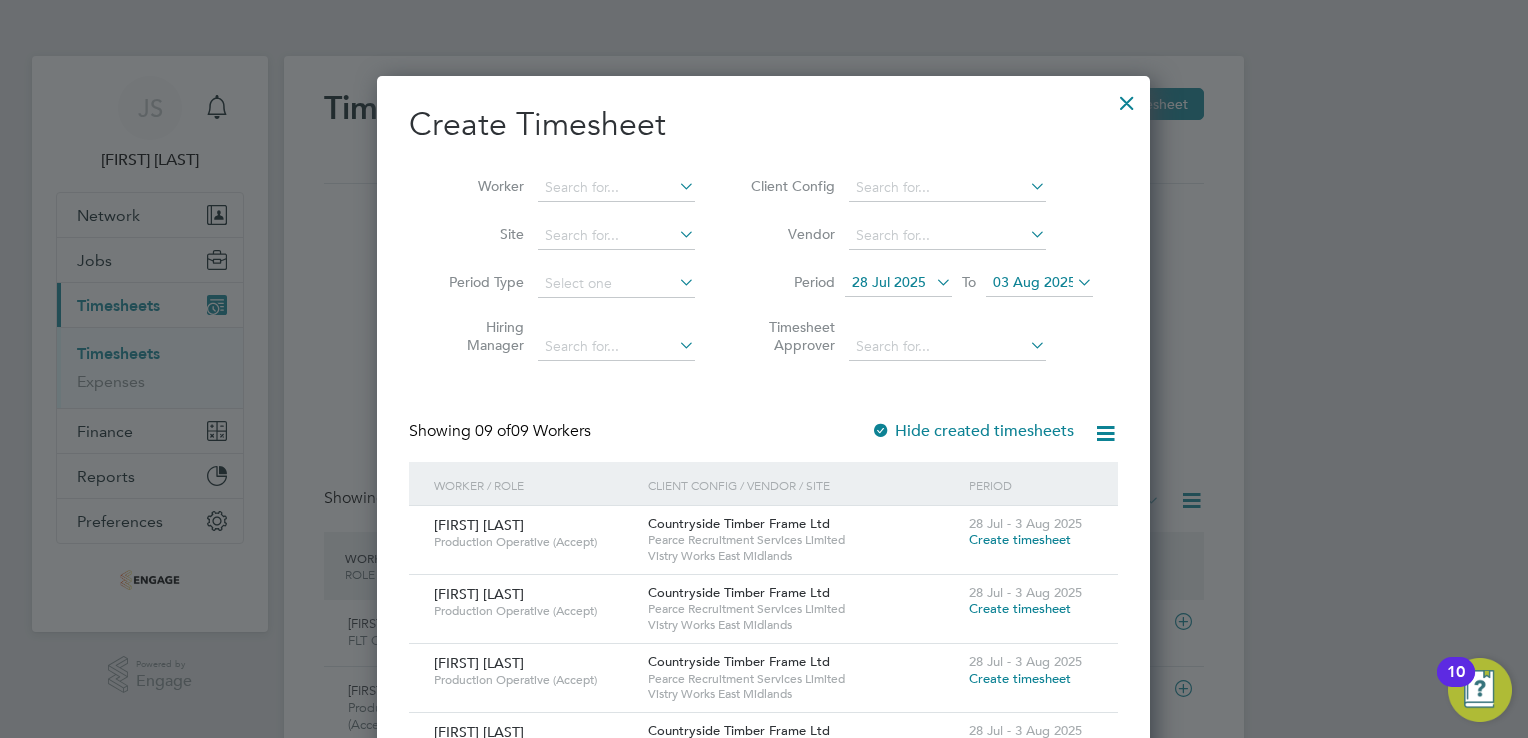 click at bounding box center [1127, 98] 